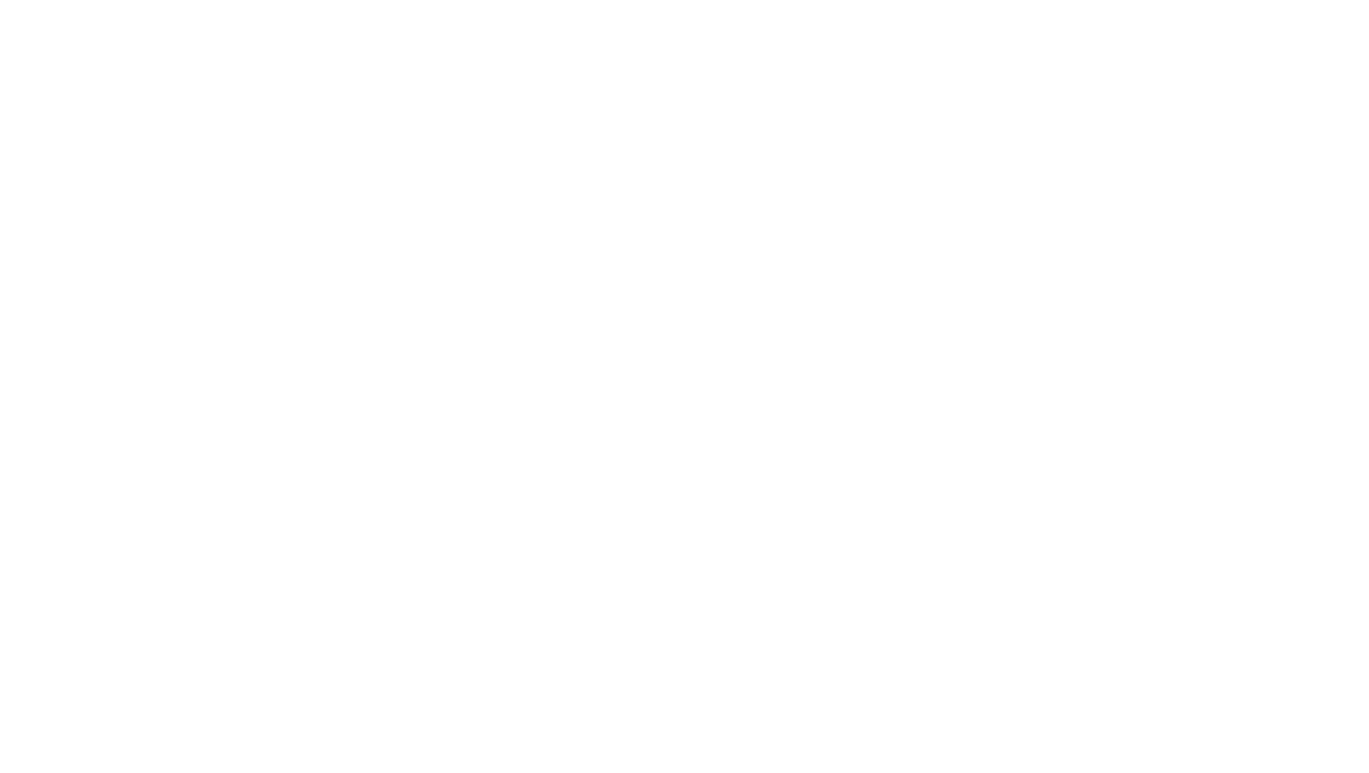 scroll, scrollTop: 0, scrollLeft: 0, axis: both 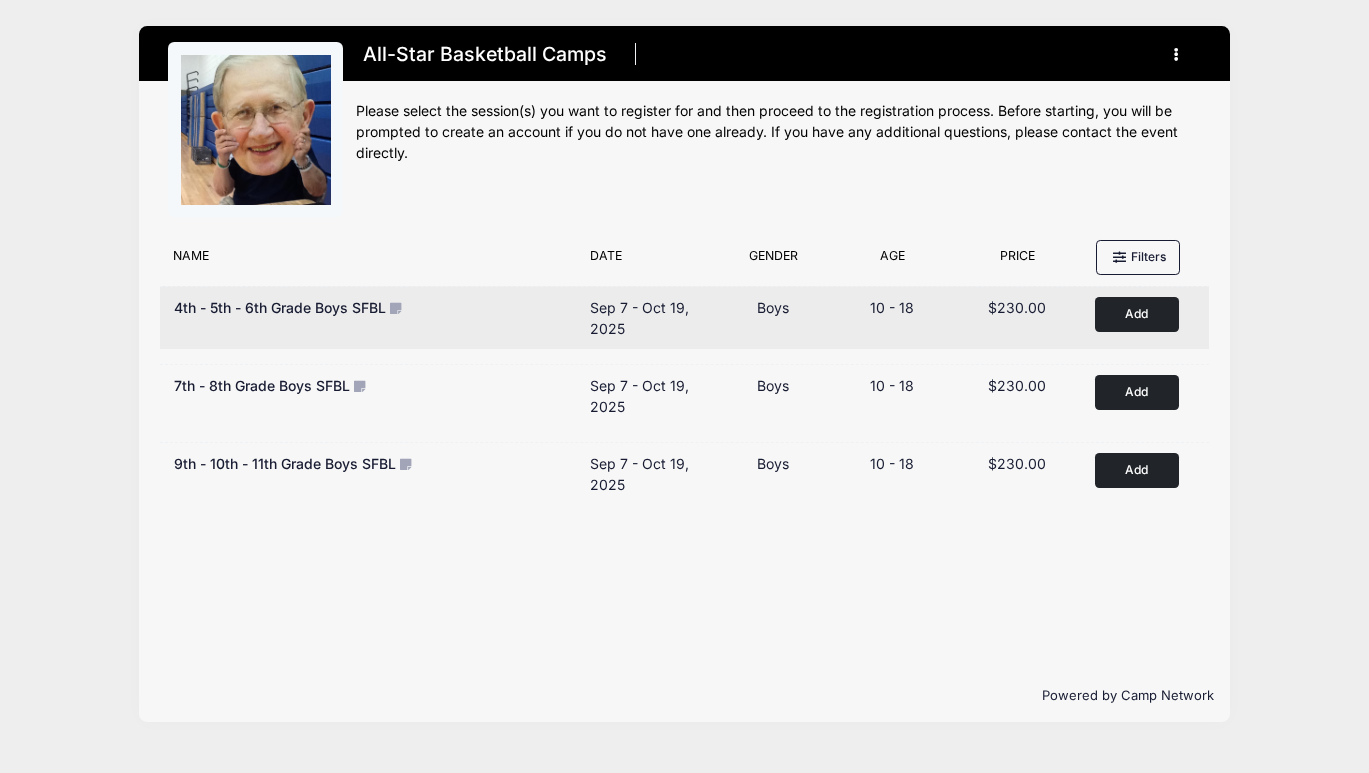 click on "Add  to Cart" at bounding box center [1137, 314] 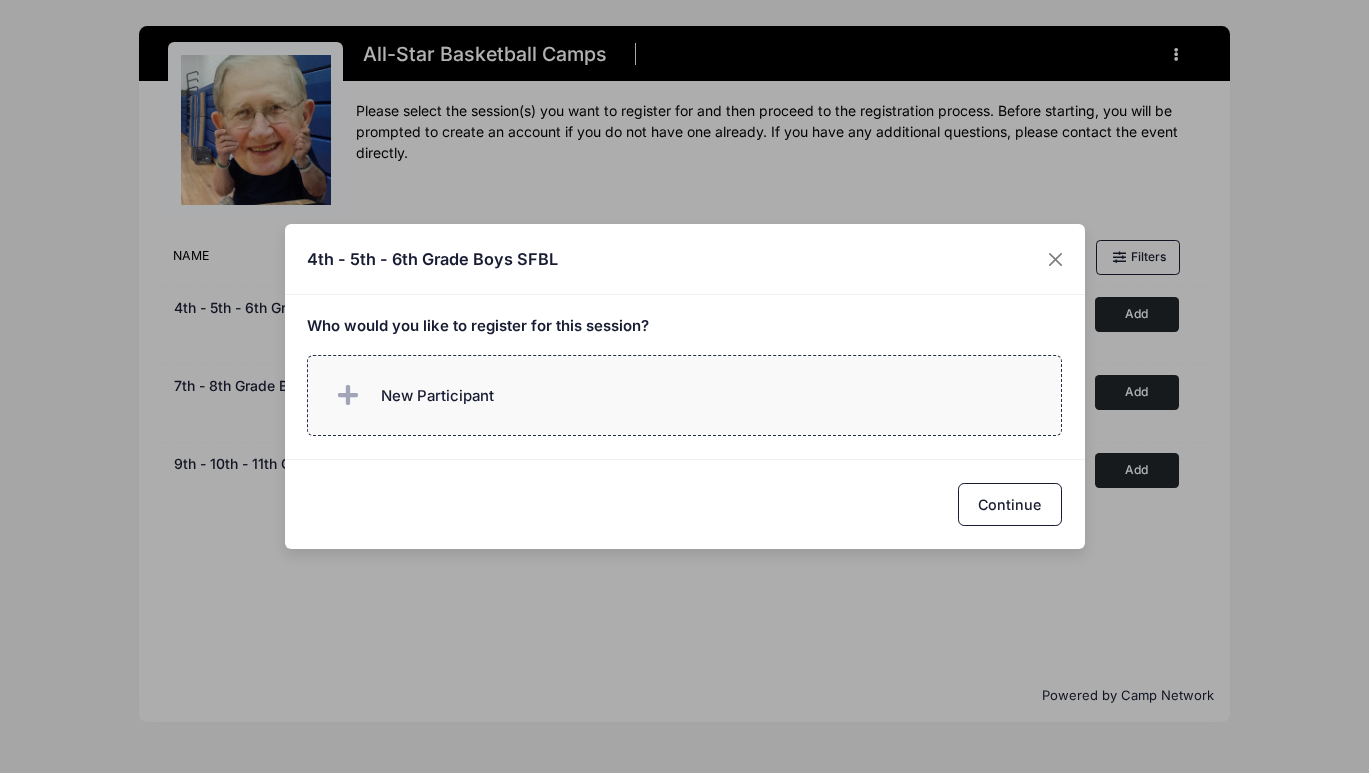 click at bounding box center [348, 396] 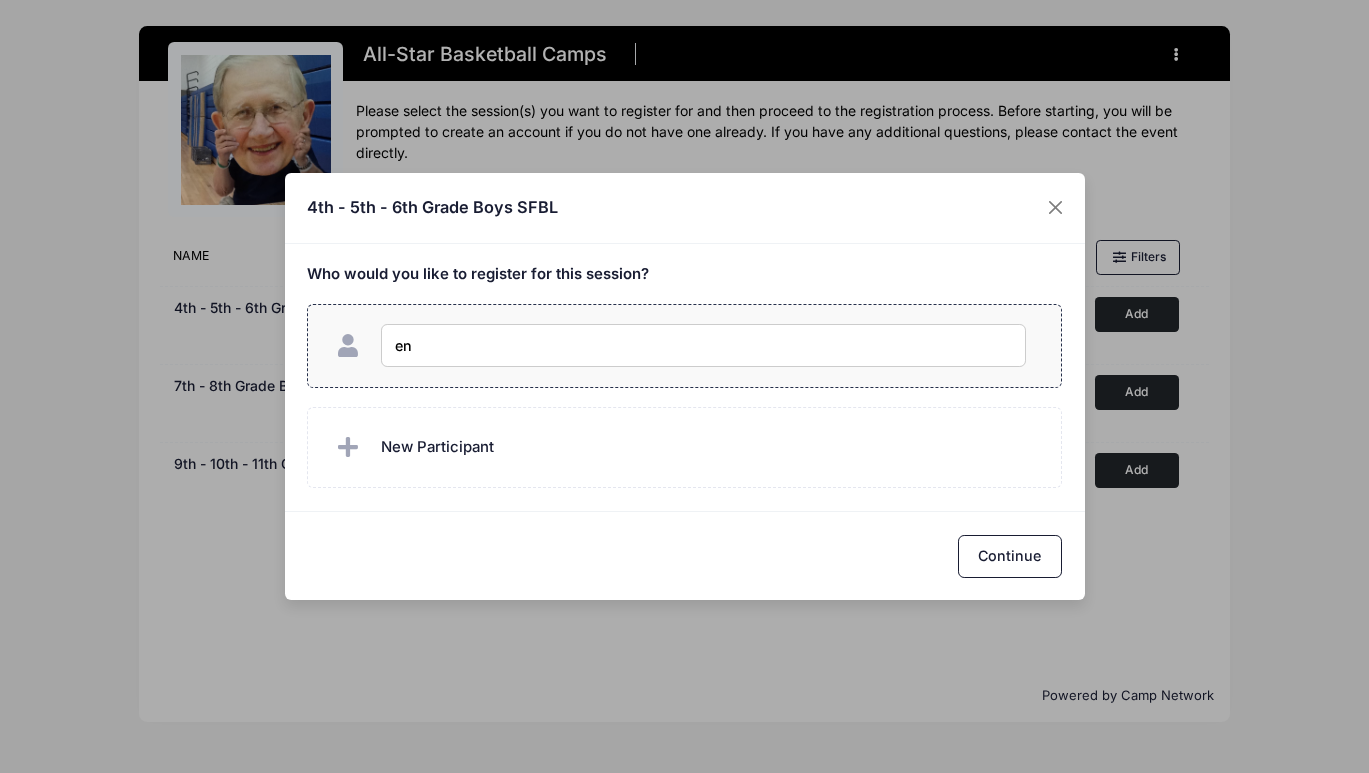 type on "e" 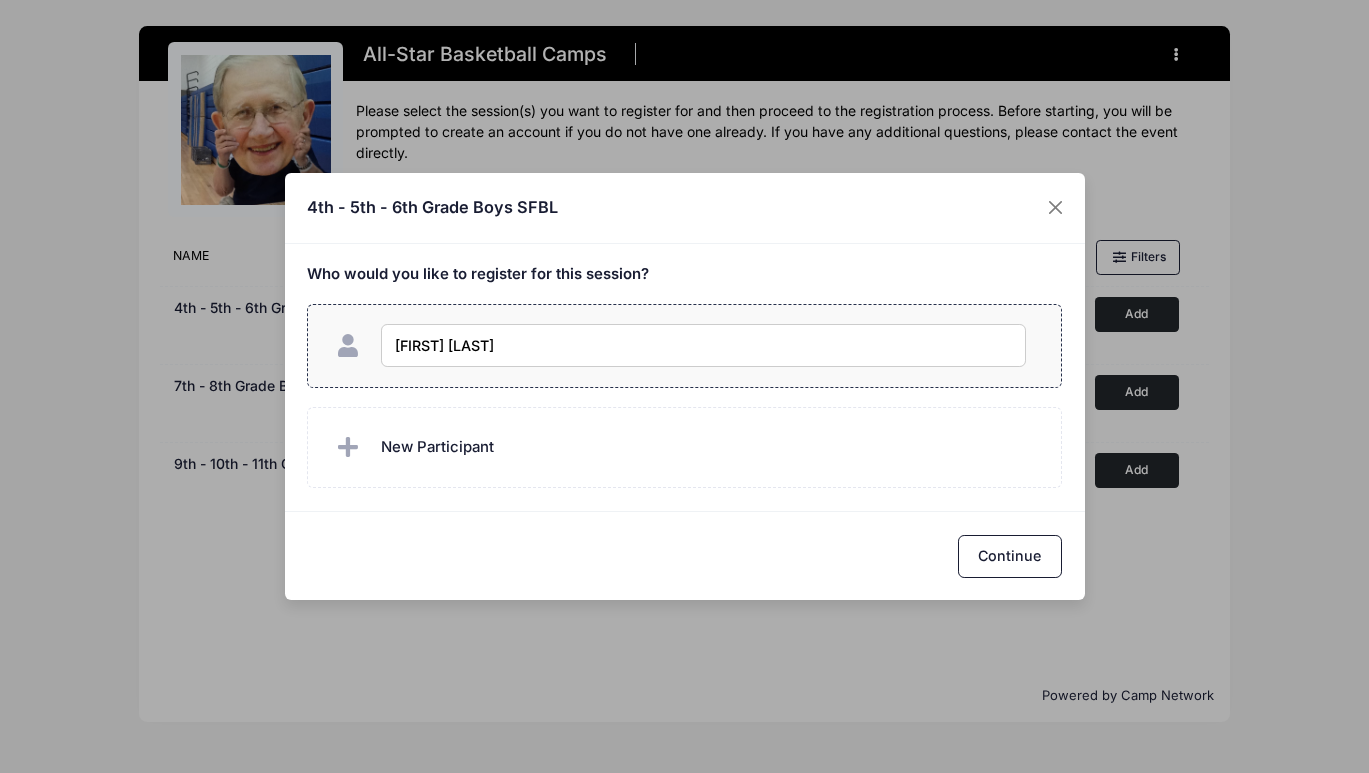 type on "Henry Oelkers" 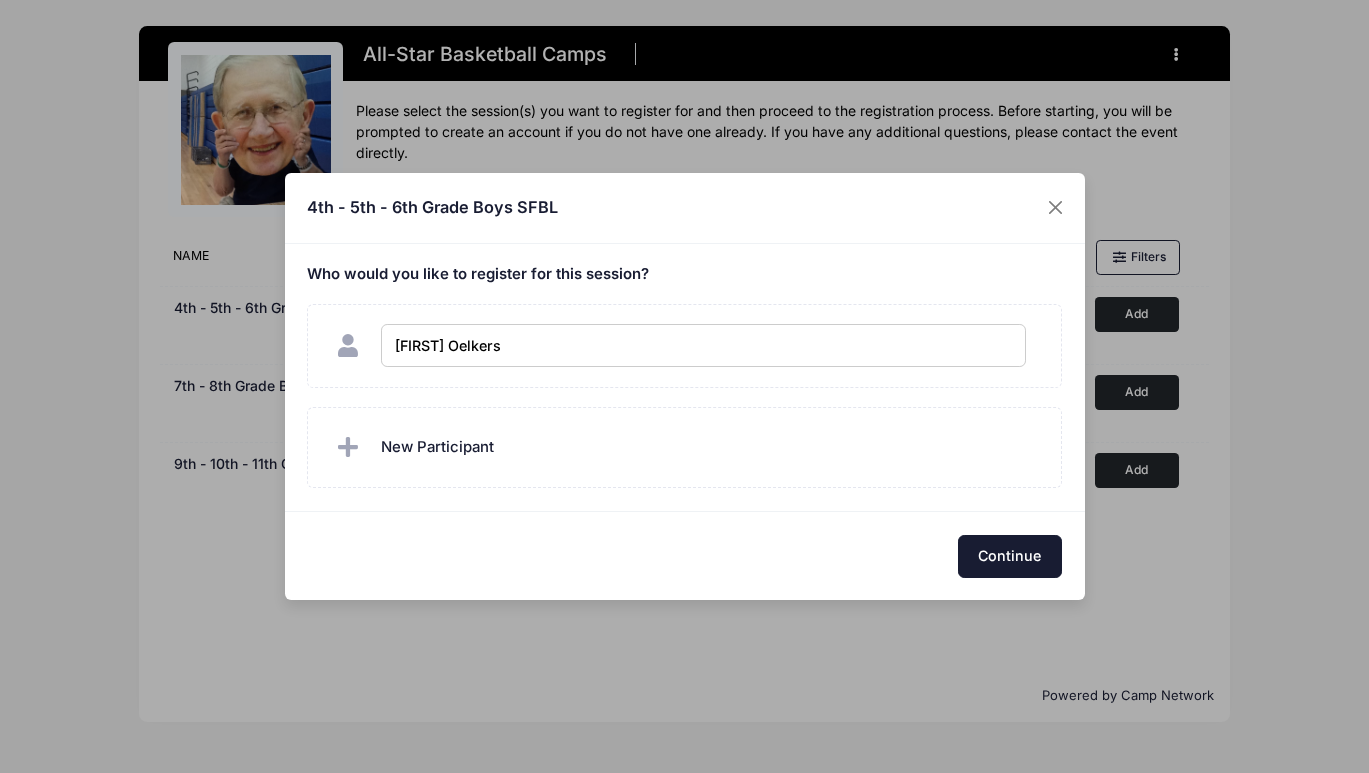 checkbox on "true" 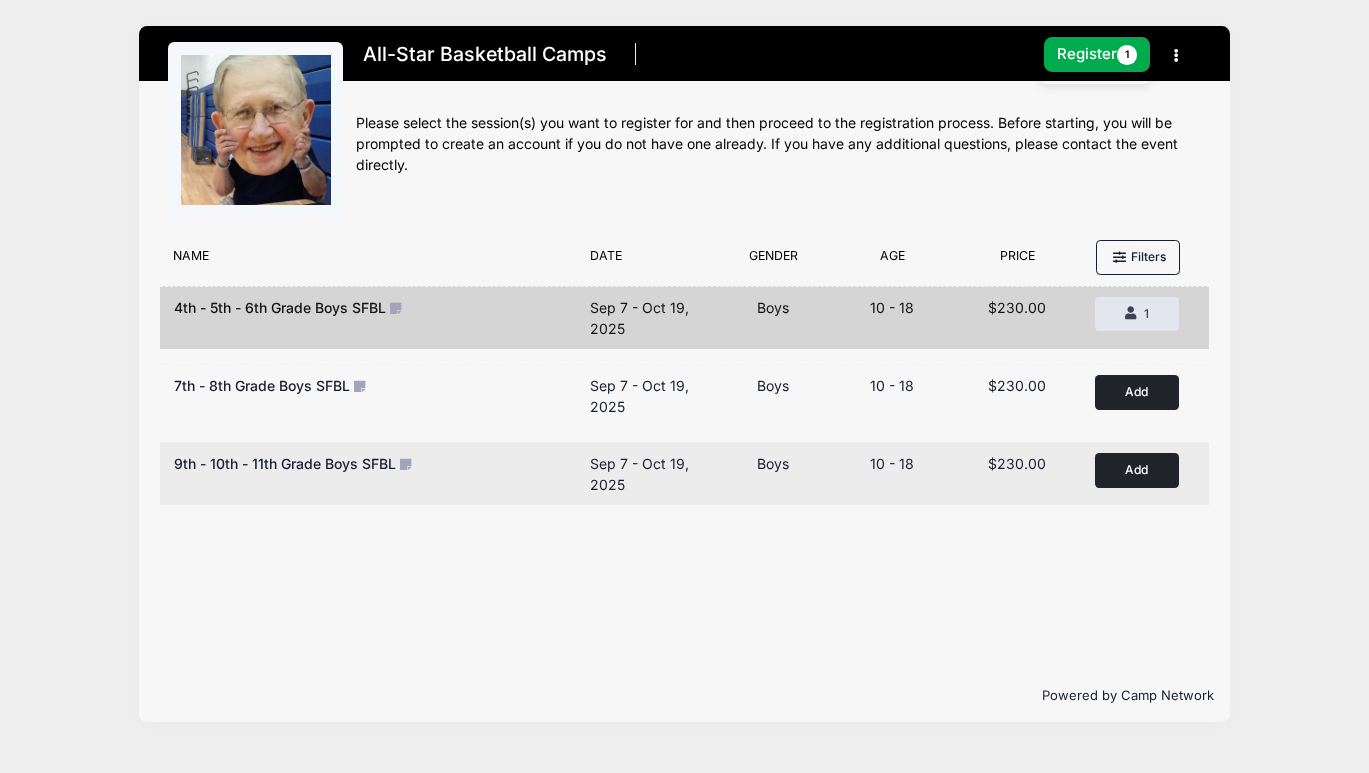click on "Add  to Cart" at bounding box center [1137, 470] 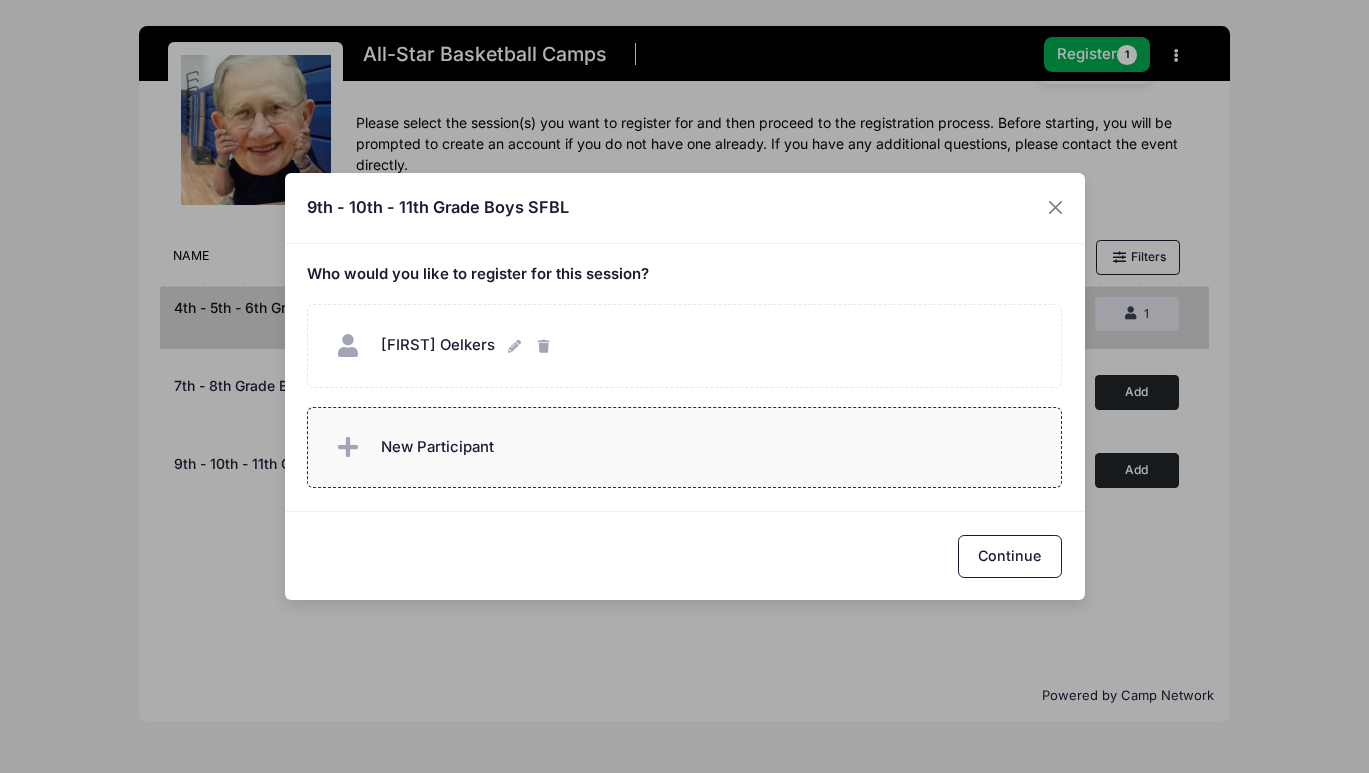 click at bounding box center (348, 448) 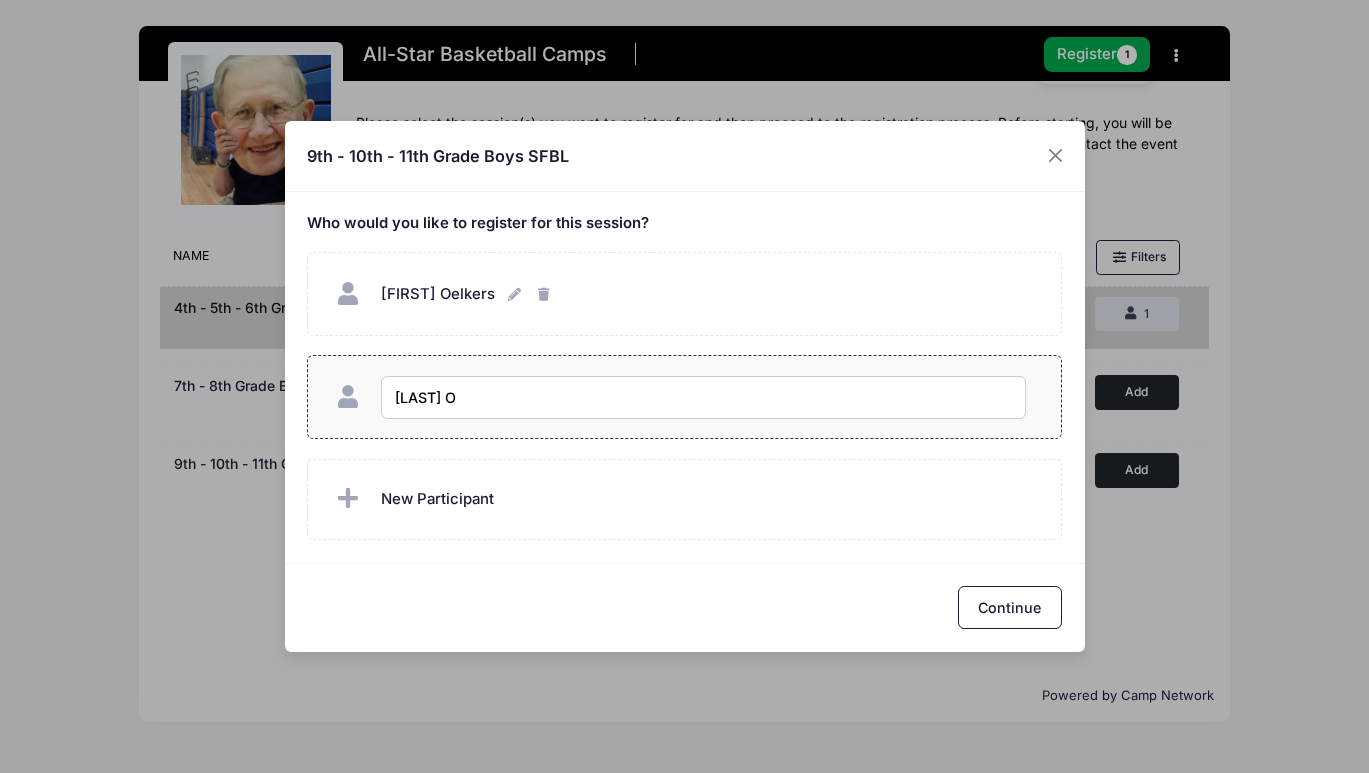 type on "Calvin Oelkers" 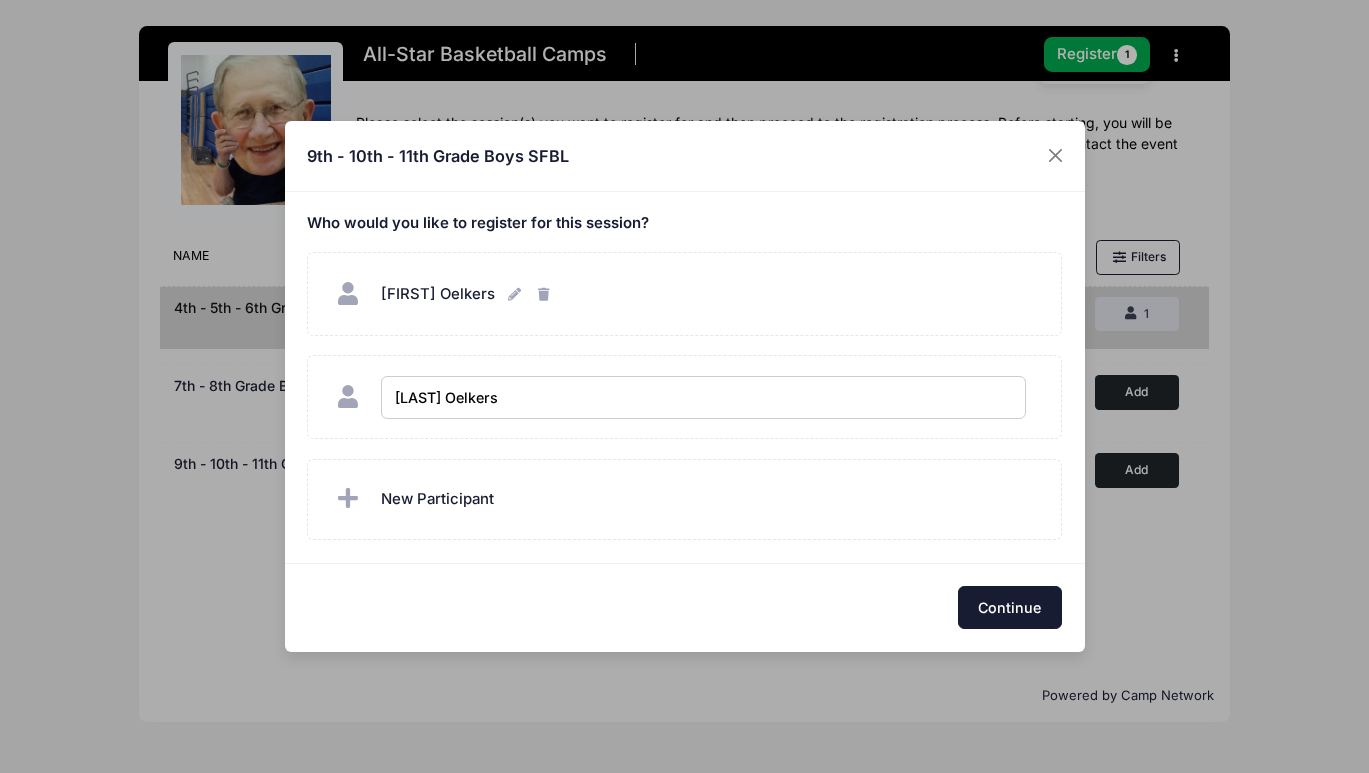 checkbox on "true" 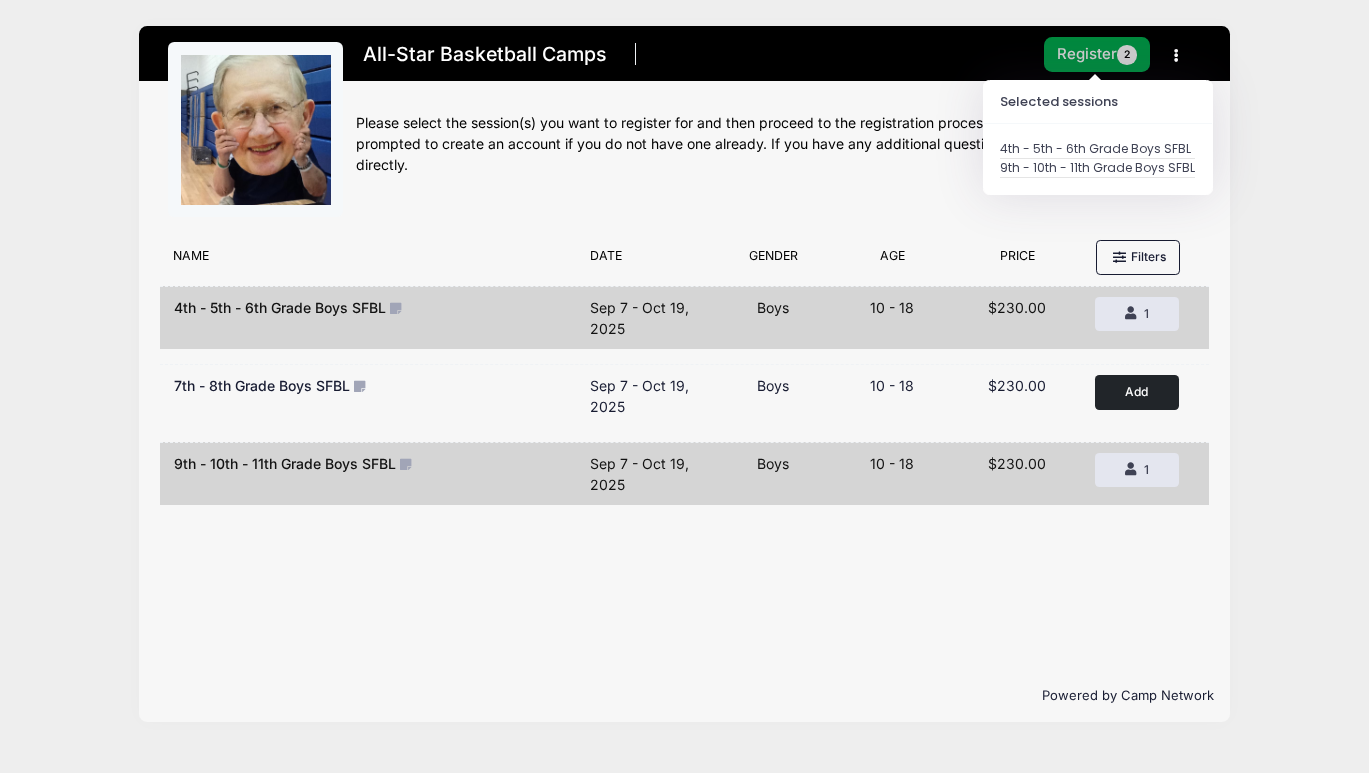 click on "Register  2" at bounding box center [1097, 54] 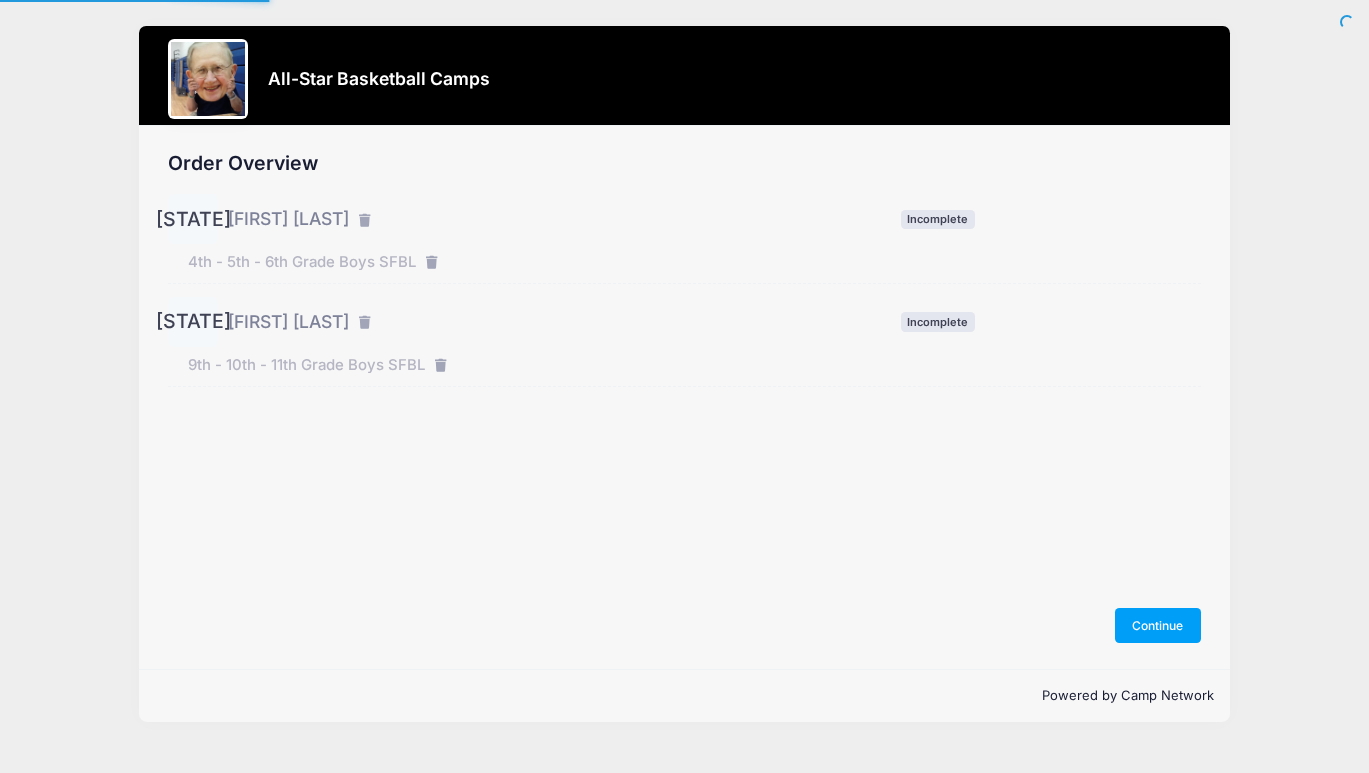 scroll, scrollTop: 0, scrollLeft: 0, axis: both 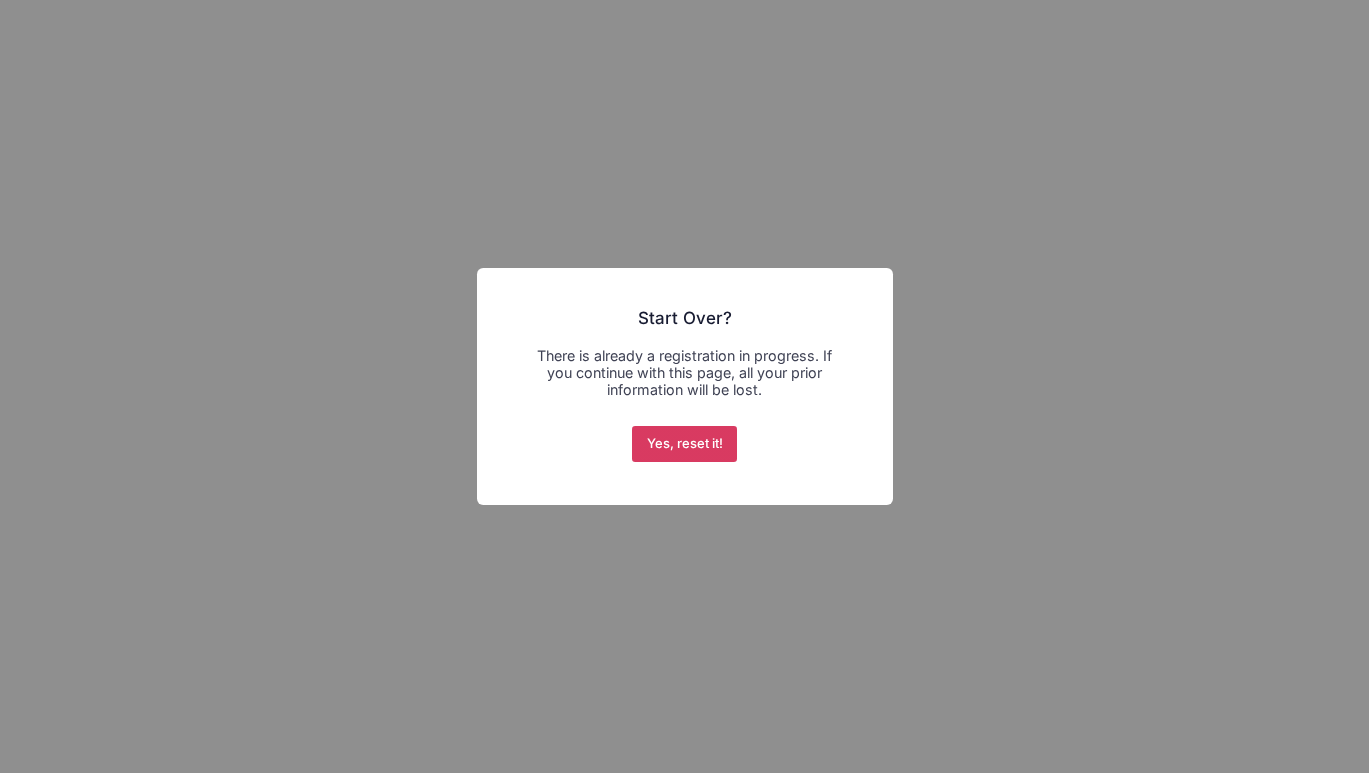 click on "Yes, reset it!" at bounding box center [684, 444] 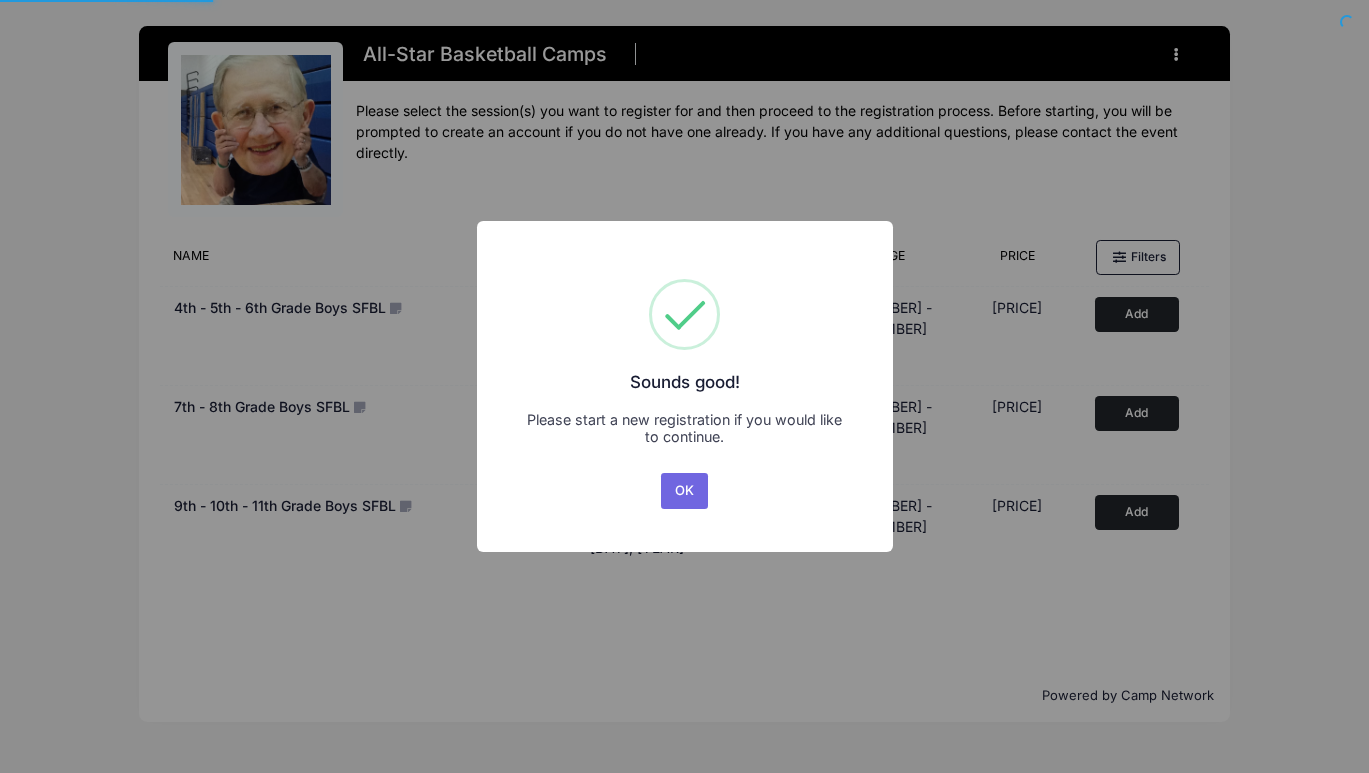 scroll, scrollTop: 0, scrollLeft: 0, axis: both 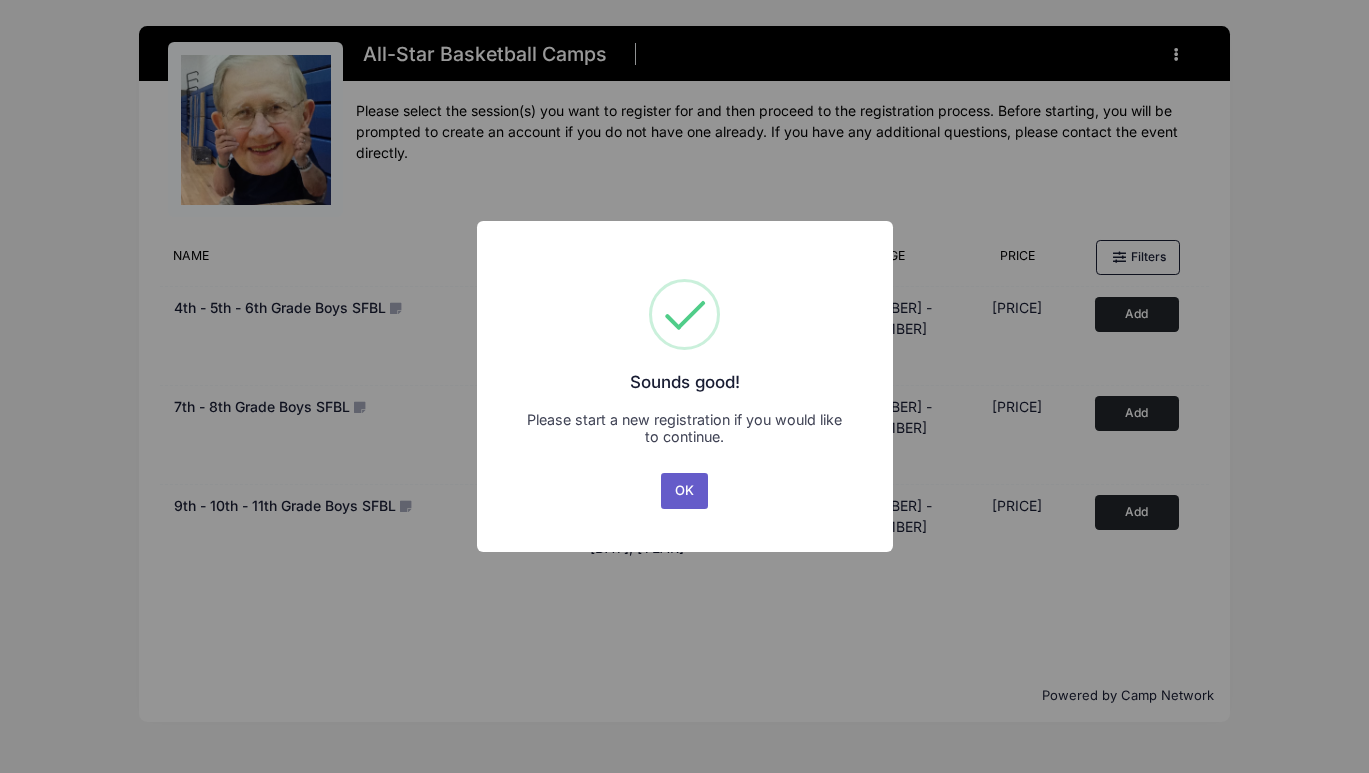 click on "OK" at bounding box center (685, 491) 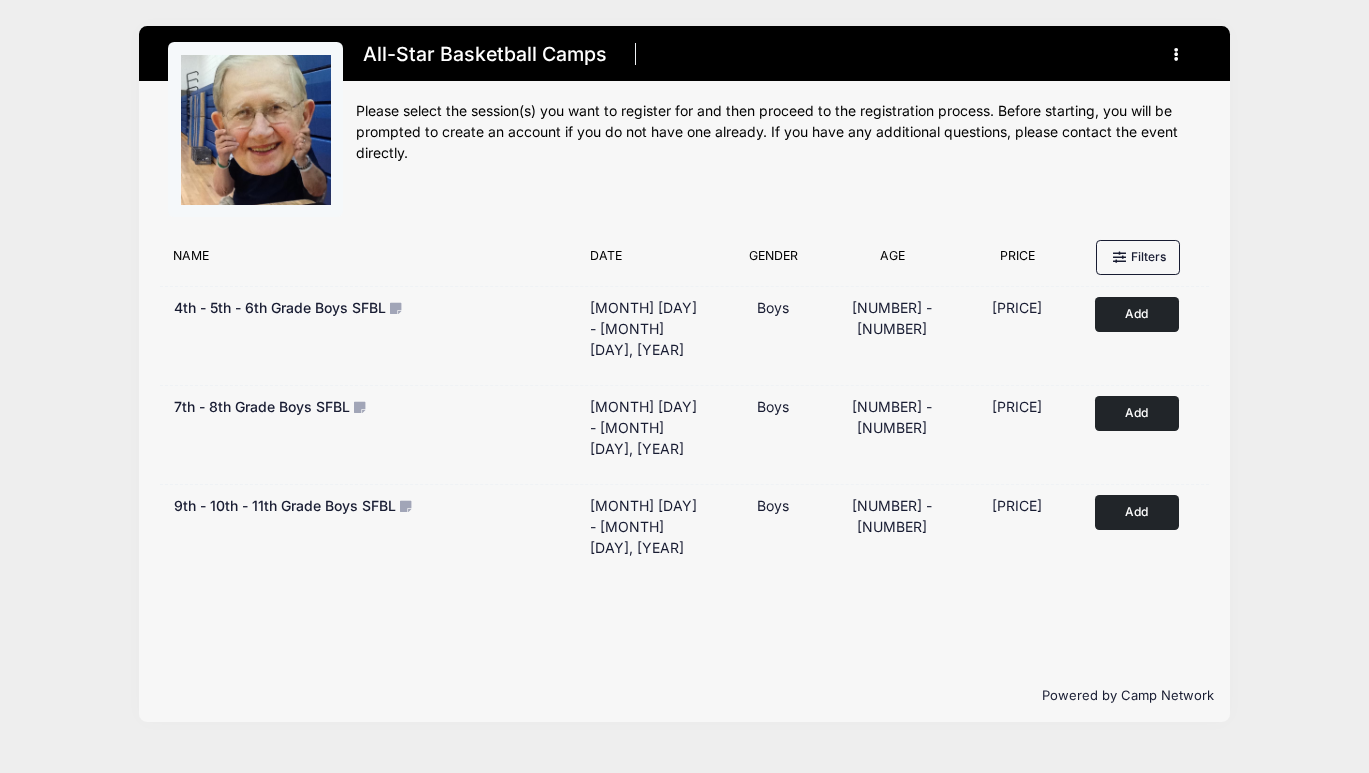 click at bounding box center [1177, 54] 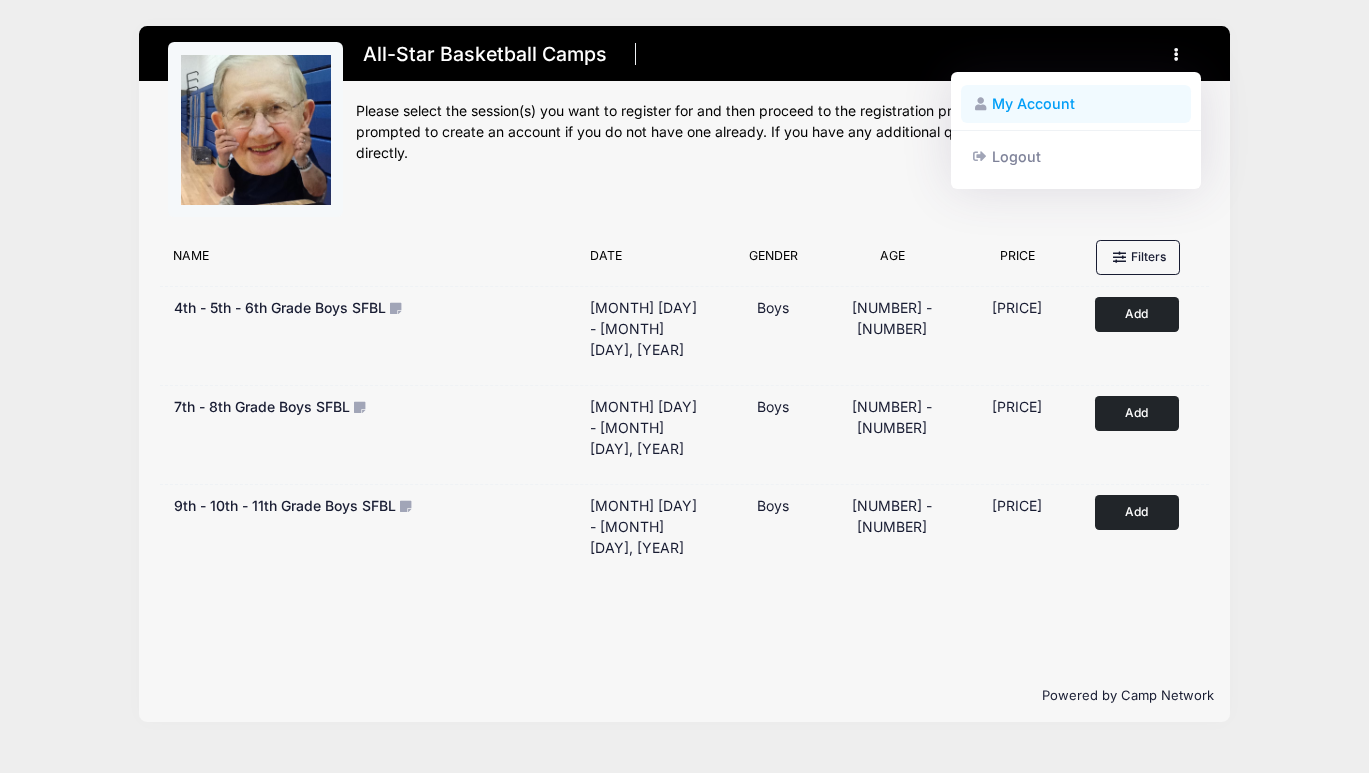 click on "My Account" at bounding box center [1076, 104] 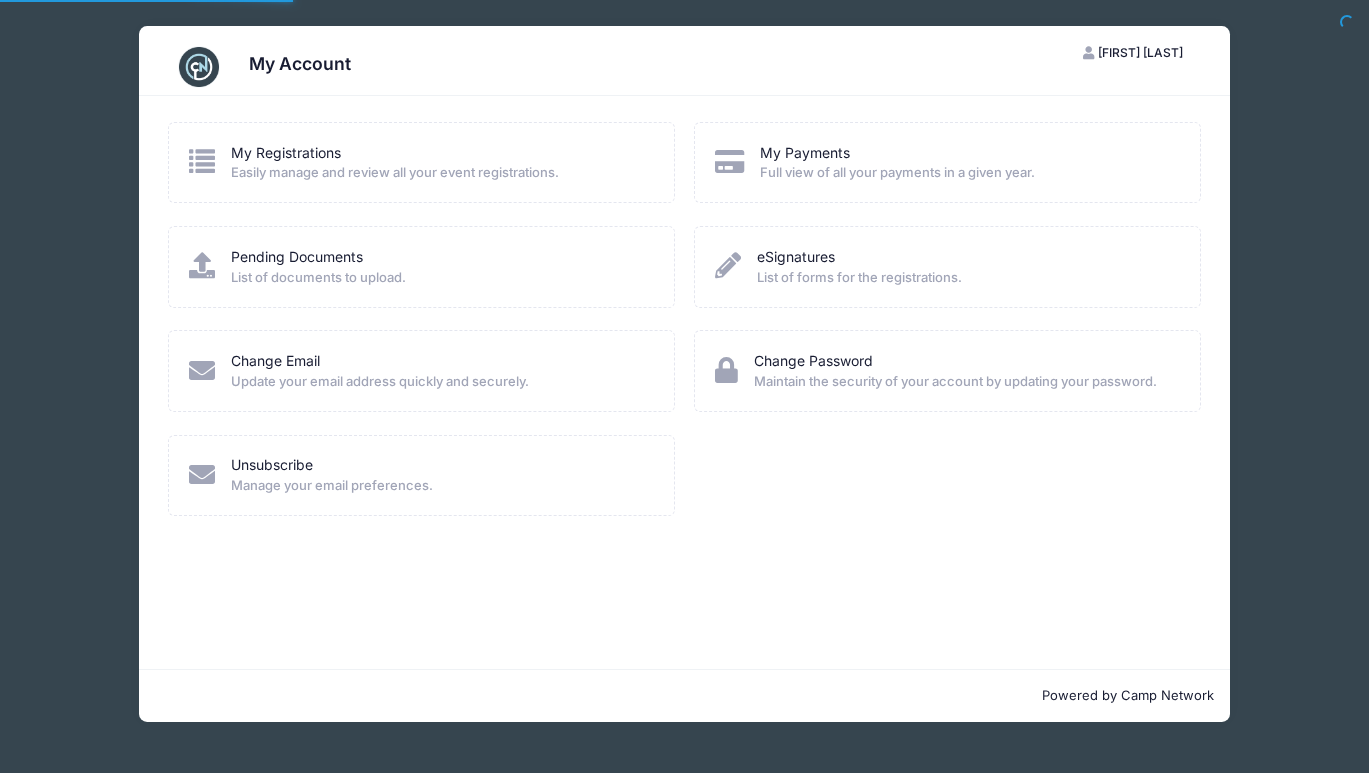 scroll, scrollTop: 0, scrollLeft: 0, axis: both 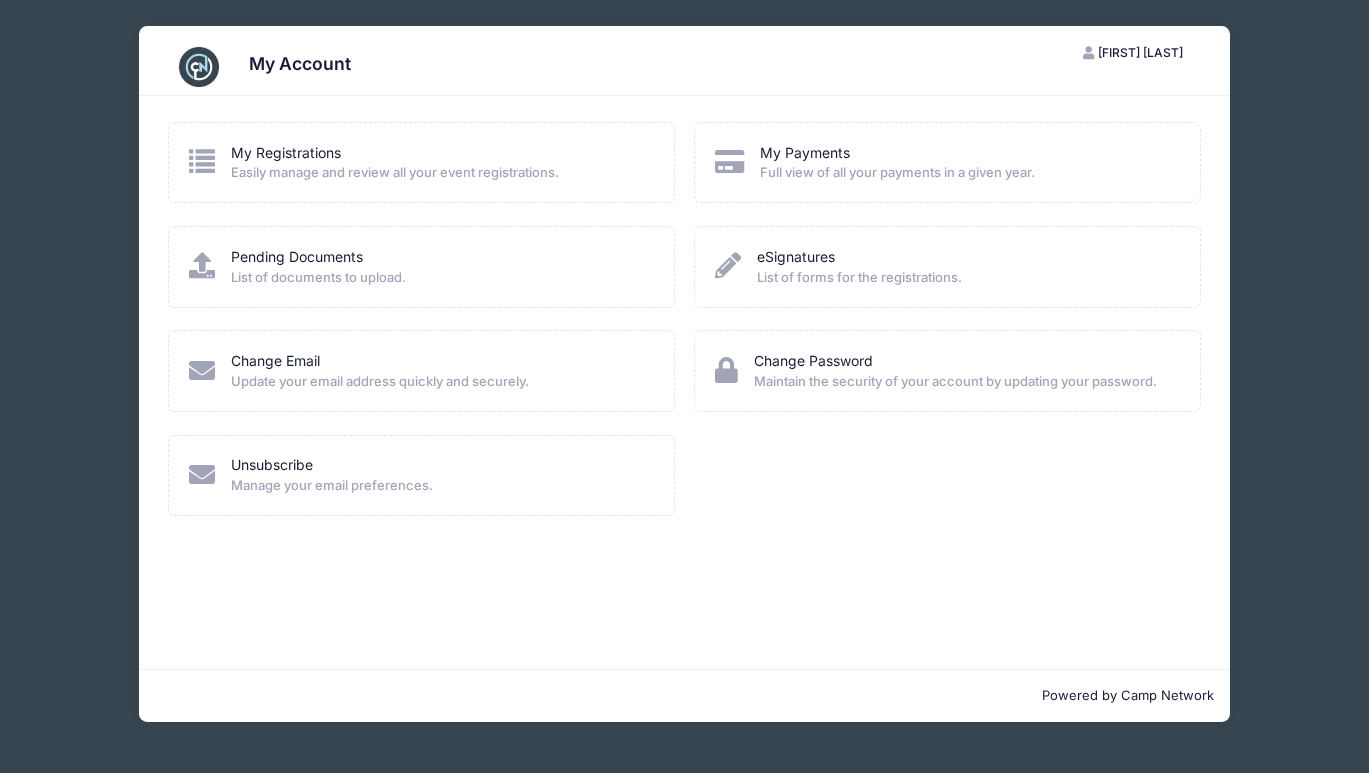 click on "Easily manage and review all your event registrations." at bounding box center [395, 173] 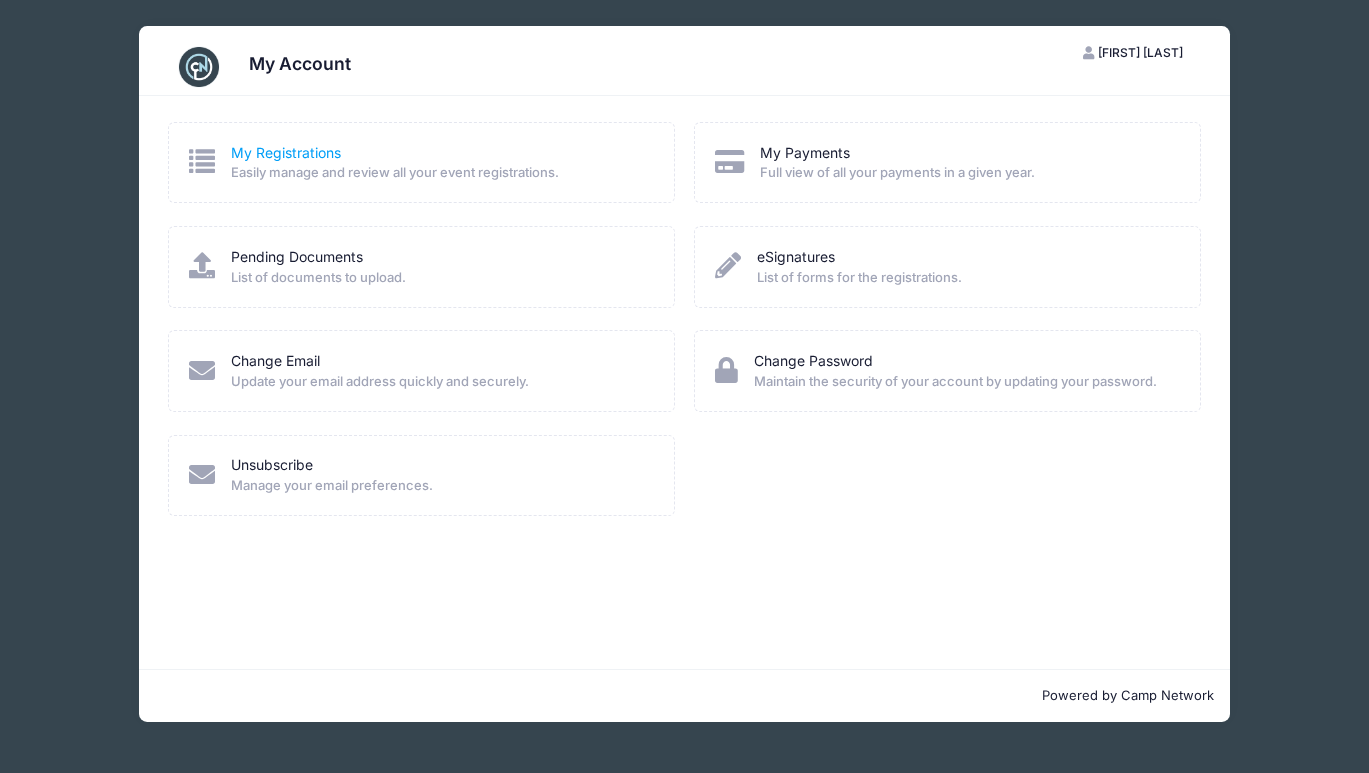 click on "My Registrations" at bounding box center (286, 152) 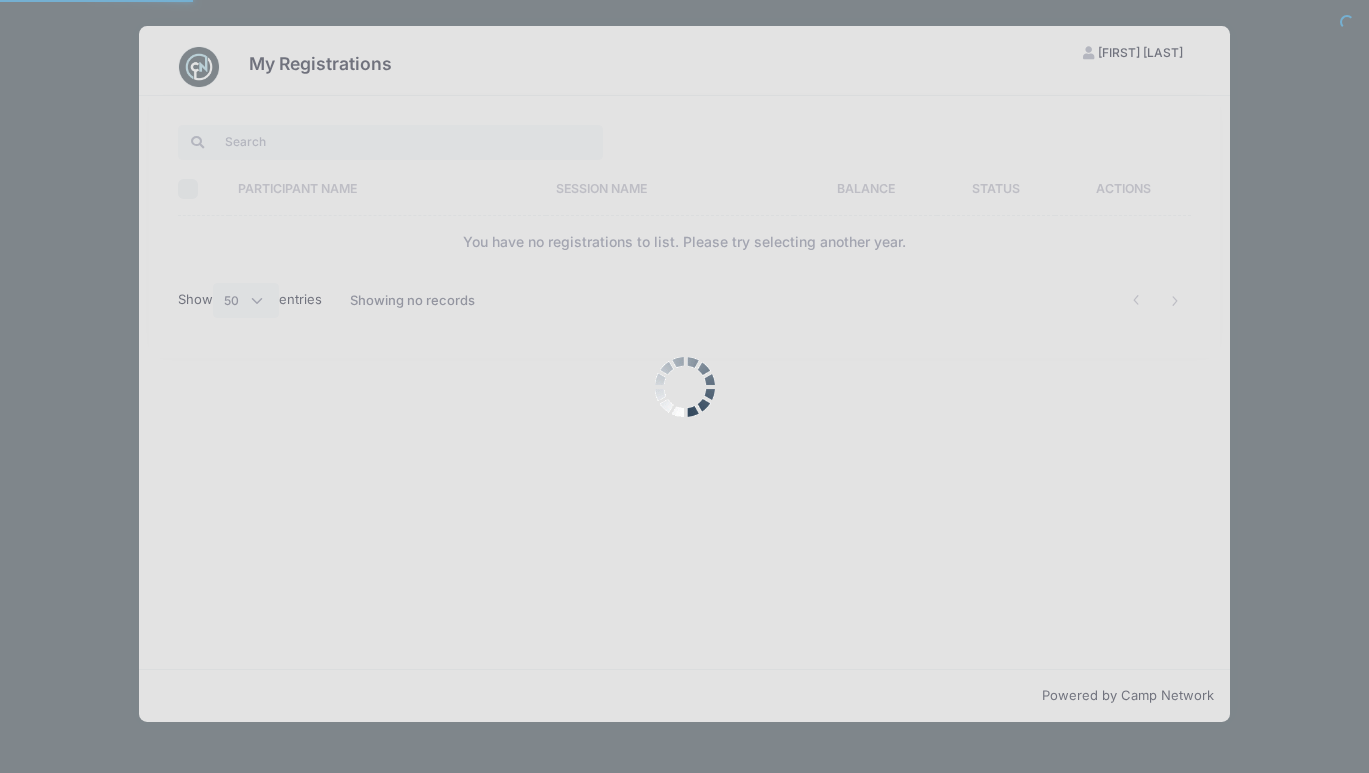 select on "50" 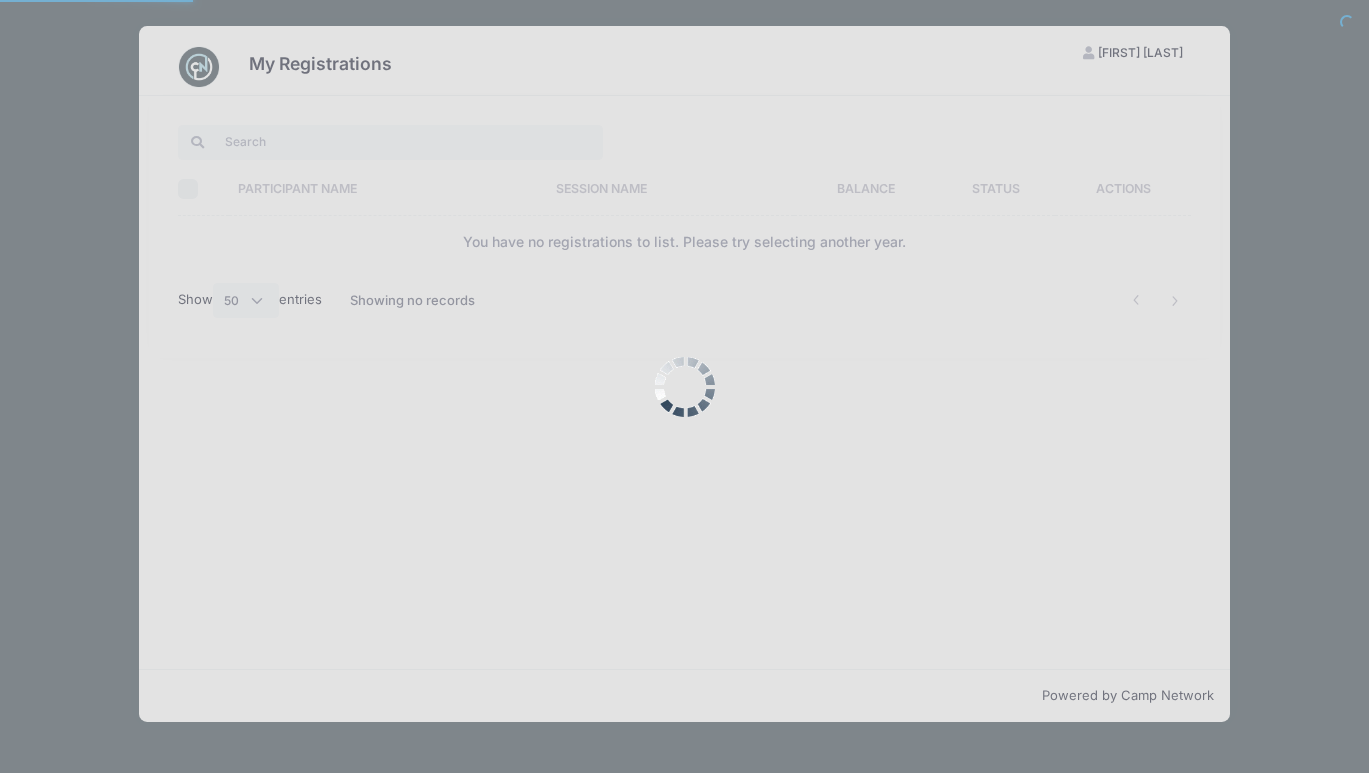 scroll, scrollTop: 0, scrollLeft: 0, axis: both 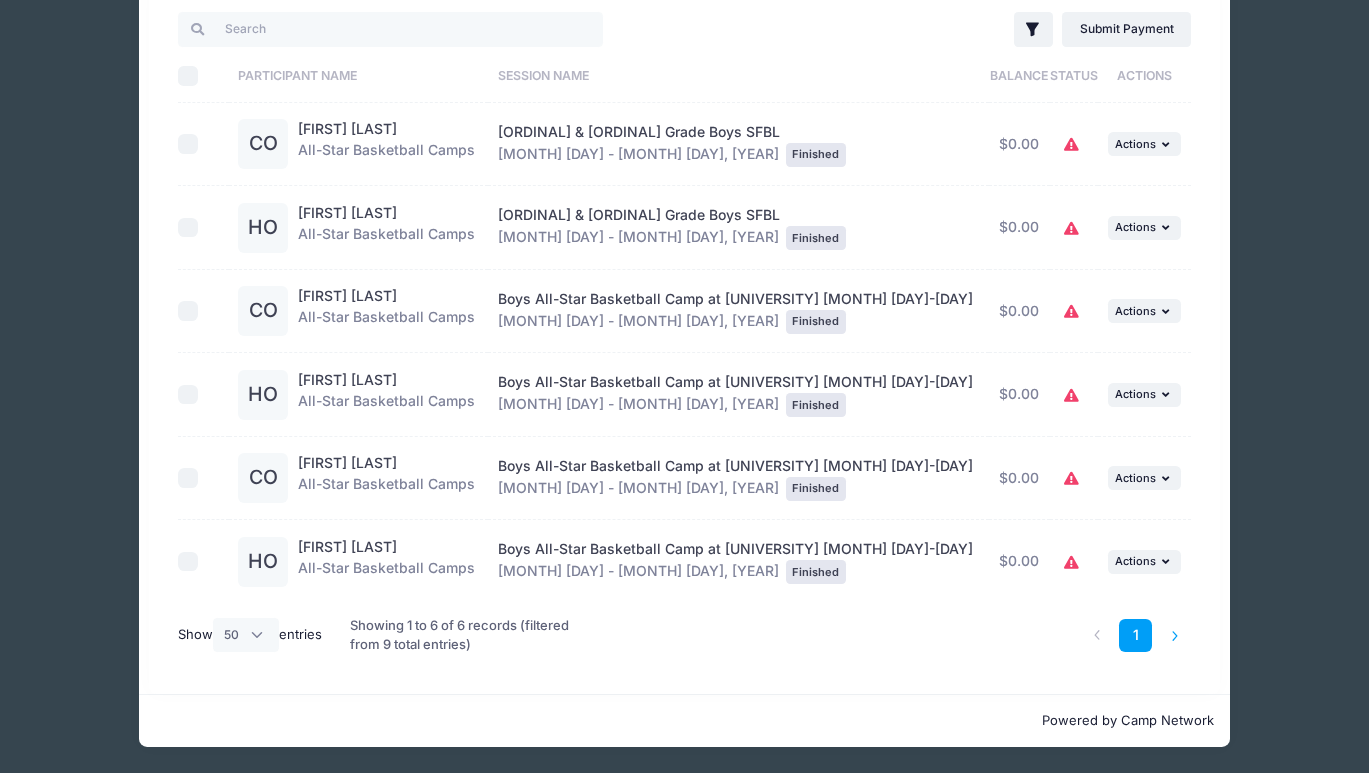 click at bounding box center (1174, 635) 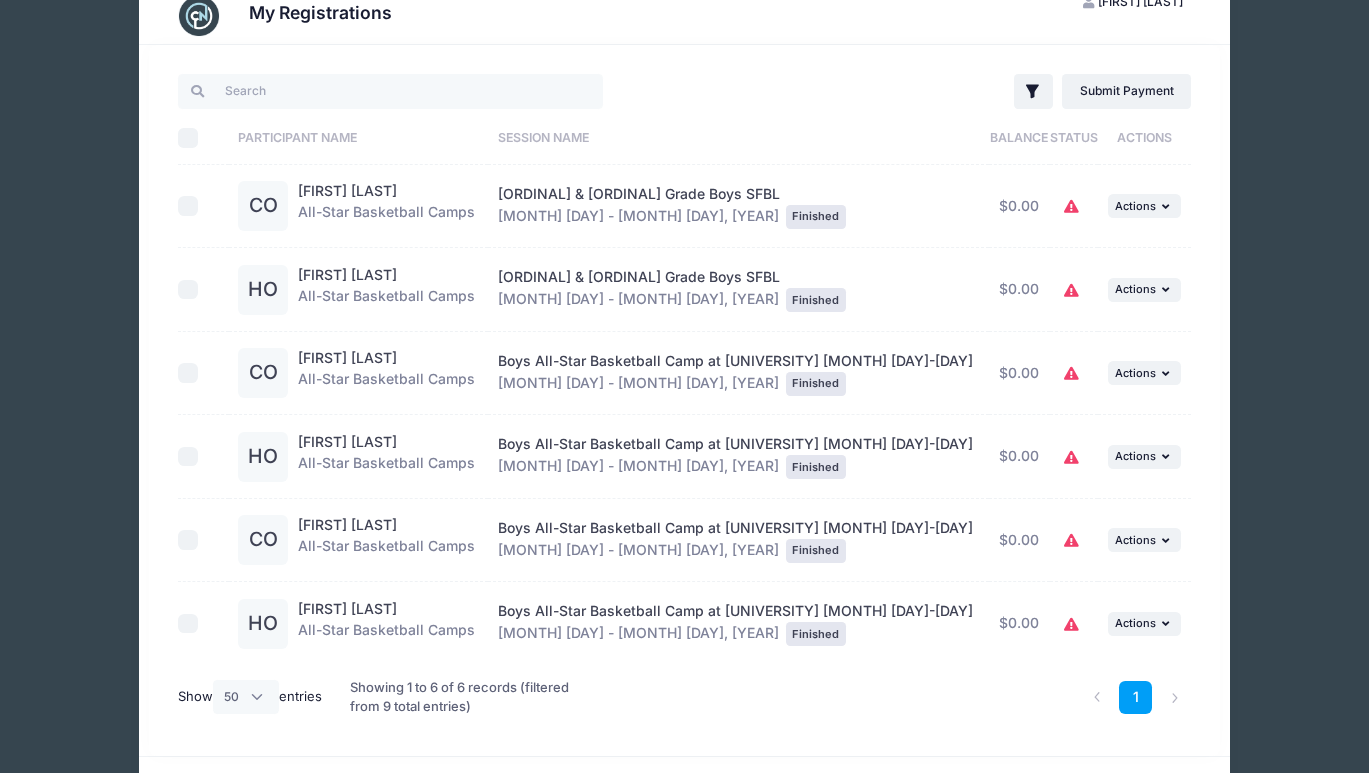 scroll, scrollTop: 0, scrollLeft: 0, axis: both 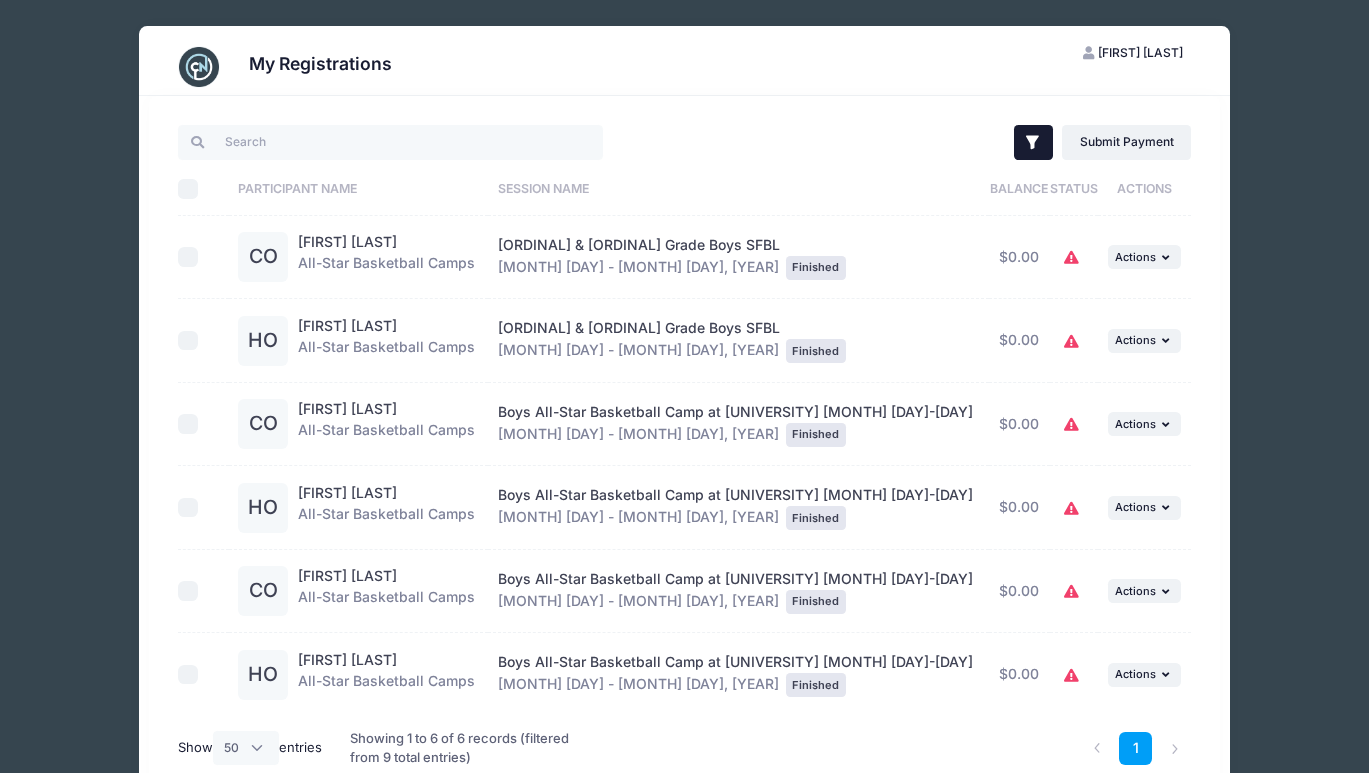 click 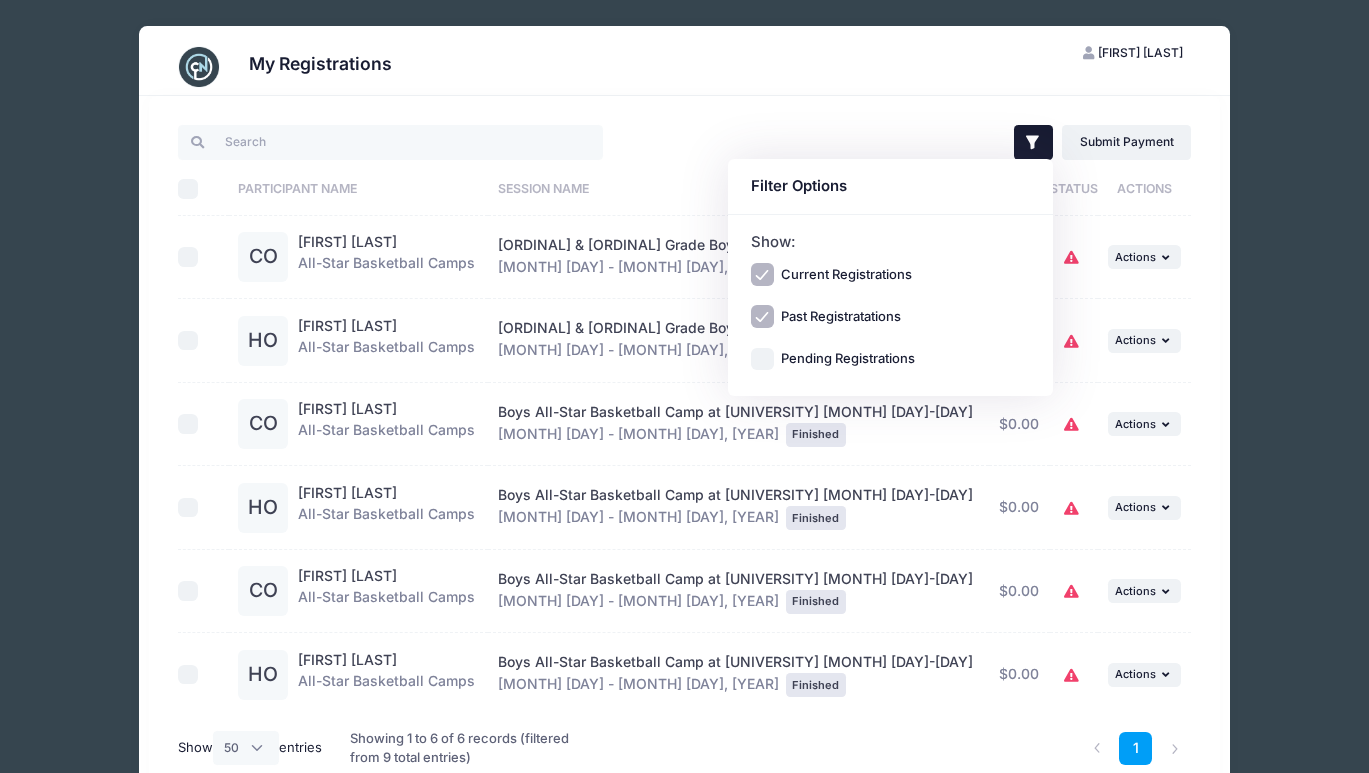 click on "Filter
Filter Options
Show:
Current Registrations
Past Registratations
Pending Registrations
Actions      Submit Payment
Upload Required Documents
Pending Documents
eSignatures Submit Payment
Select All" at bounding box center (684, 451) 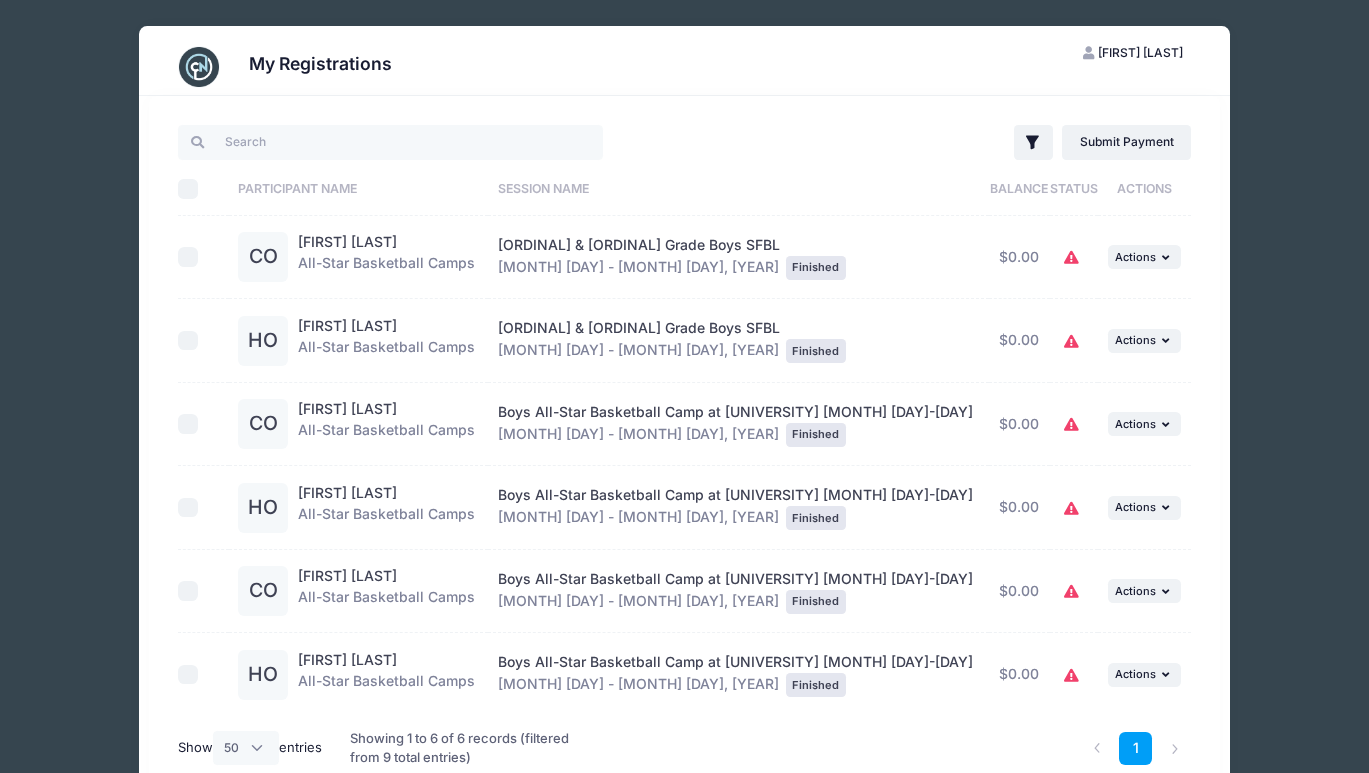 click on "[FIRST] [LAST]" at bounding box center (1140, 52) 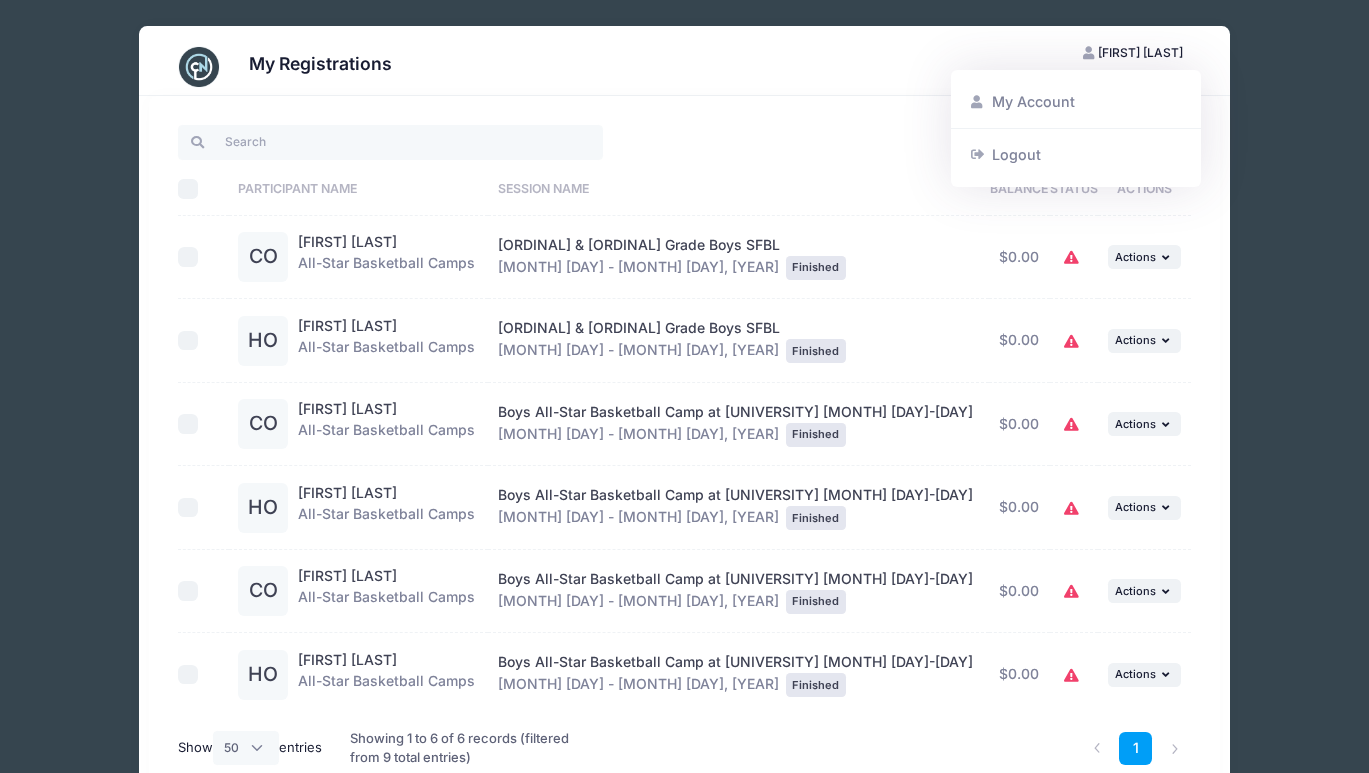 click on "My Registrations" at bounding box center [684, 67] 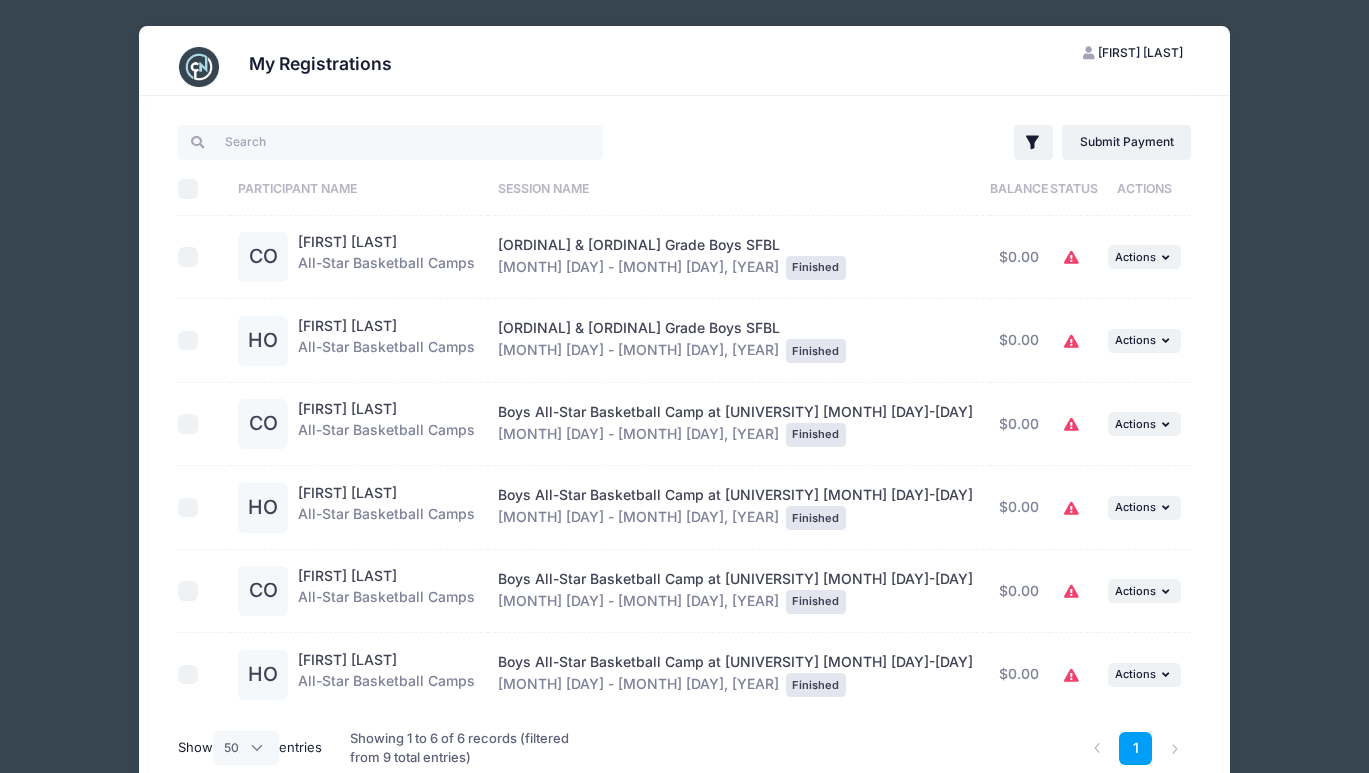 click on "Showing 1 to 6 of 6 records (filtered from 9 total entries)" at bounding box center (469, 748) 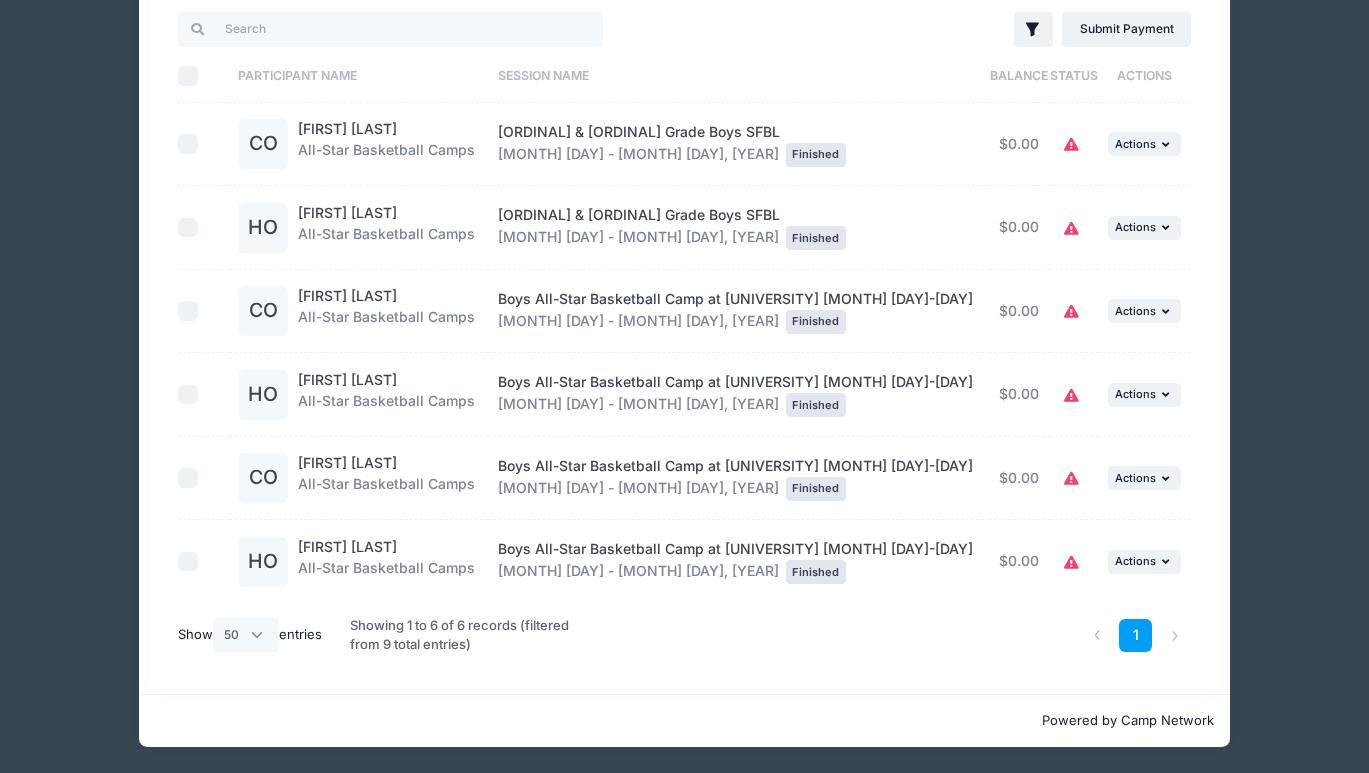 scroll, scrollTop: 0, scrollLeft: 0, axis: both 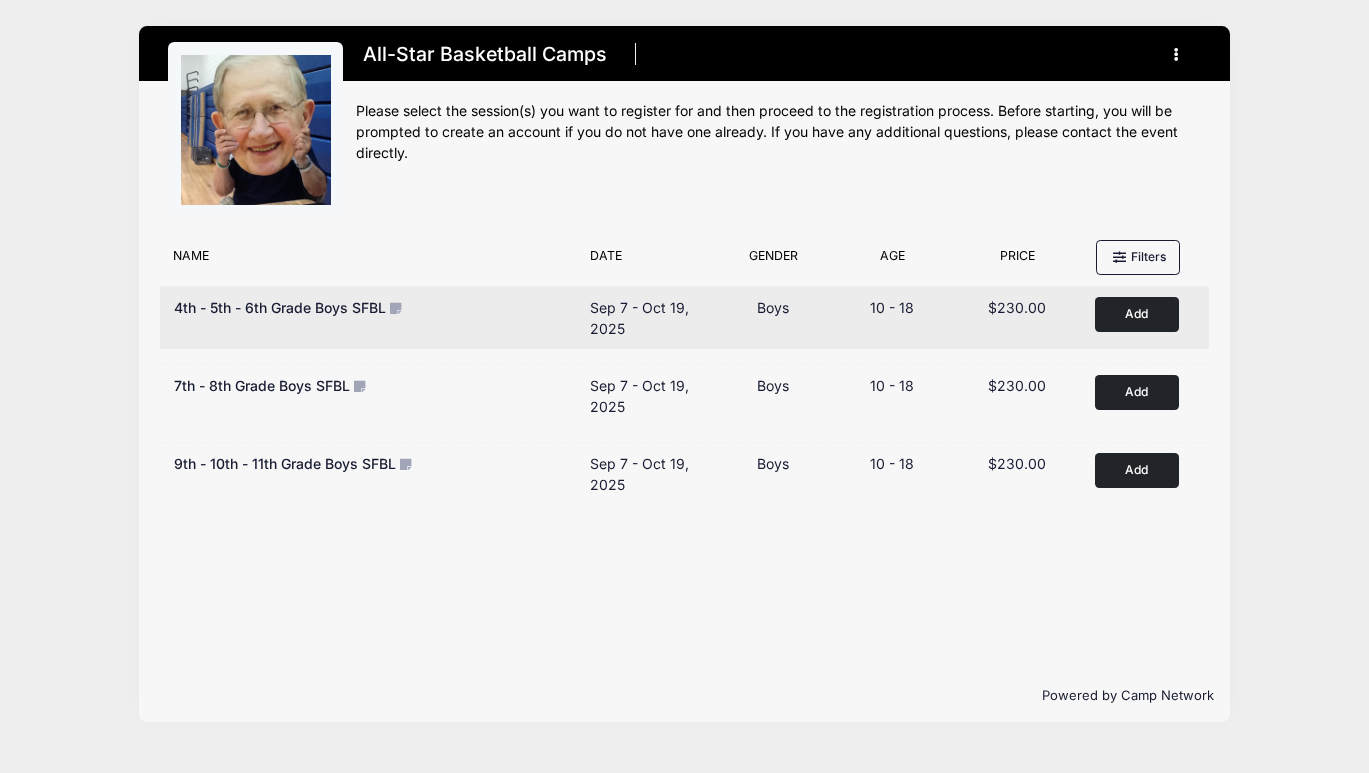 click on "Add  to Cart" at bounding box center (1137, 314) 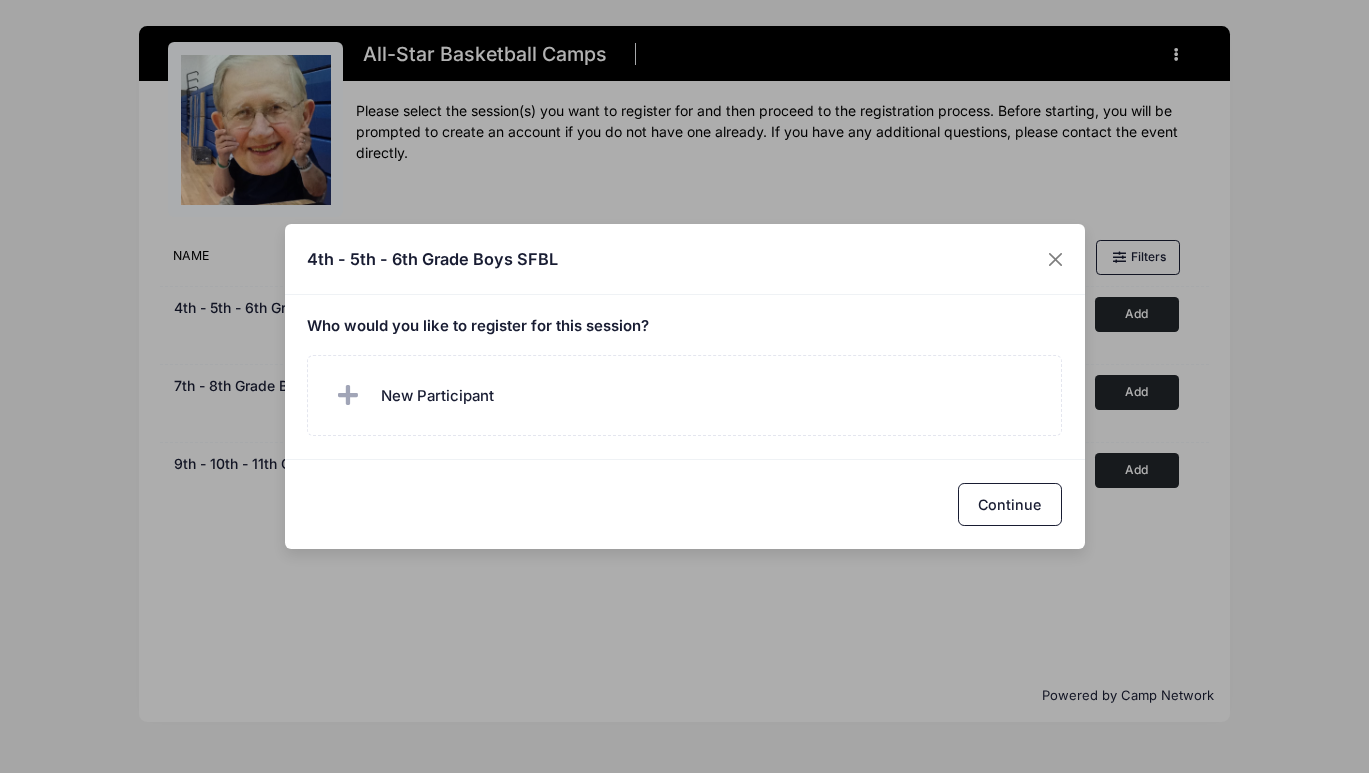 click on "Who would you like to register for this session?" at bounding box center (684, 327) 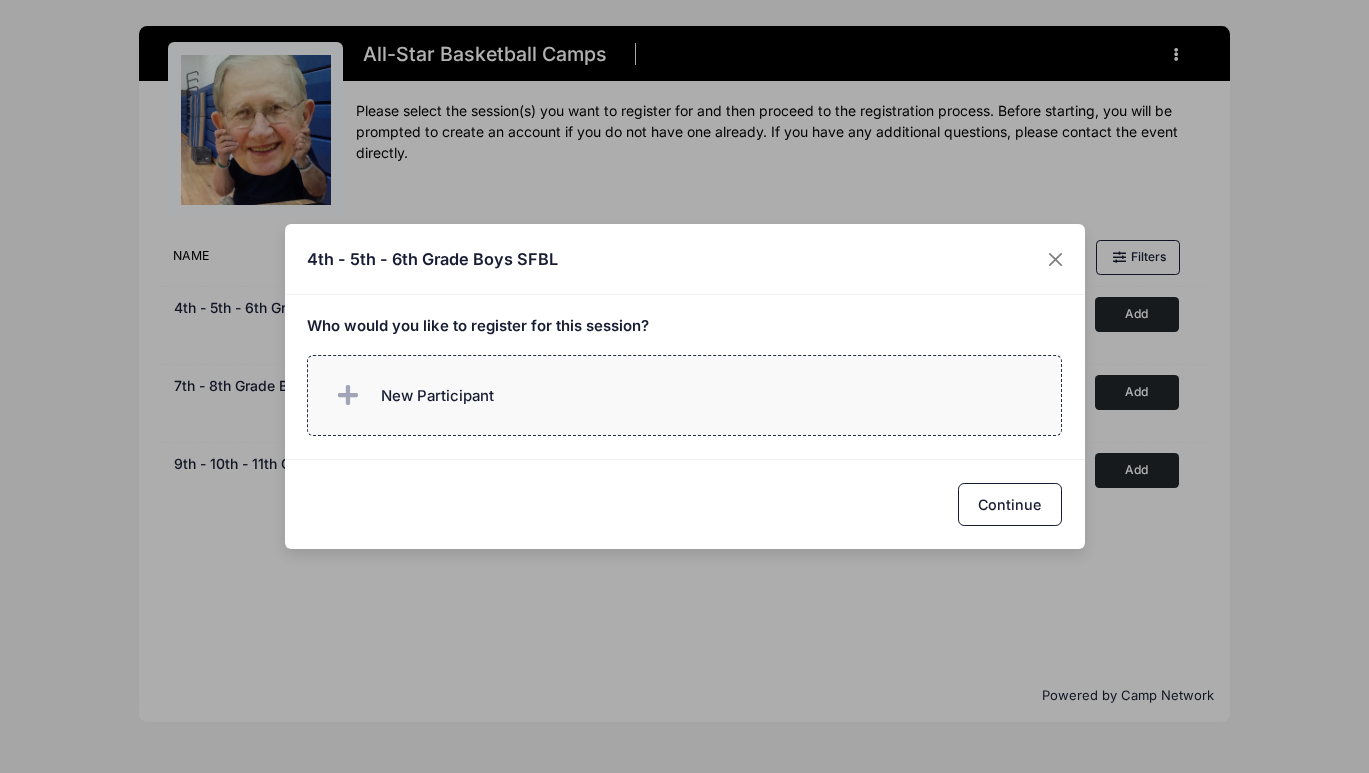 click at bounding box center [348, 396] 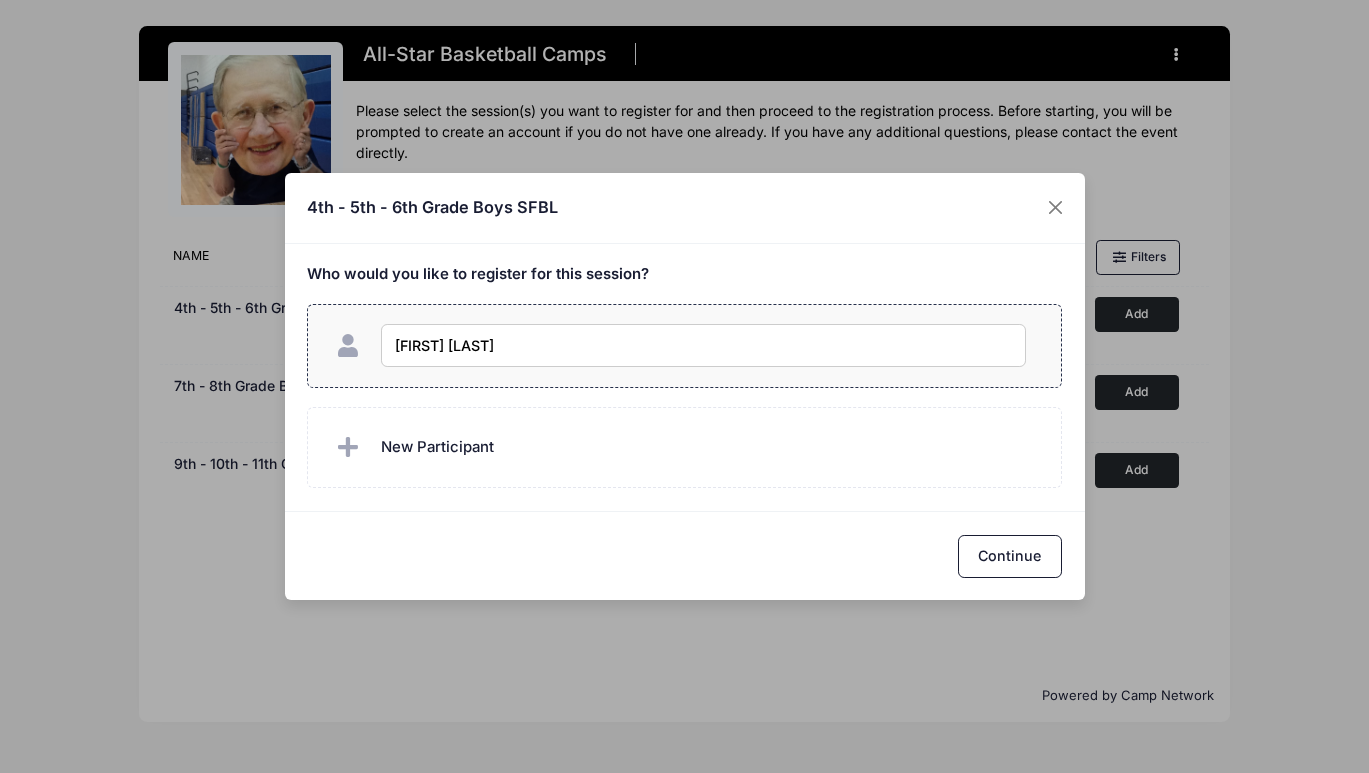 type on "[FIRST] [LAST]" 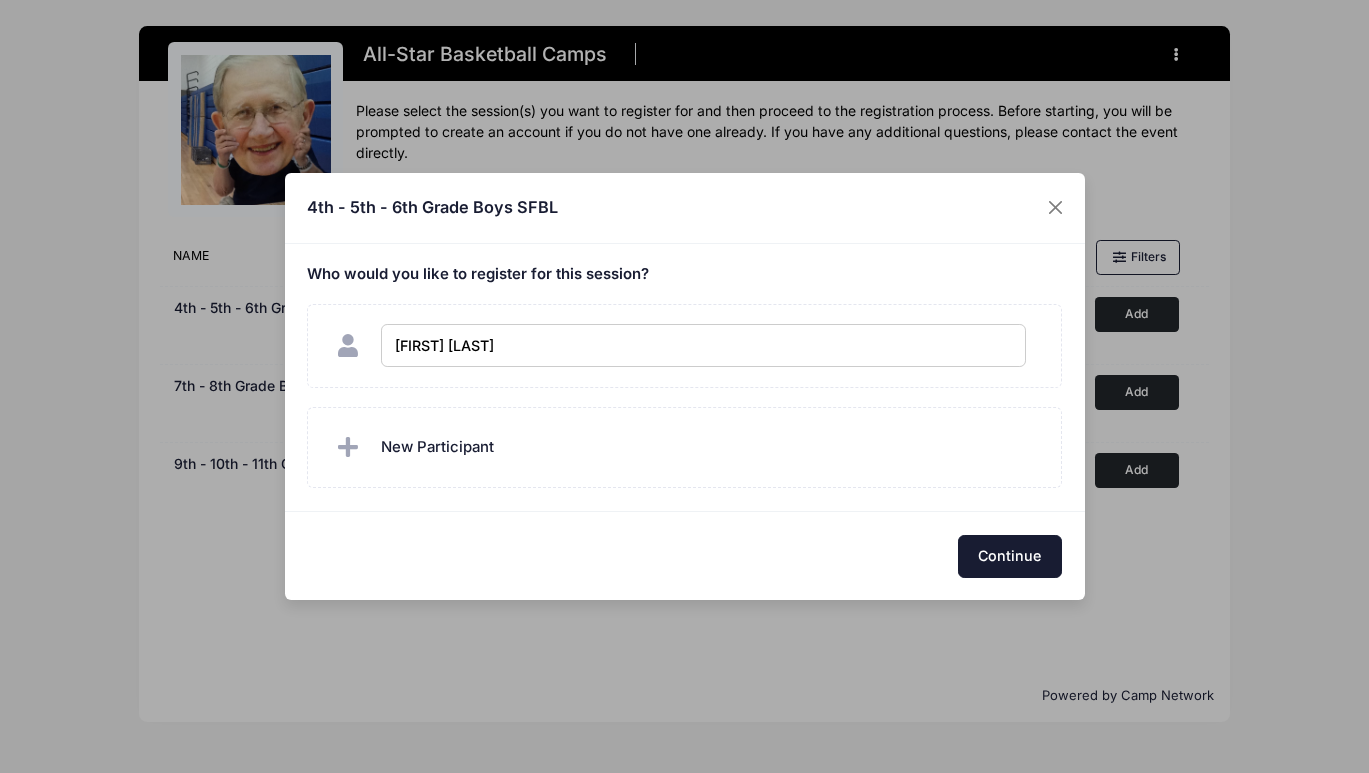 checkbox on "true" 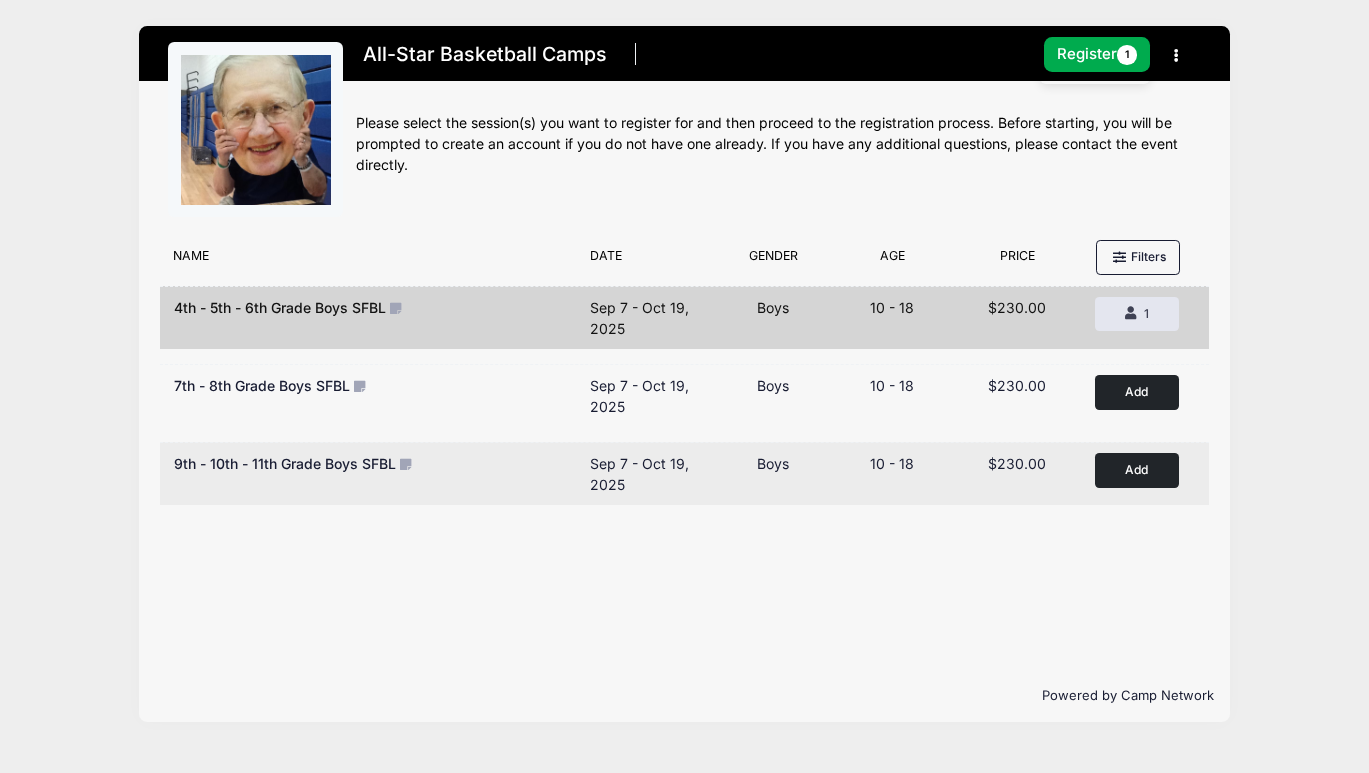 click on "Add  to Cart" at bounding box center (1137, 470) 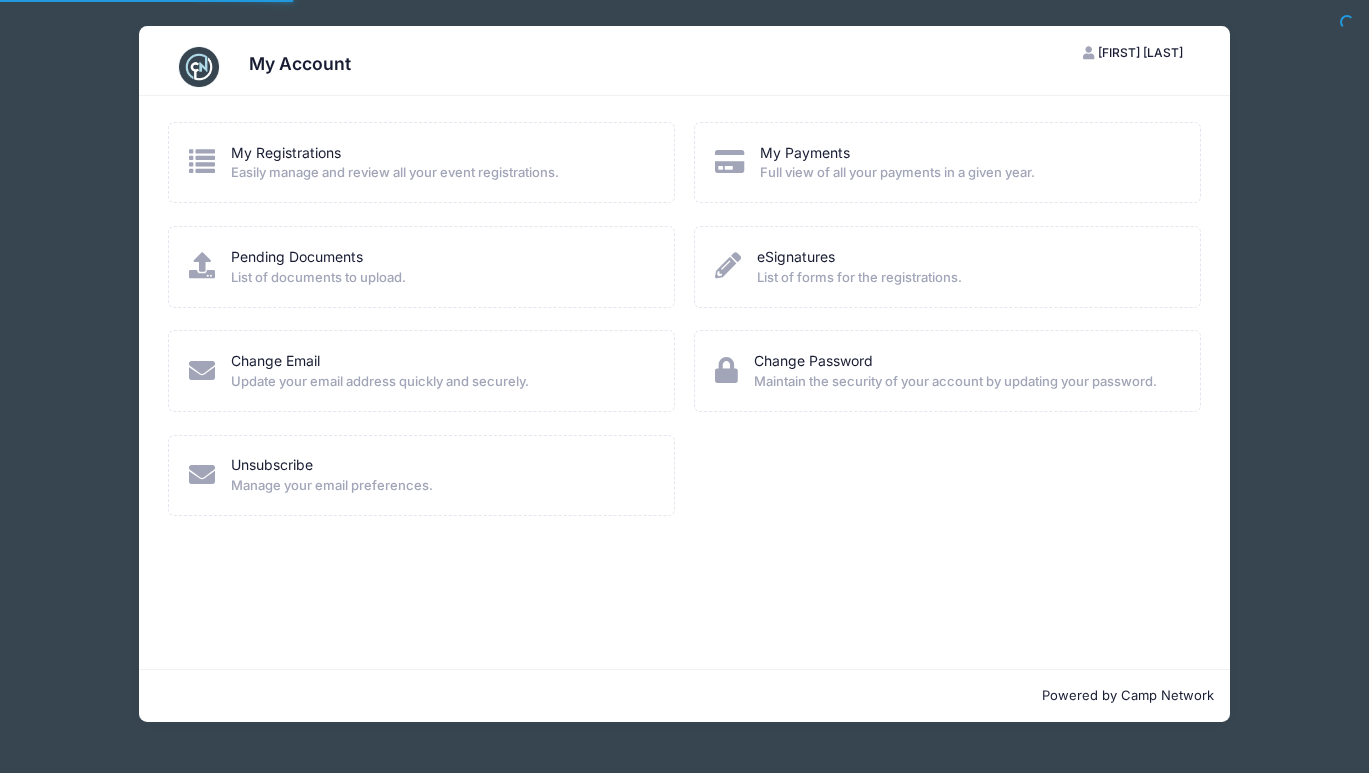 scroll, scrollTop: 0, scrollLeft: 0, axis: both 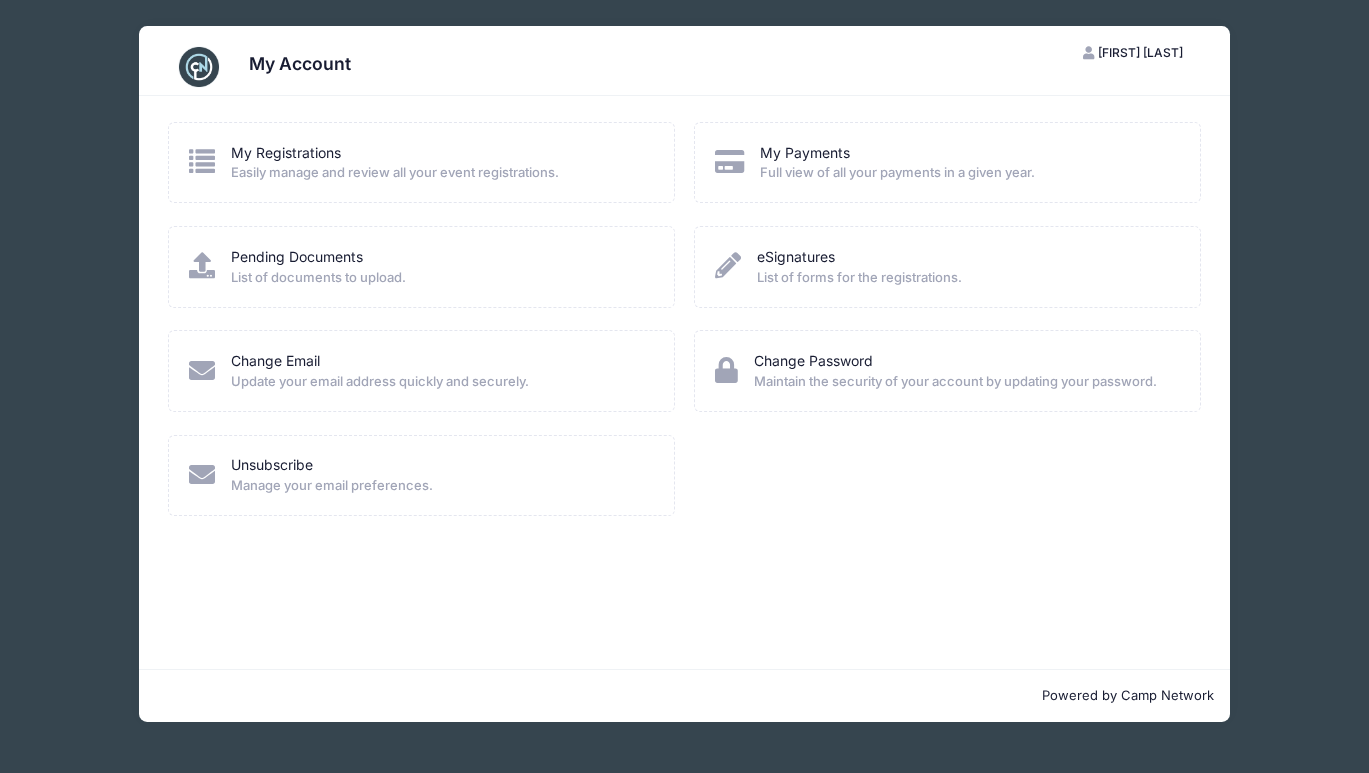 click on "My Account
PO Peter Oelkers      My Account
Logout
My Registrations Easily manage and review all your event registrations." at bounding box center (684, 374) 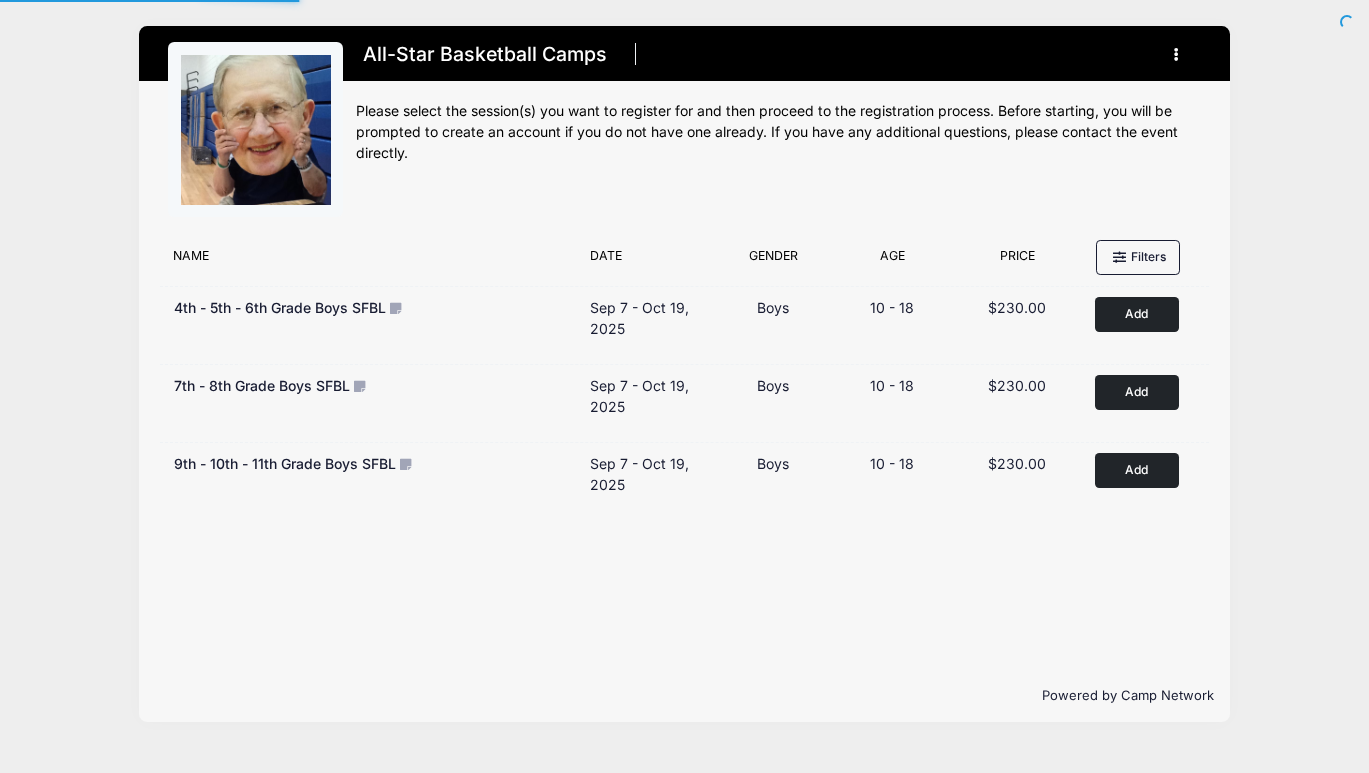 scroll, scrollTop: 0, scrollLeft: 0, axis: both 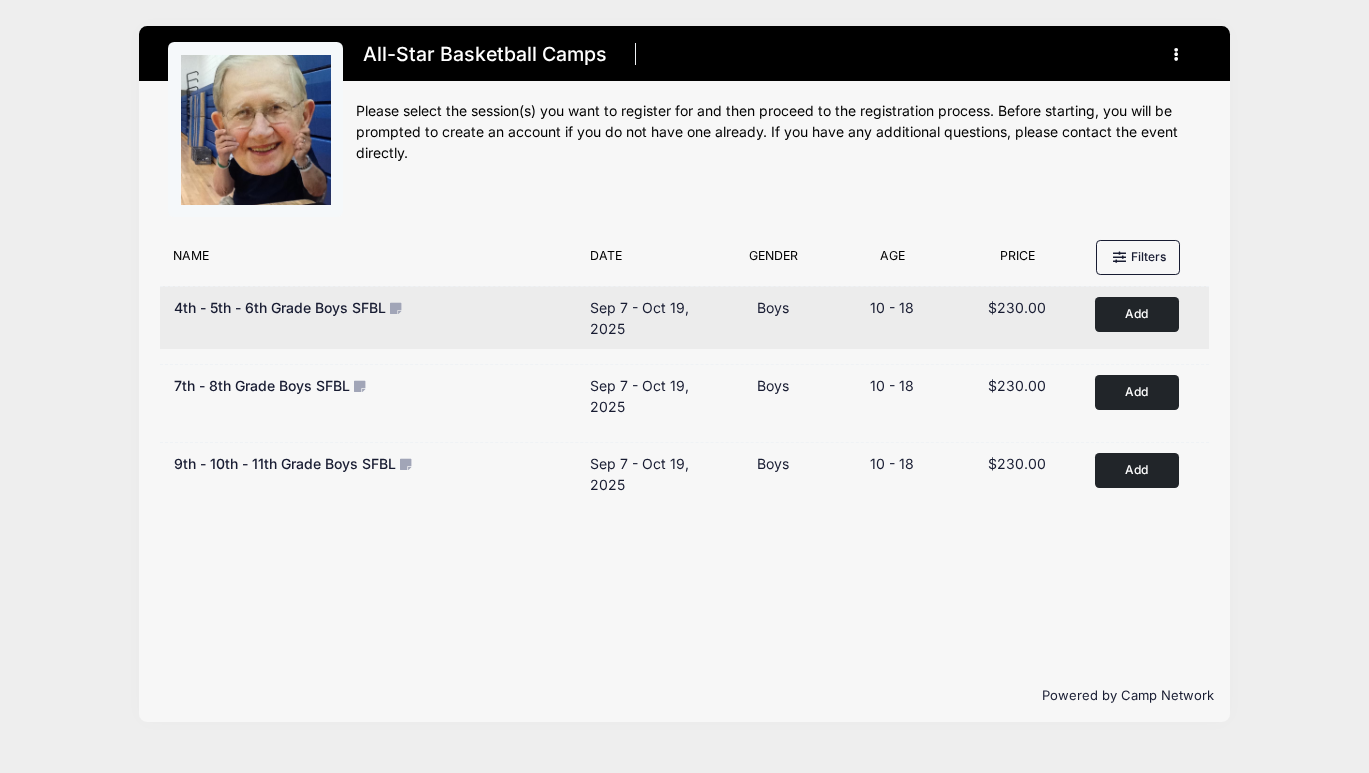 click on "Add  to Cart" at bounding box center (1137, 314) 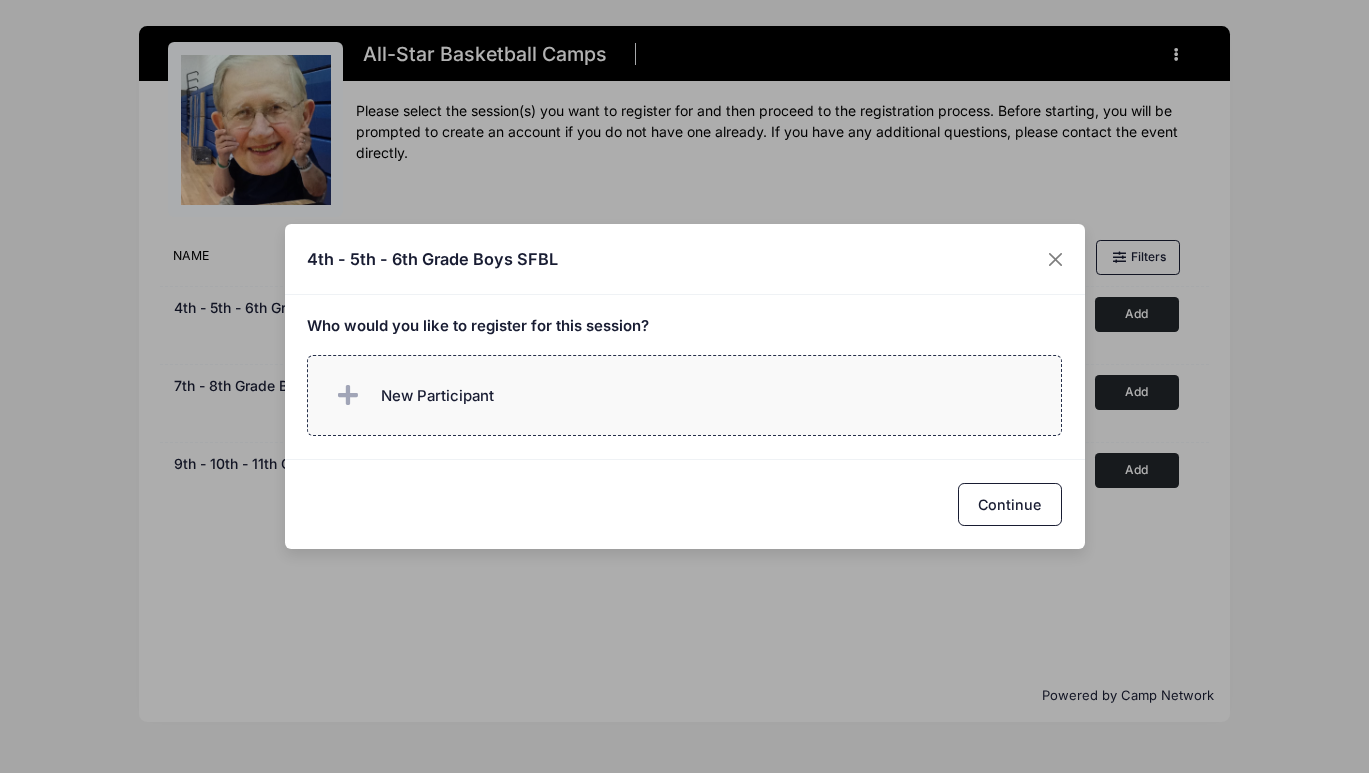 click on "New Participant" at bounding box center [684, 395] 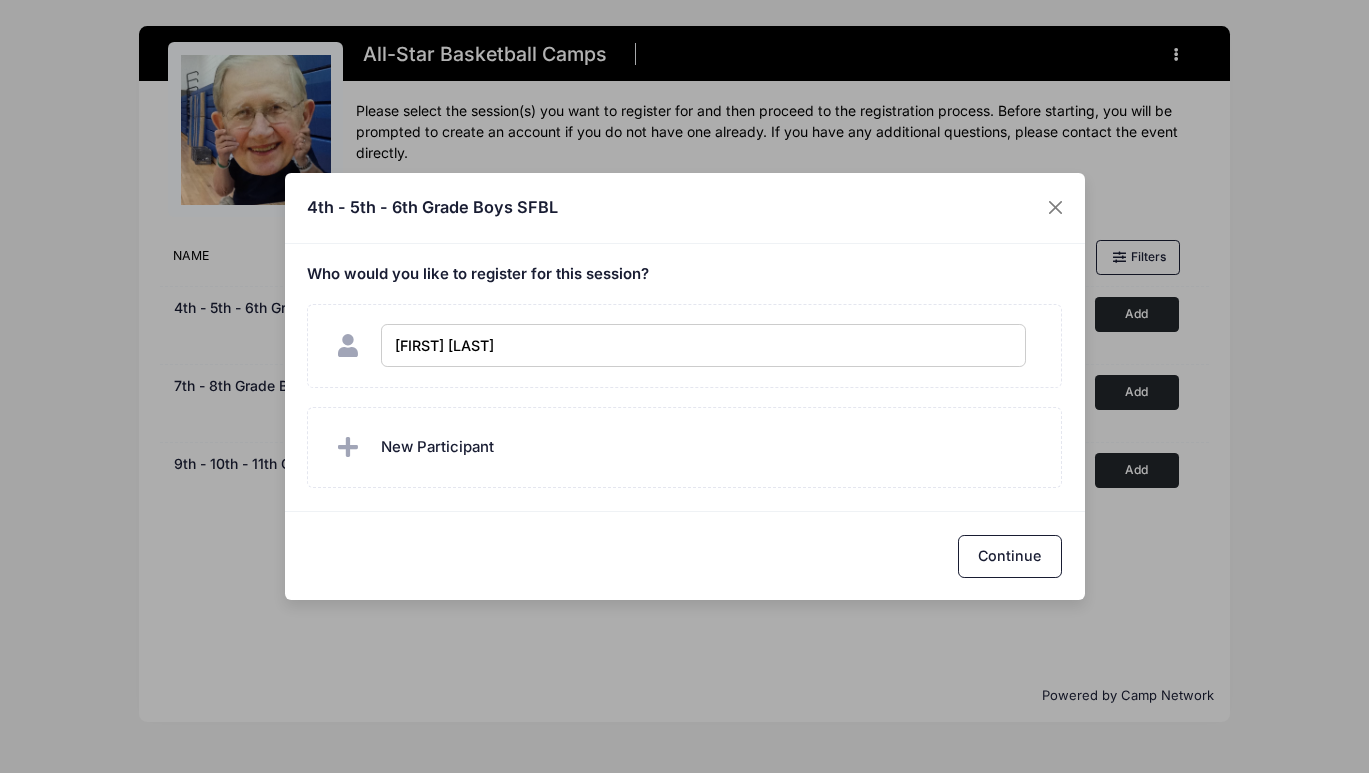 type on "[FIRST] [LAST]" 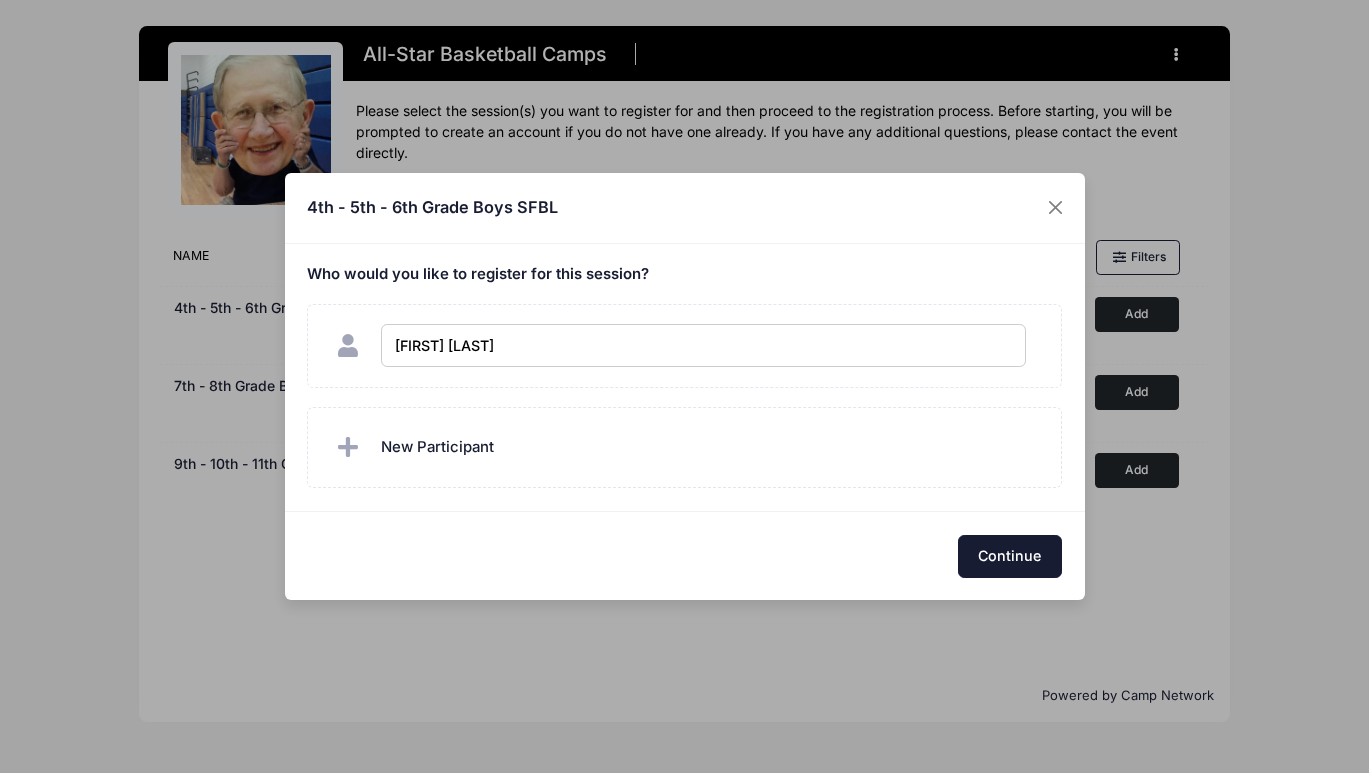 checkbox on "true" 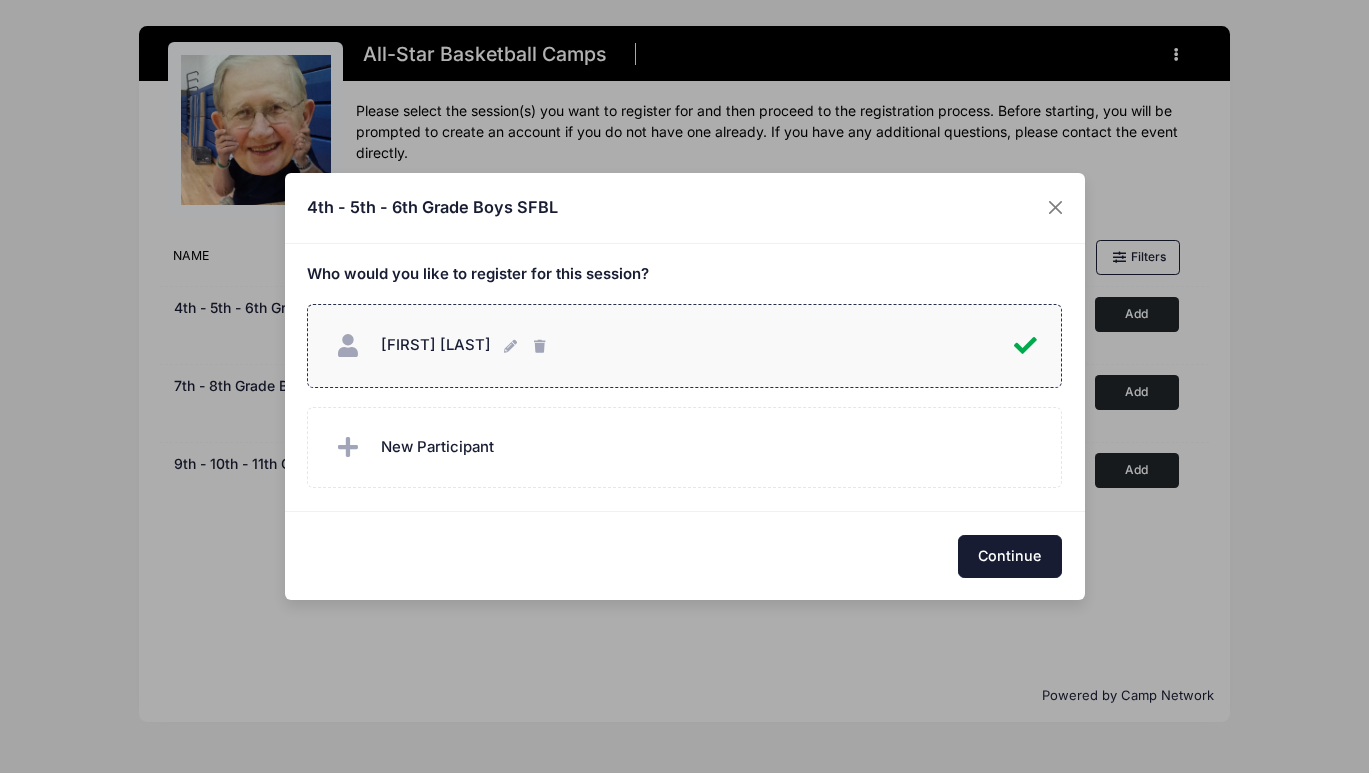 click on "Continue" at bounding box center [1010, 556] 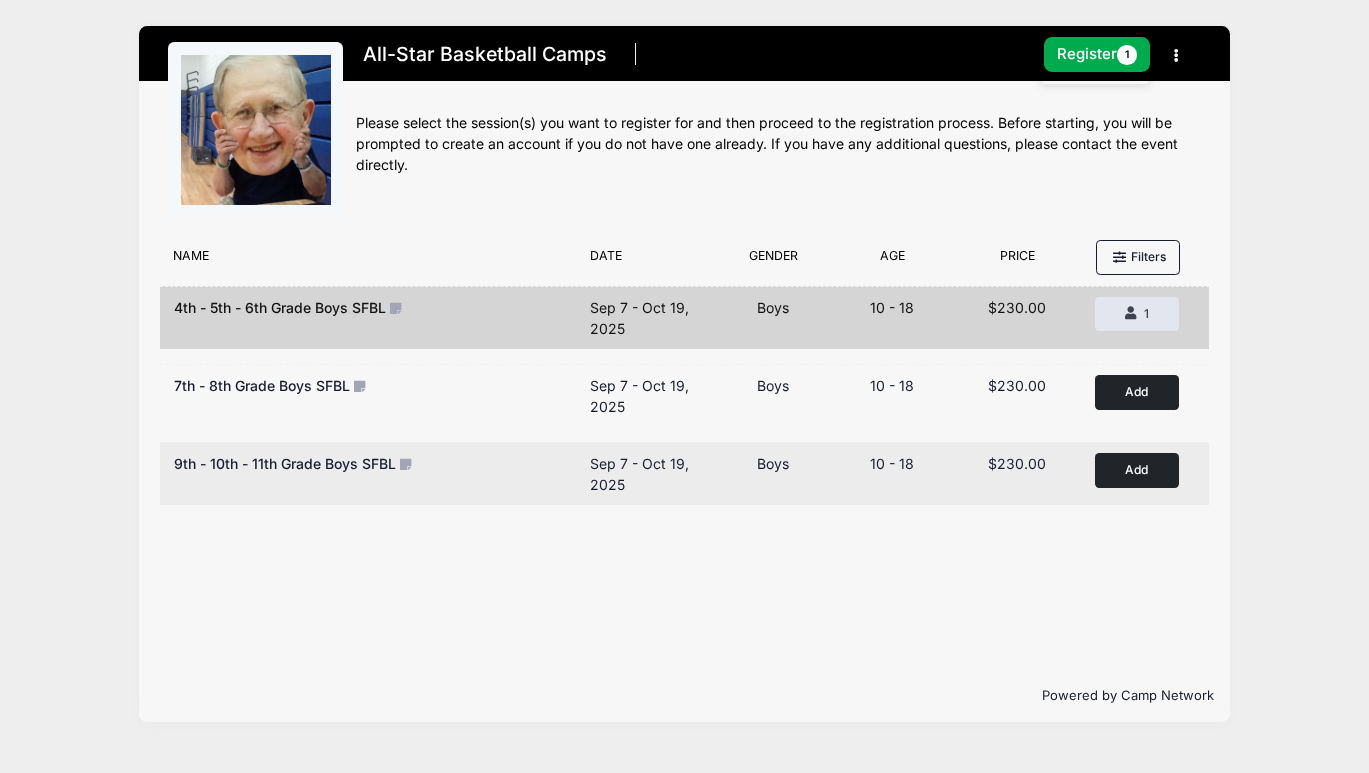 click on "Add  to Cart" at bounding box center [1137, 470] 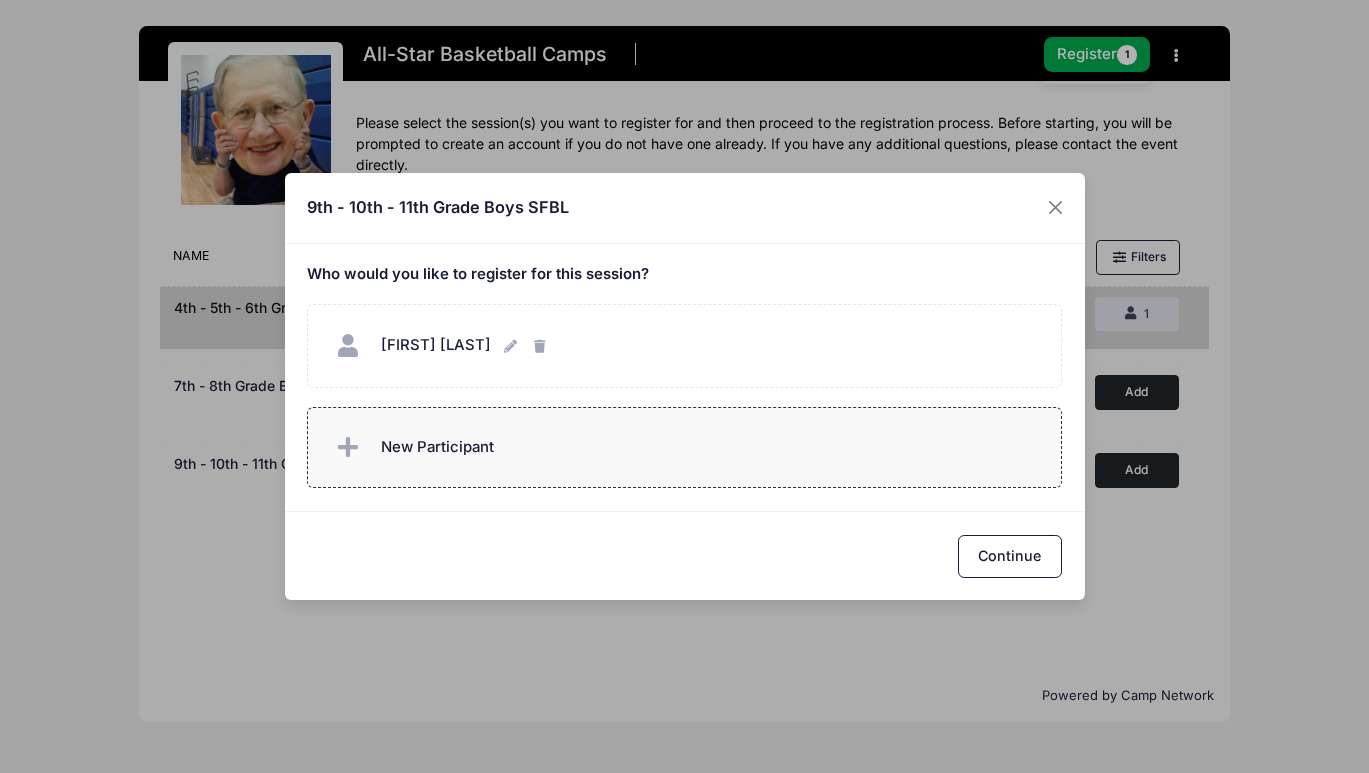 click on "New Participant" at bounding box center (437, 447) 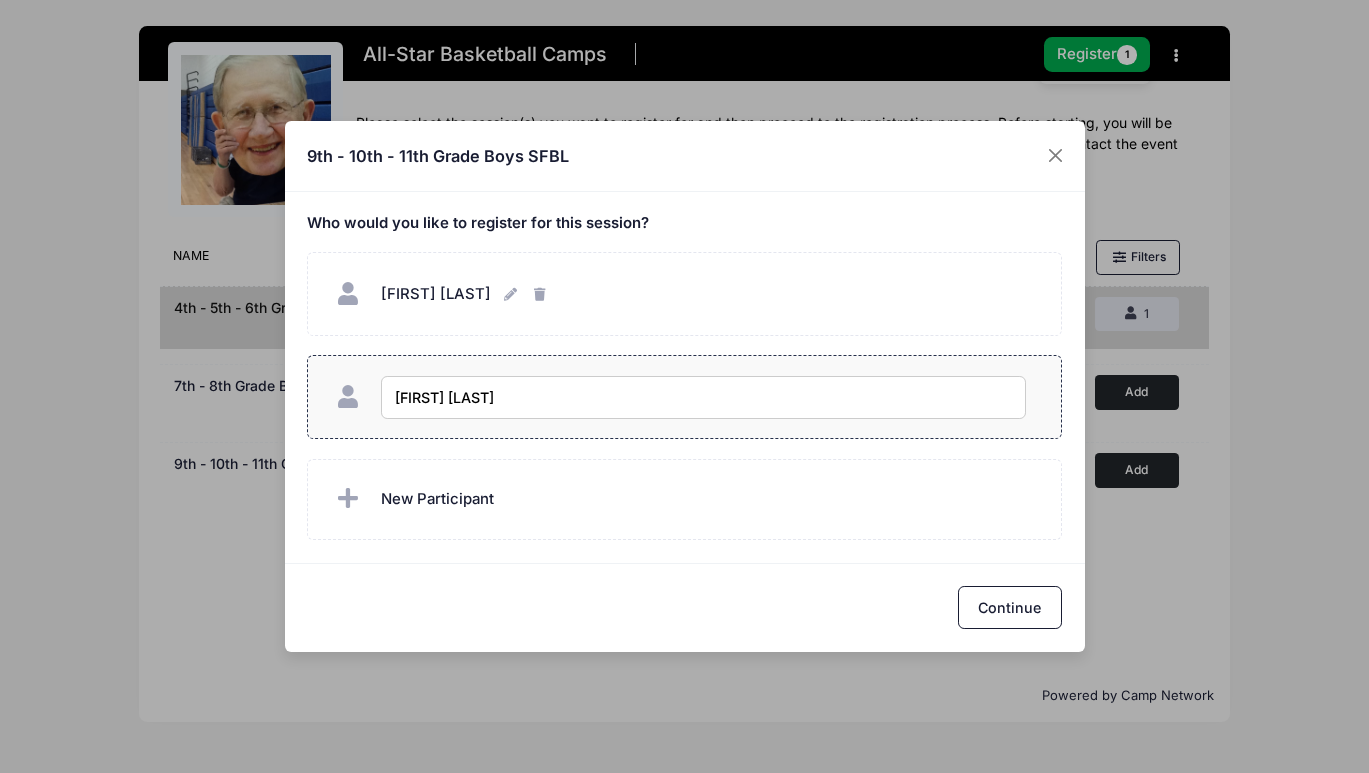 type on "[FIRST] [LAST]" 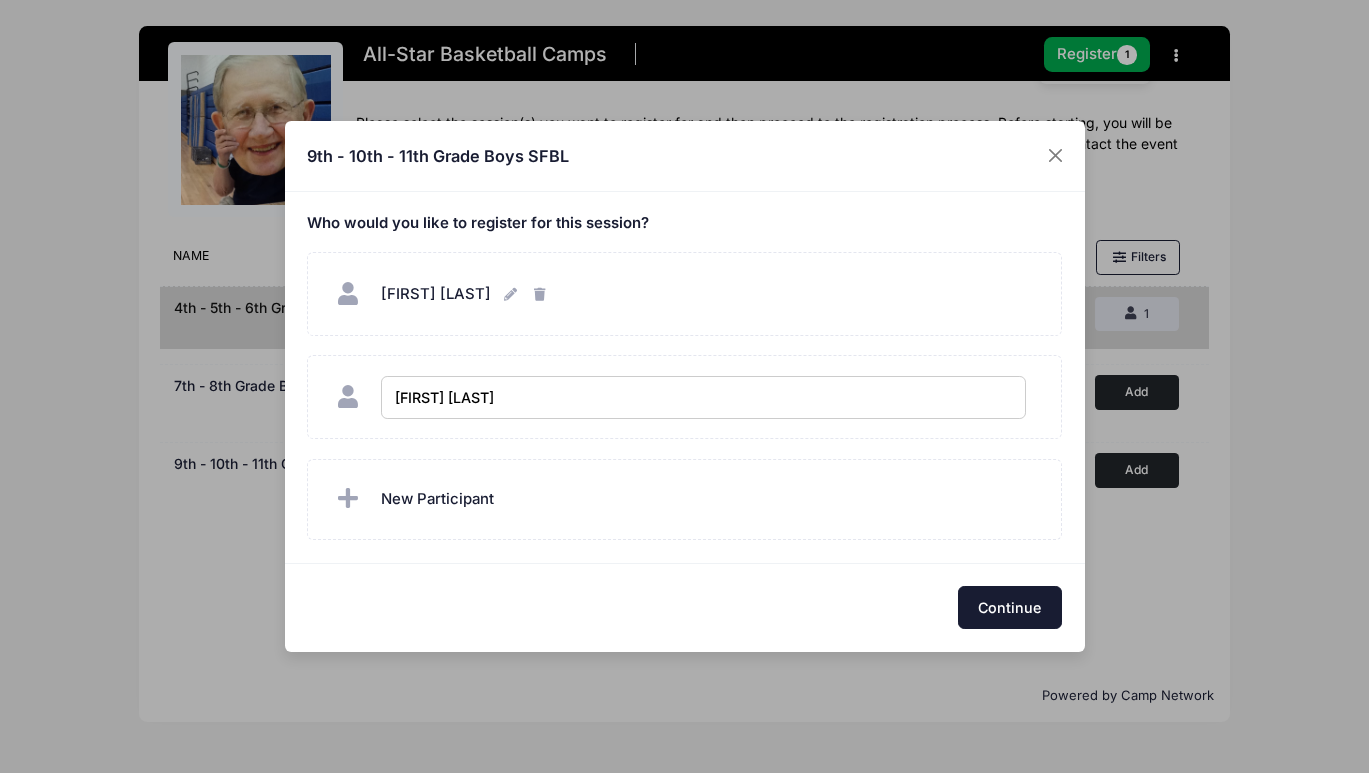 checkbox on "true" 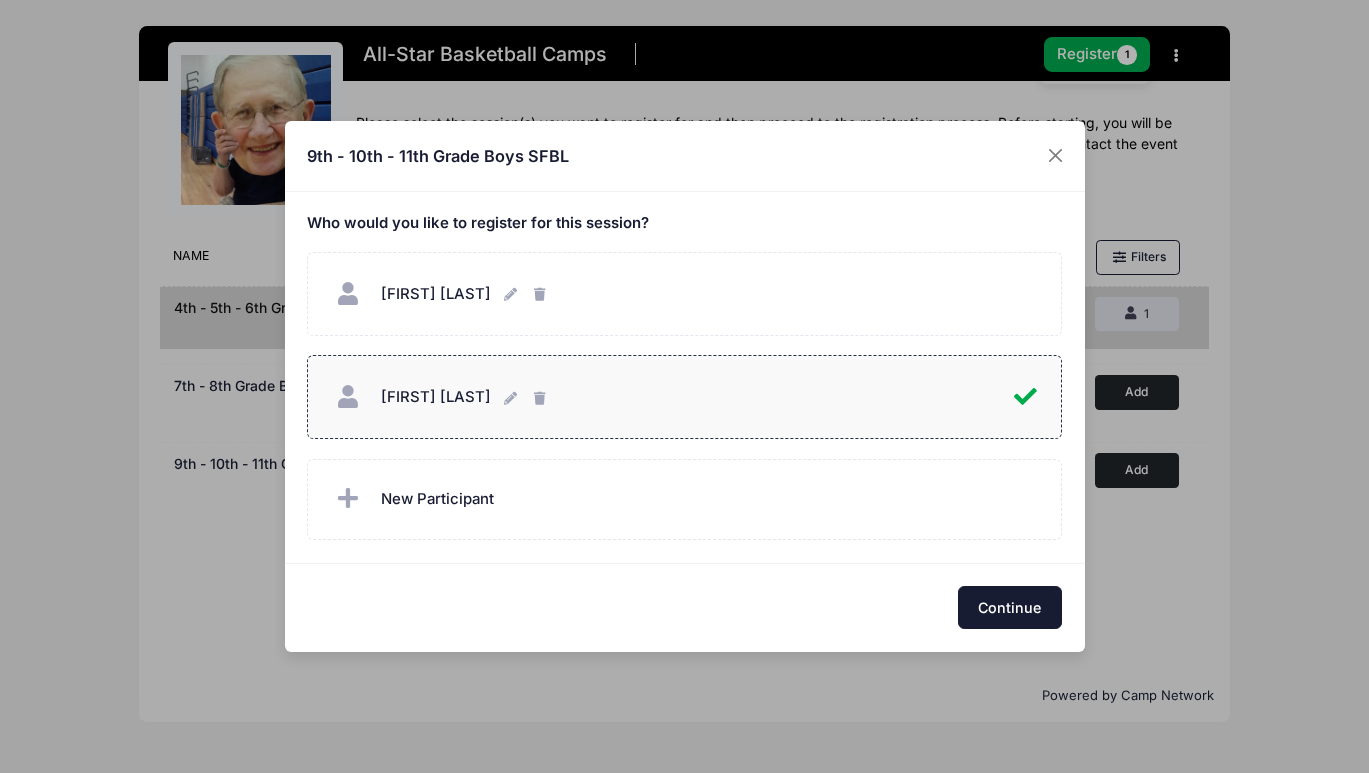 click on "Continue" at bounding box center [1010, 607] 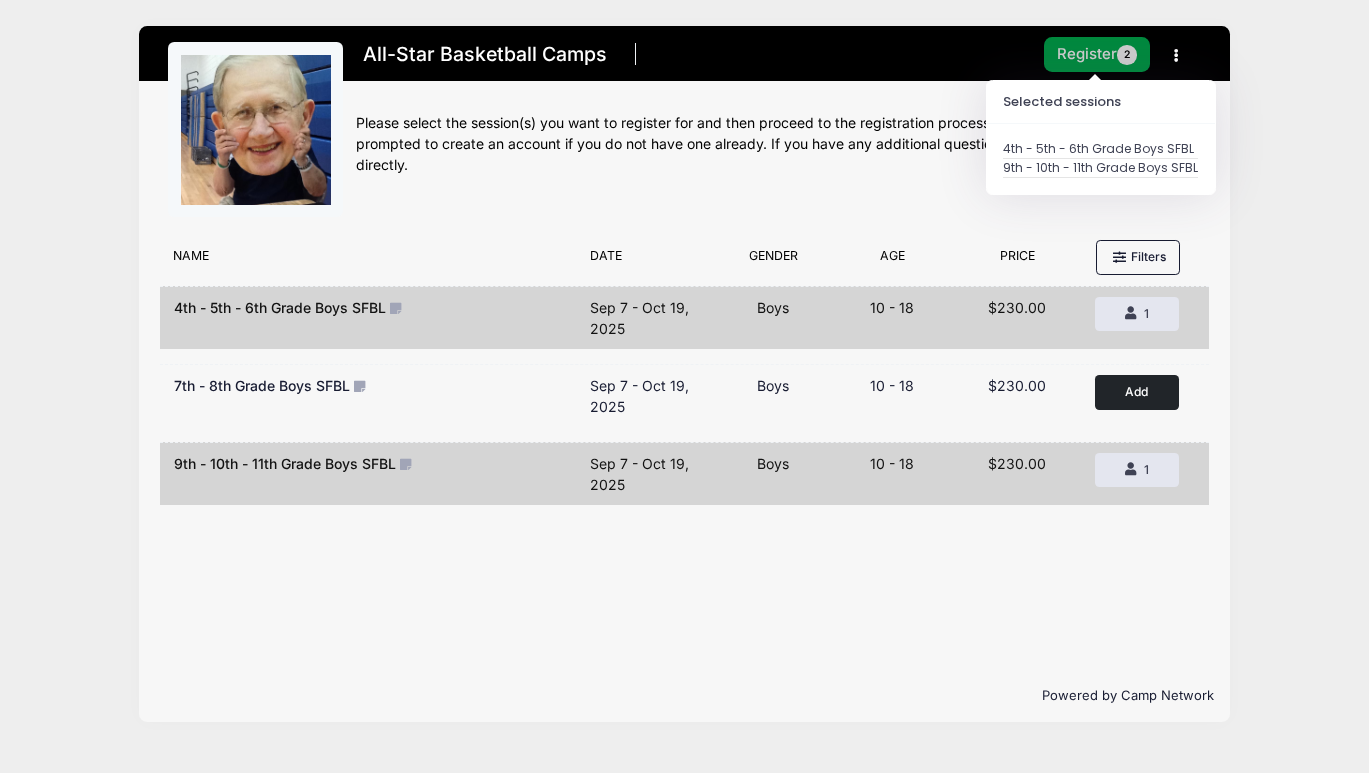 click on "Register  2" at bounding box center (1097, 54) 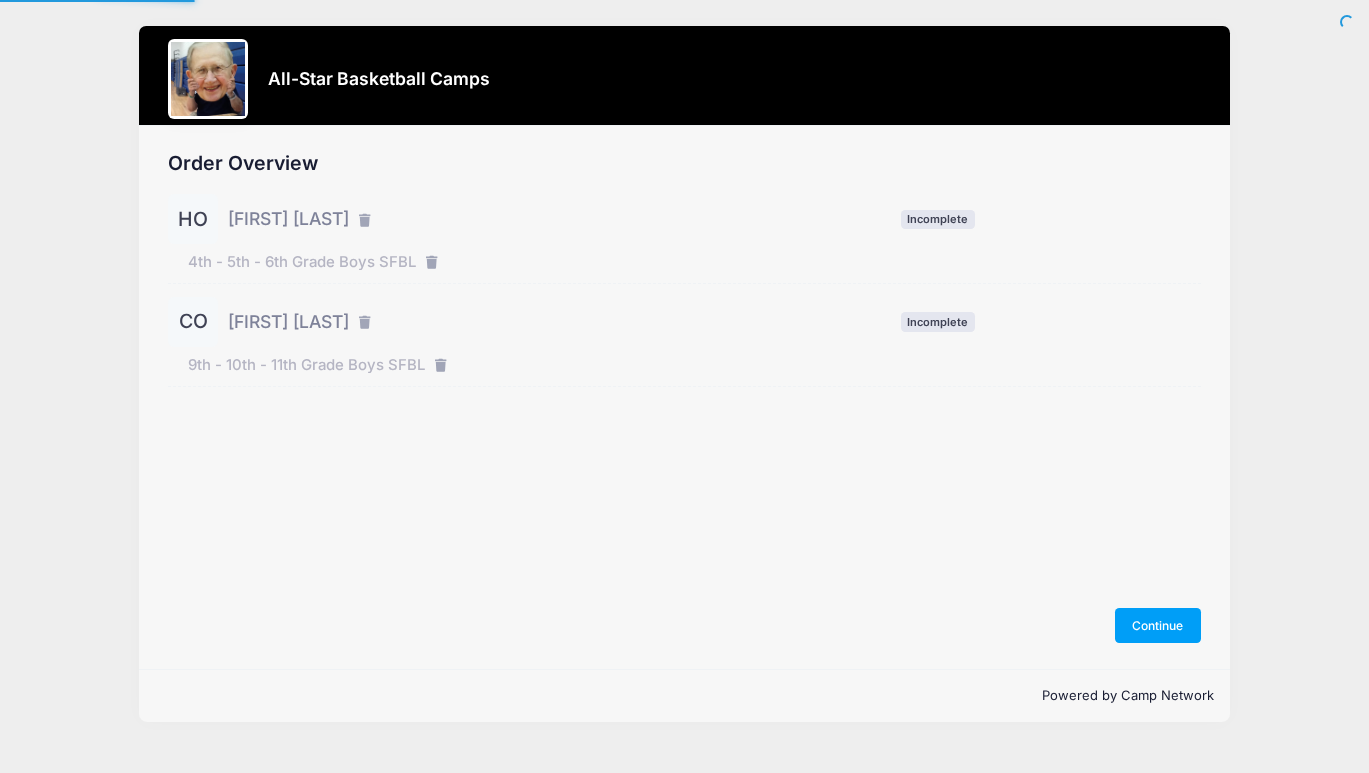 scroll, scrollTop: 0, scrollLeft: 0, axis: both 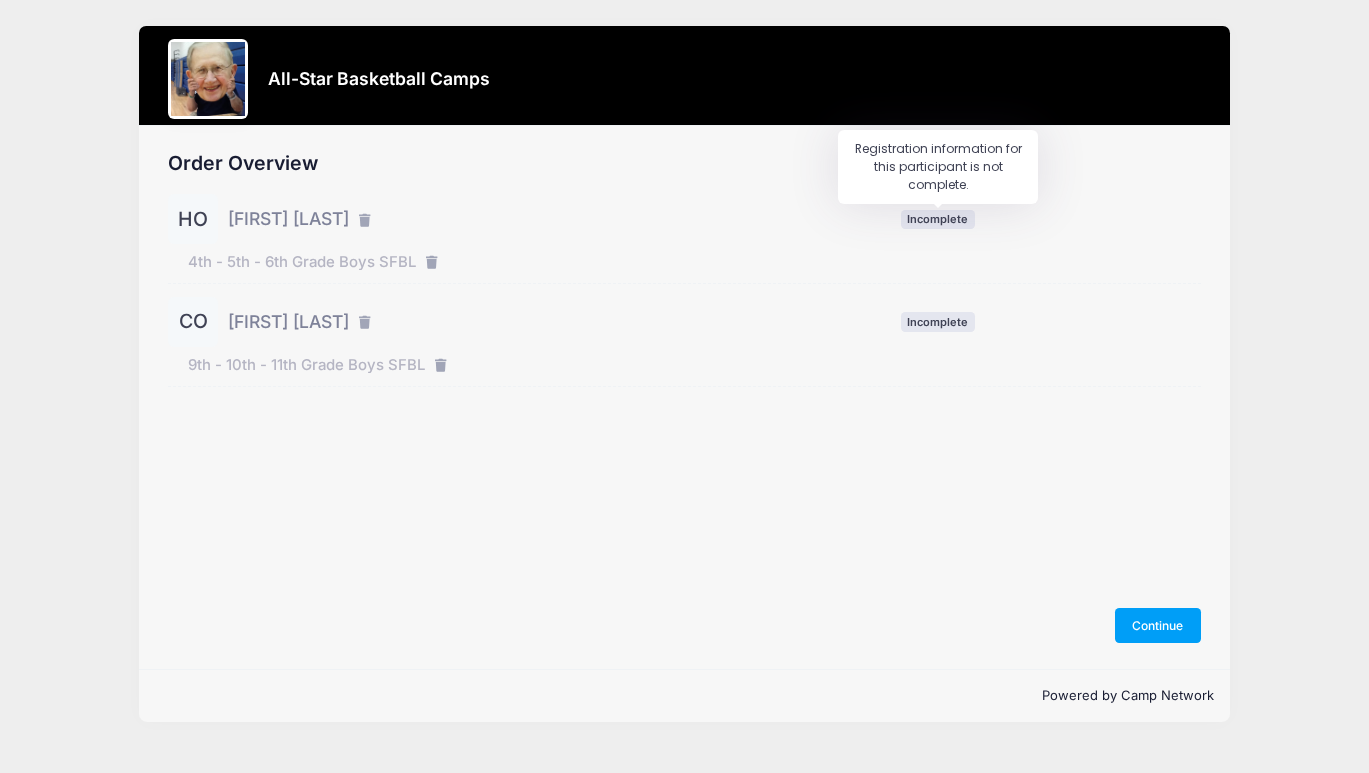 click on "Incomplete" at bounding box center (938, 219) 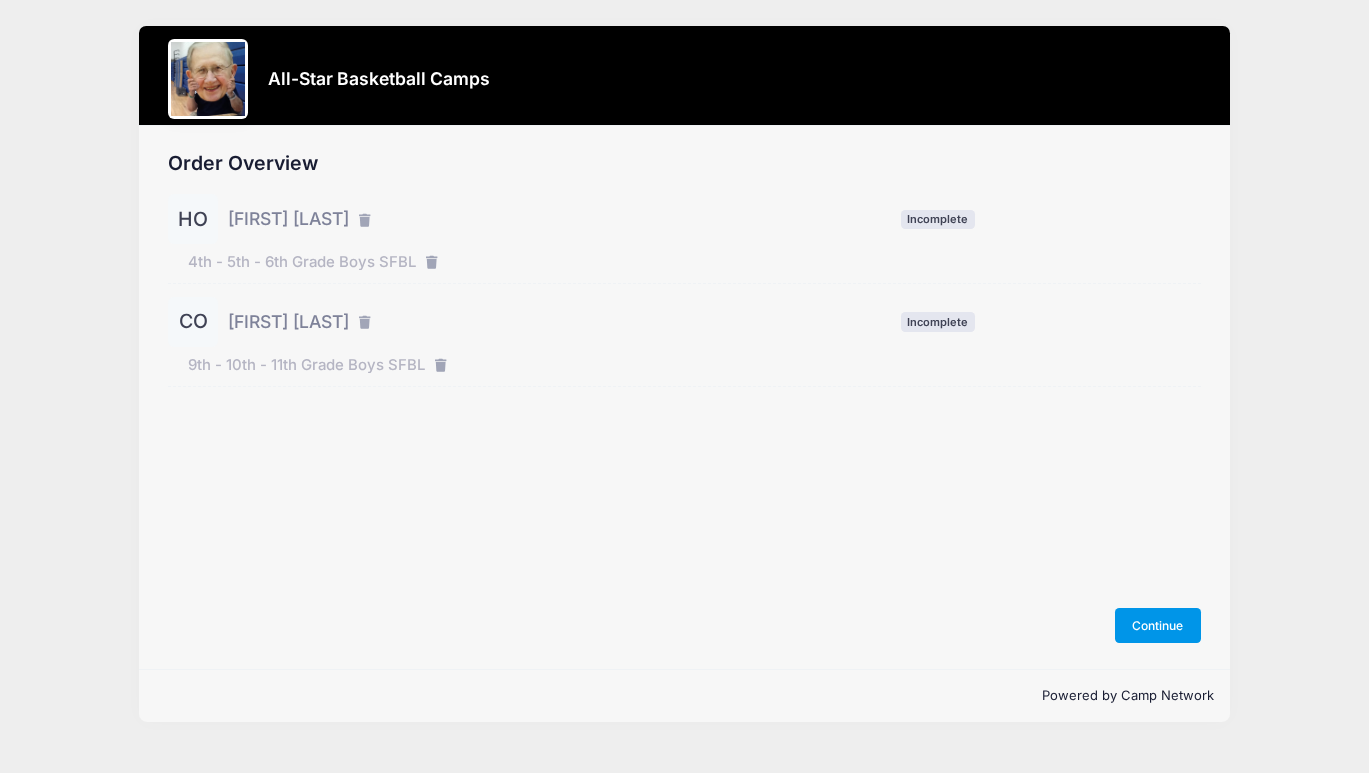 click on "Continue" at bounding box center (1158, 625) 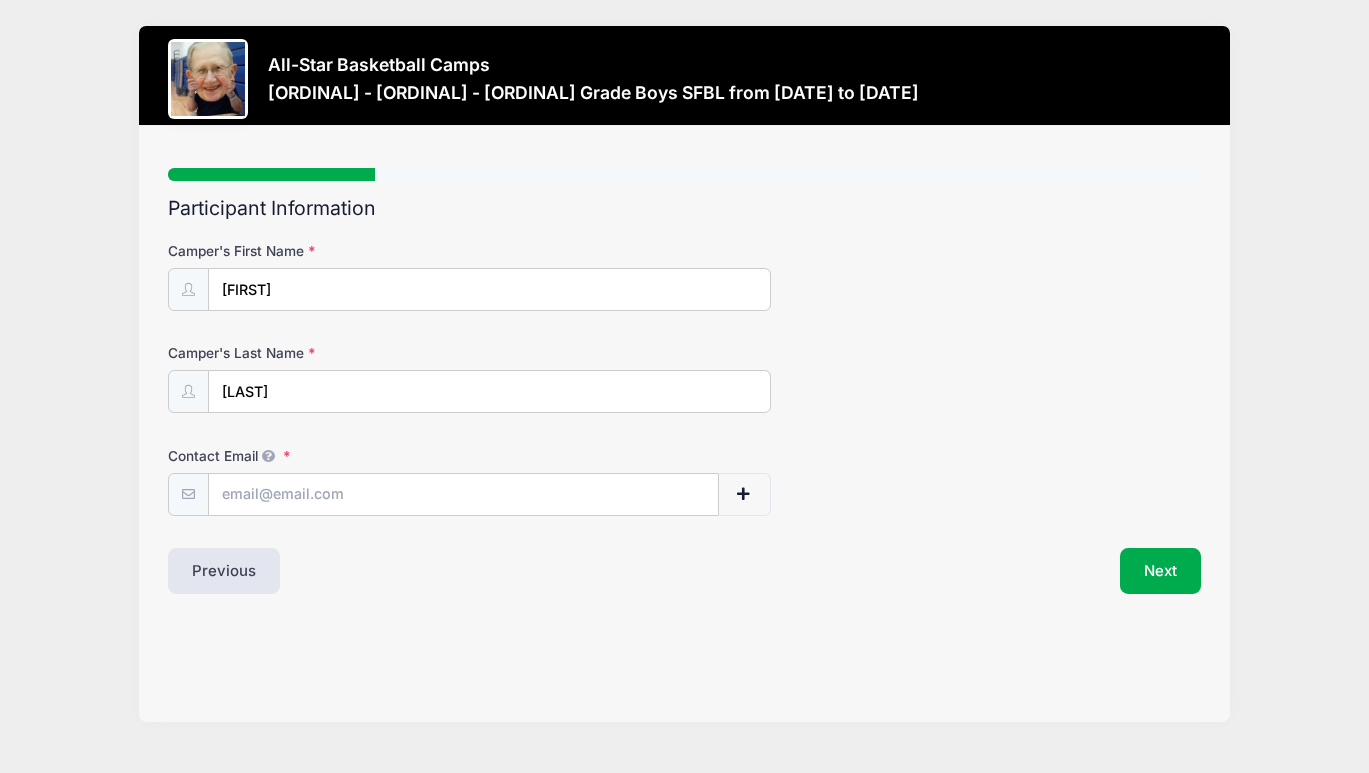 scroll, scrollTop: 0, scrollLeft: 0, axis: both 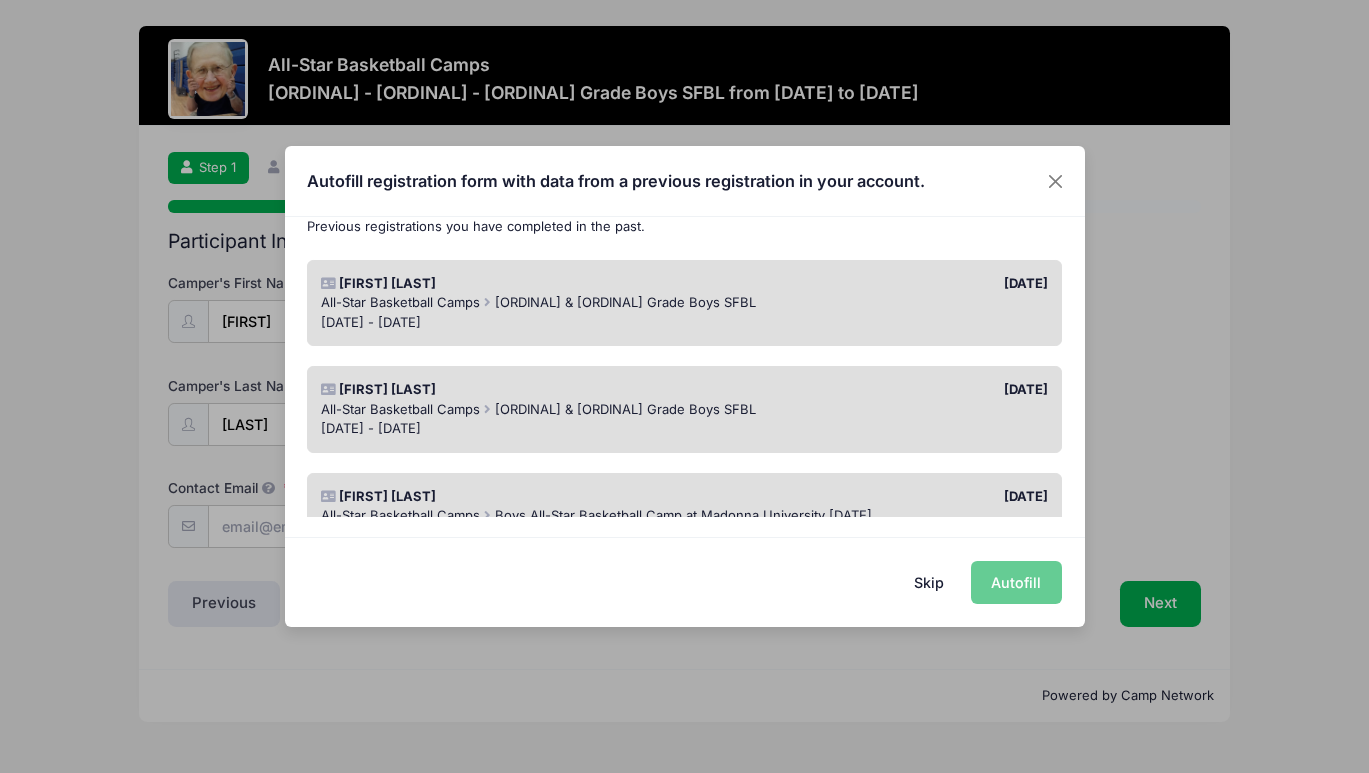 click on "All-Star Basketball Camps
4th & 5th Grade Boys SFBL" at bounding box center (684, 410) 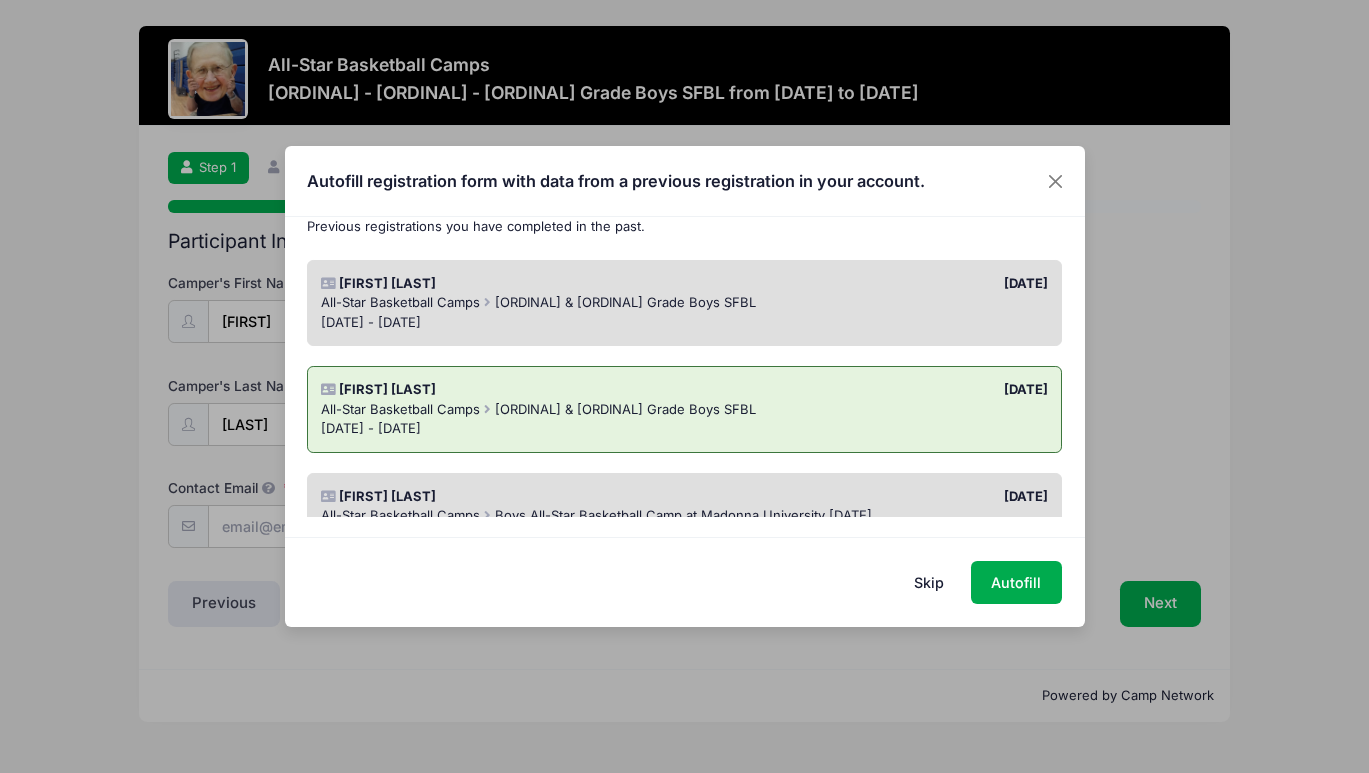 click on "[MONTH]/[DAY]/[YEAR]" at bounding box center [871, 284] 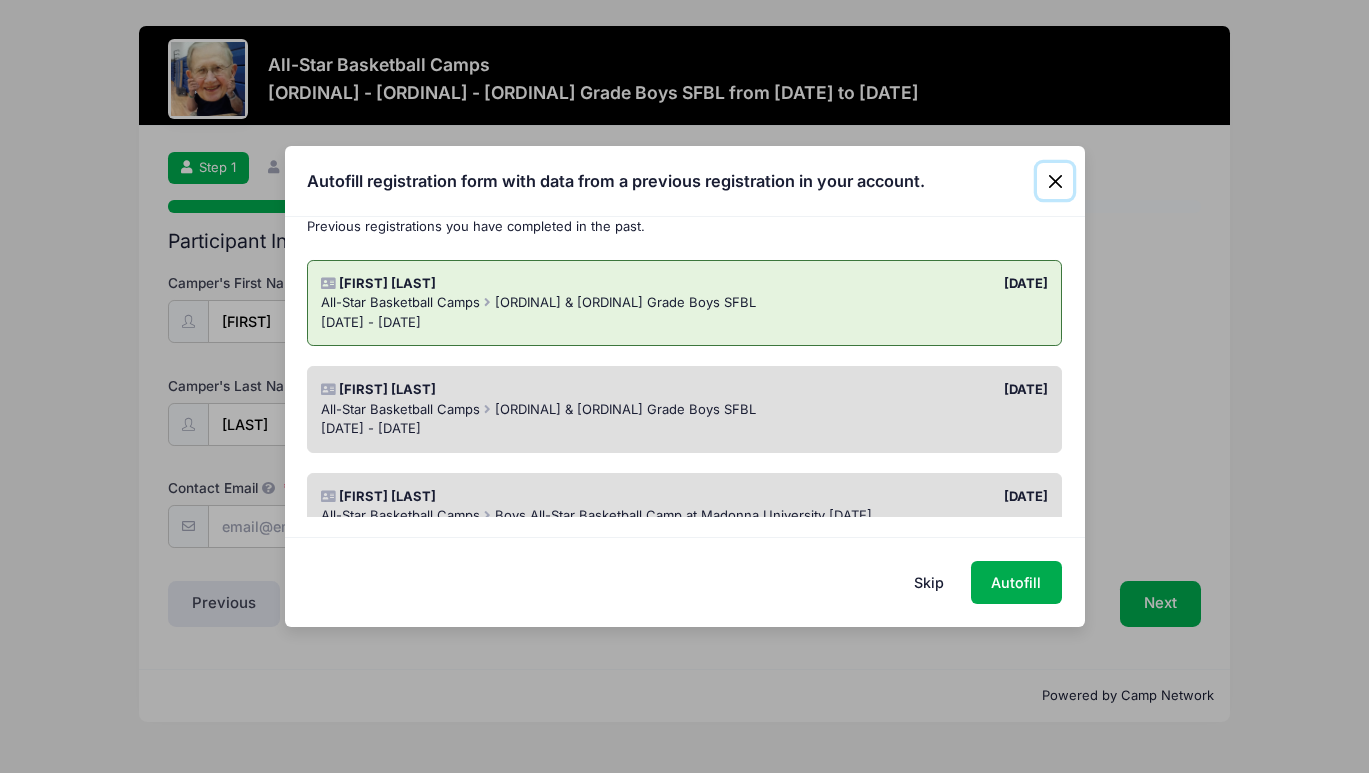 click at bounding box center [1055, 181] 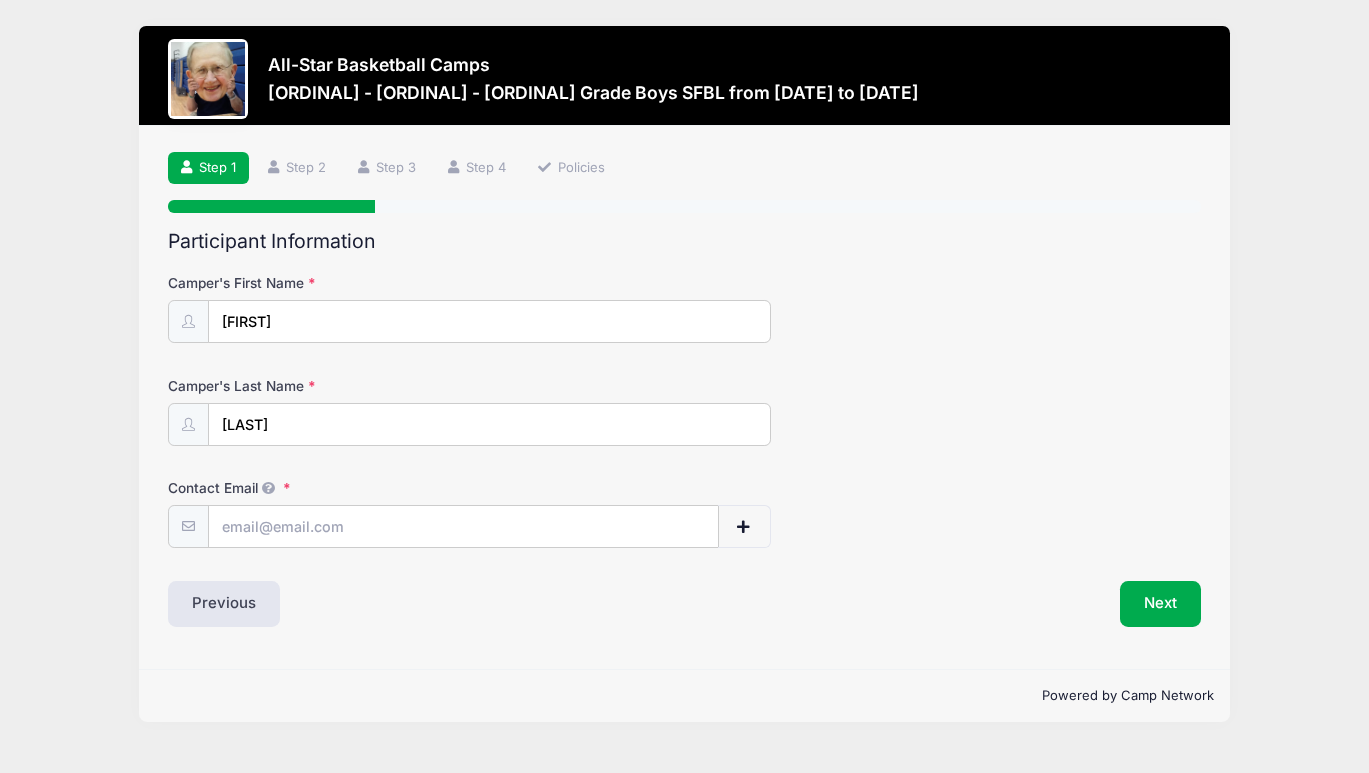 click on "Step  1 /7
Step 1
Step 2
Step 3
Step 4
Policies
Participant Information
Camper's First Name
Henry
Camper's Last Name
Oelkers
Contact Email
NN   1st" at bounding box center (684, 389) 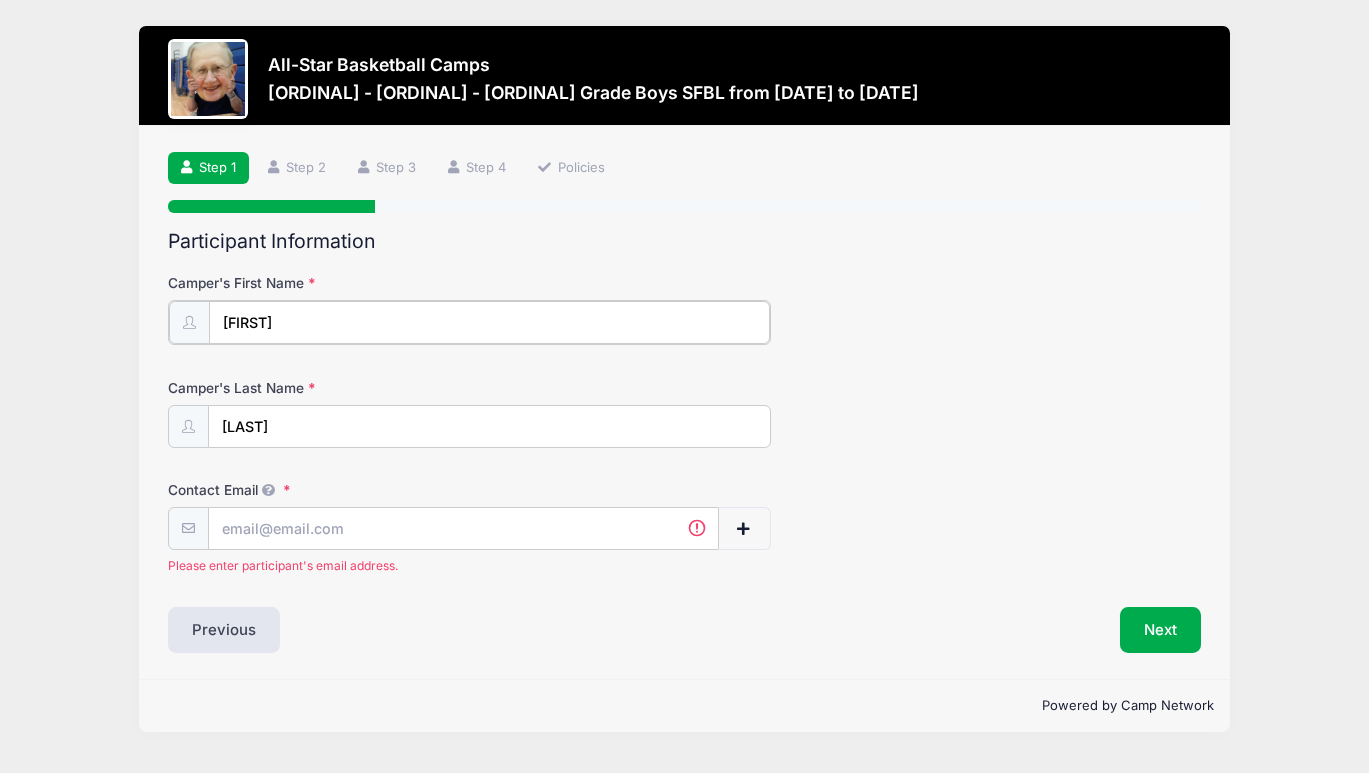 click on "[FIRST]" at bounding box center [489, 322] 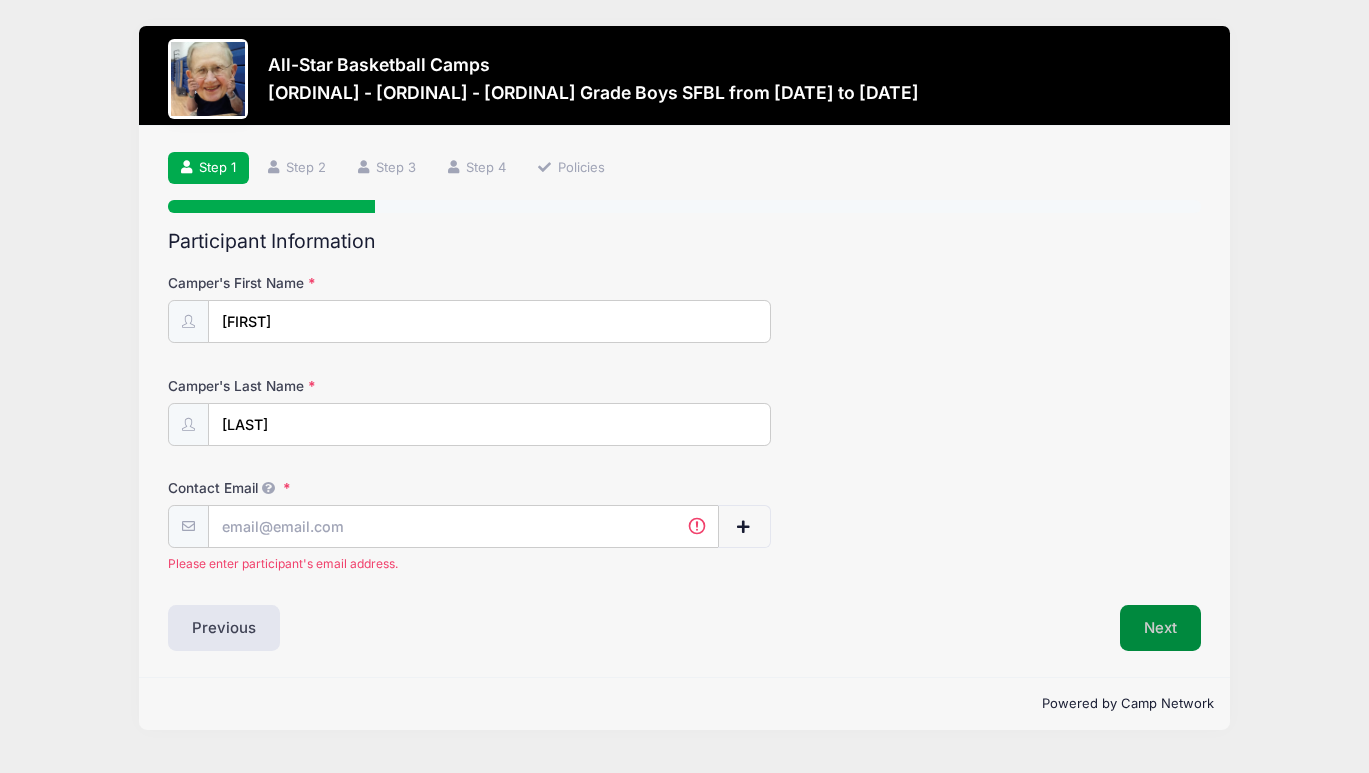 click on "Next" at bounding box center (1160, 628) 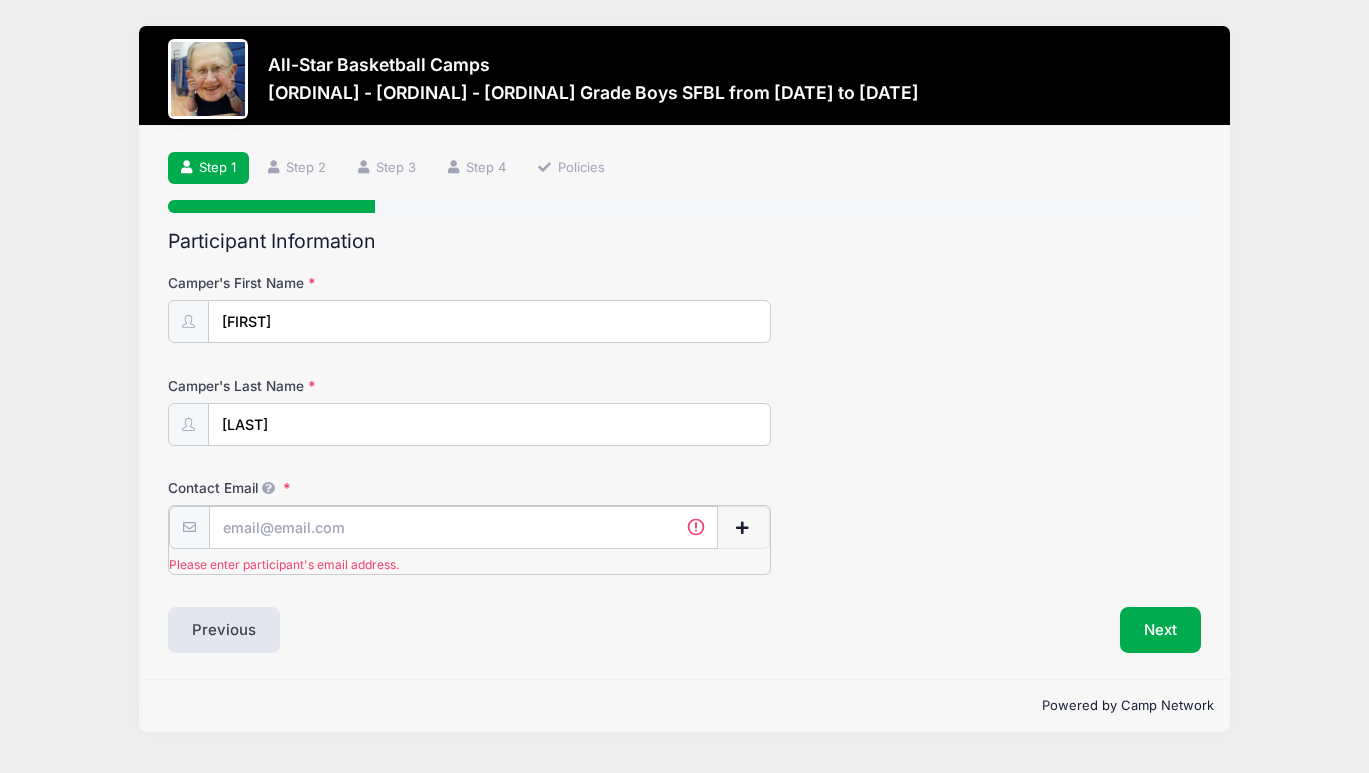 click on "Contact Email" at bounding box center [463, 527] 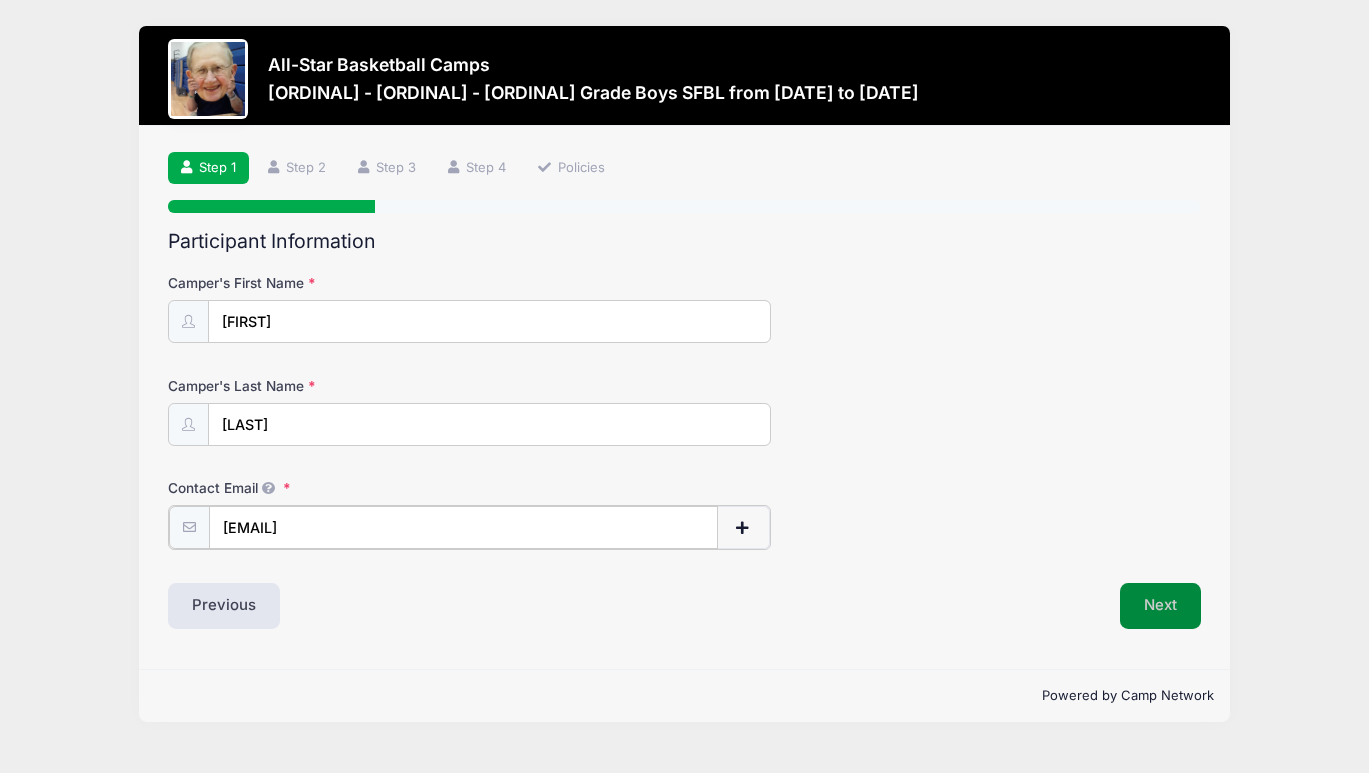 type on "[EMAIL]" 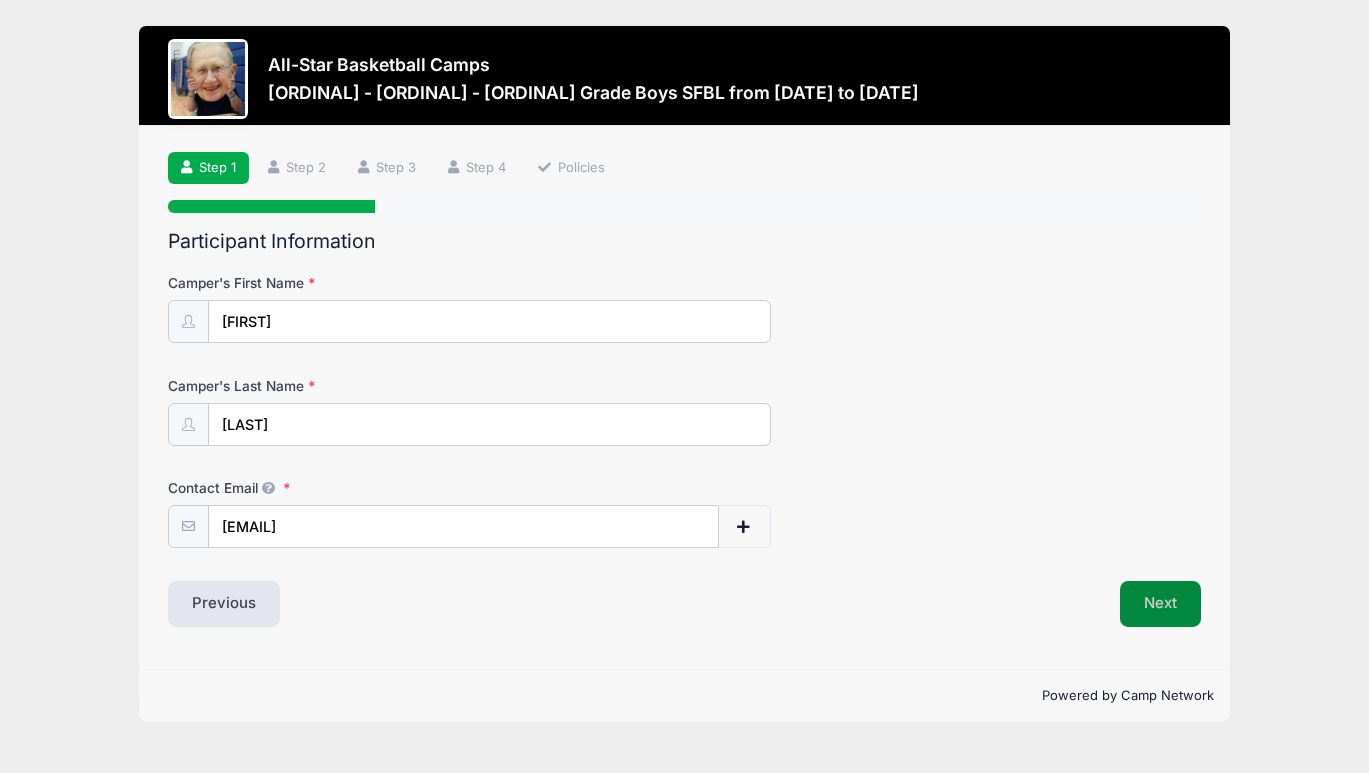 click on "Next" at bounding box center [1160, 604] 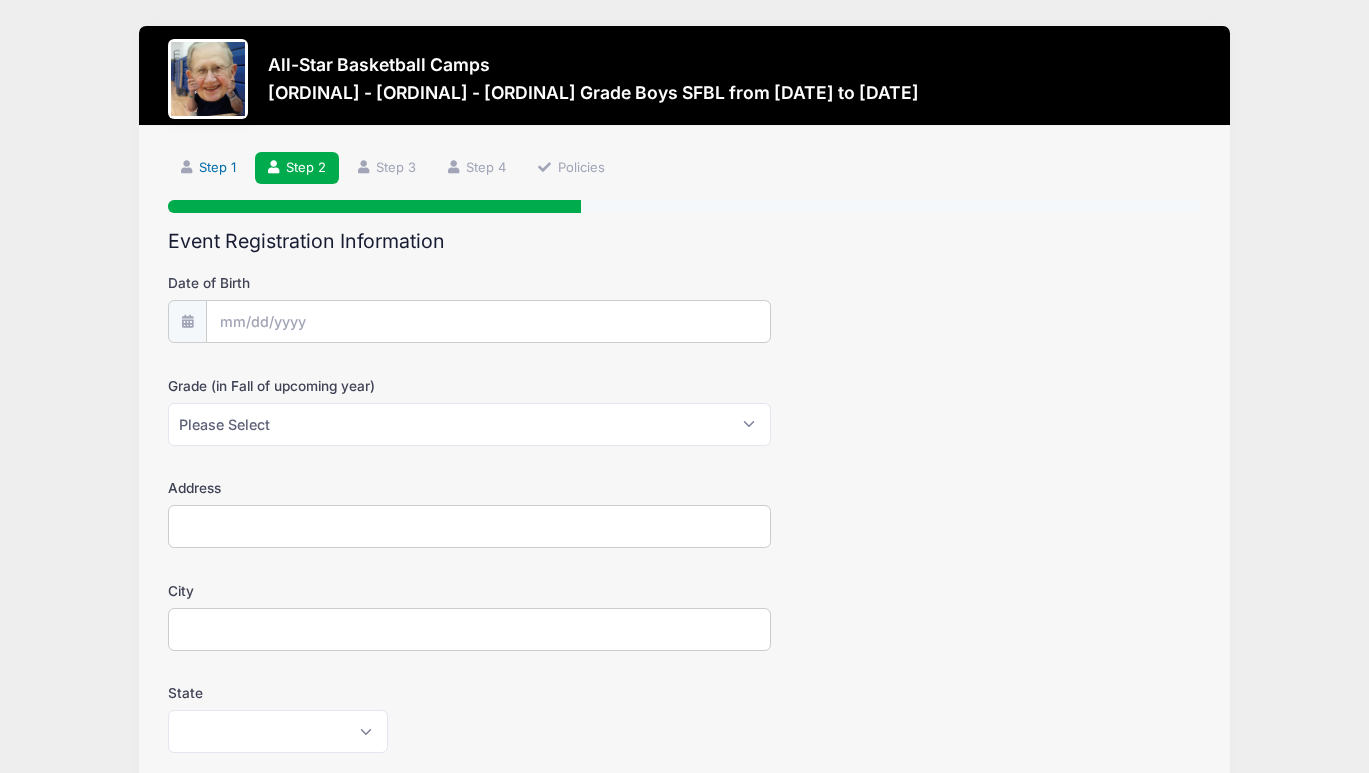 click on "Step 1" at bounding box center (208, 168) 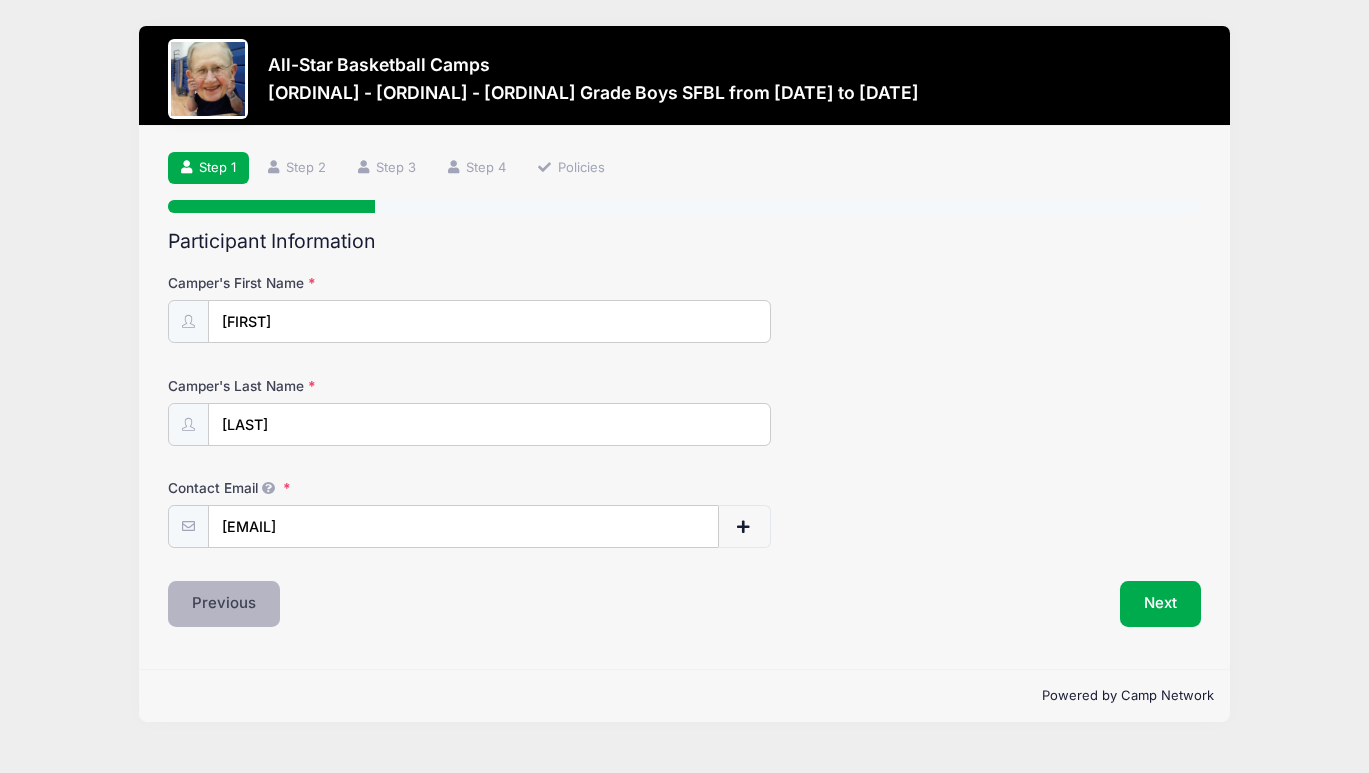 click on "Previous" at bounding box center [224, 604] 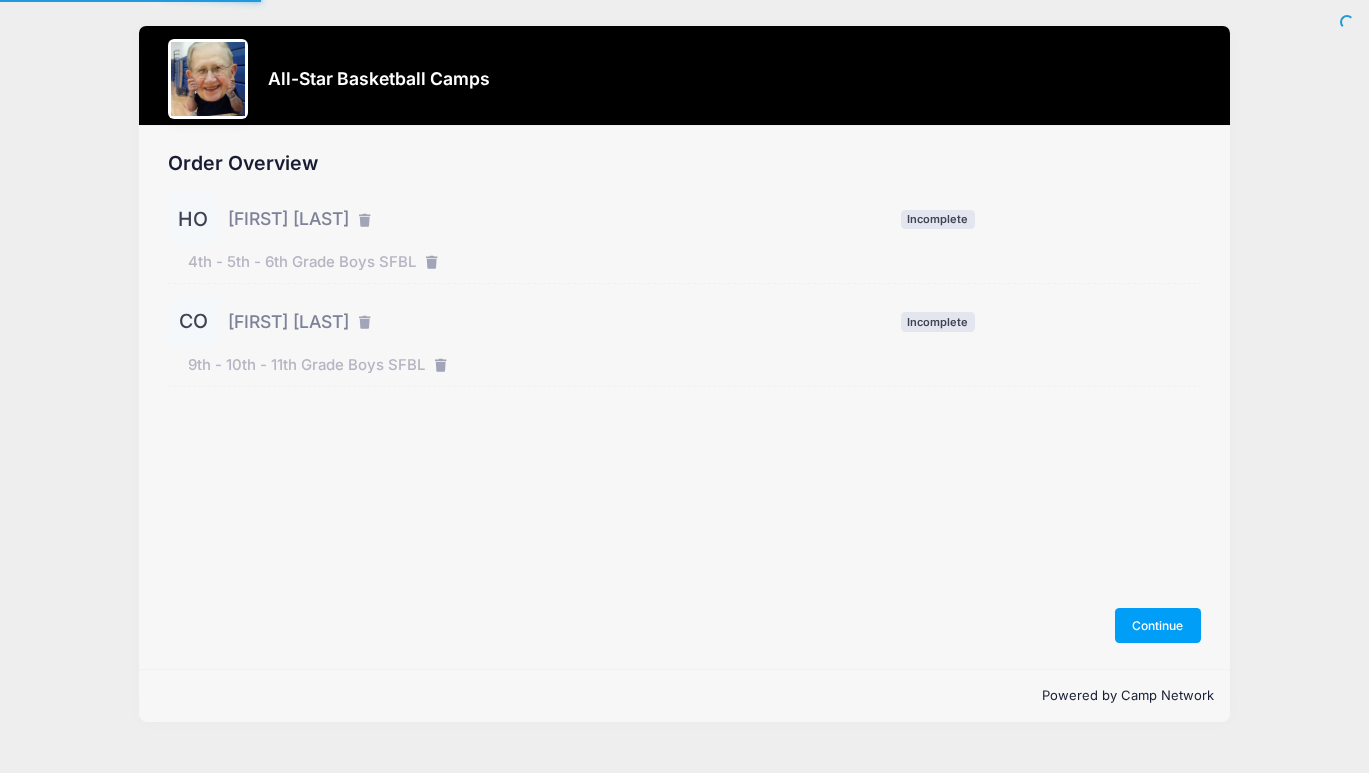 scroll, scrollTop: 0, scrollLeft: 0, axis: both 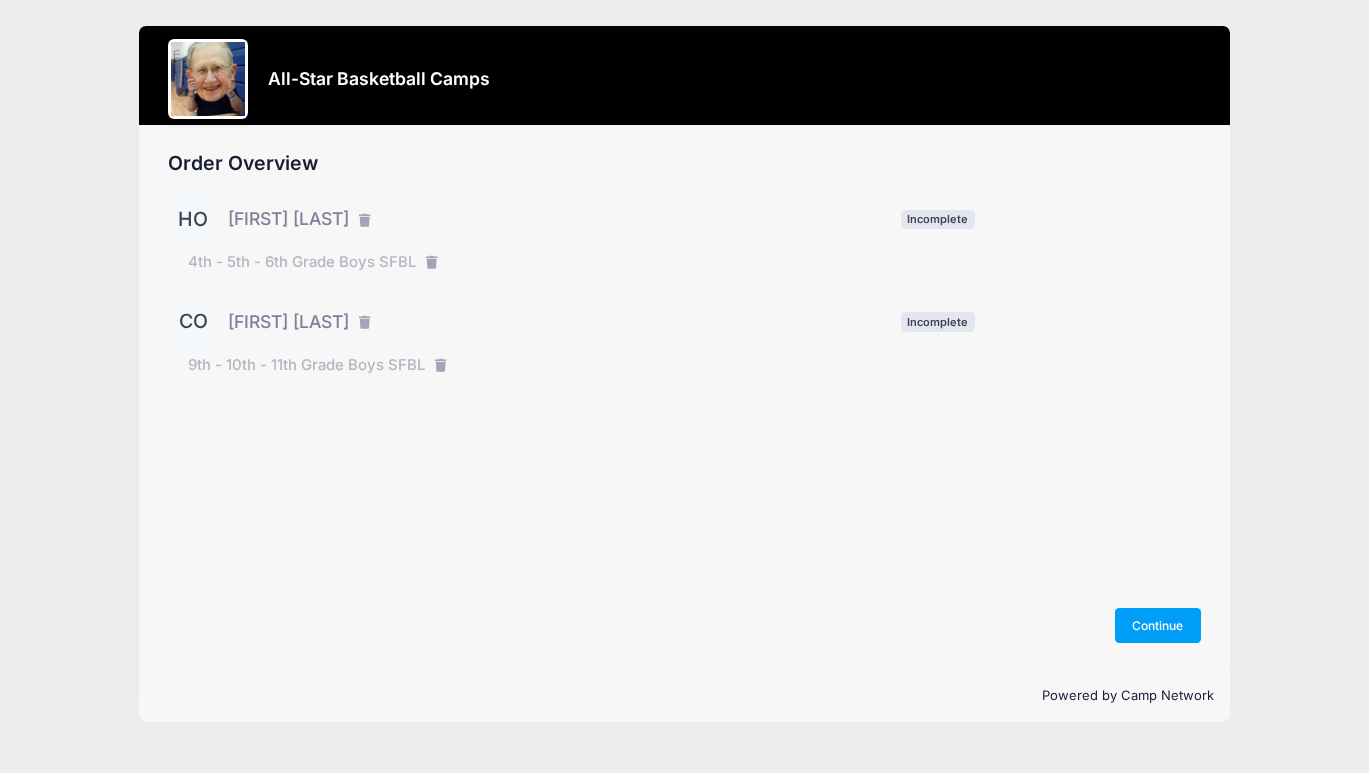 click on "[INITIALS]
[FIRST] [LAST]
Incomplete" at bounding box center [684, 219] 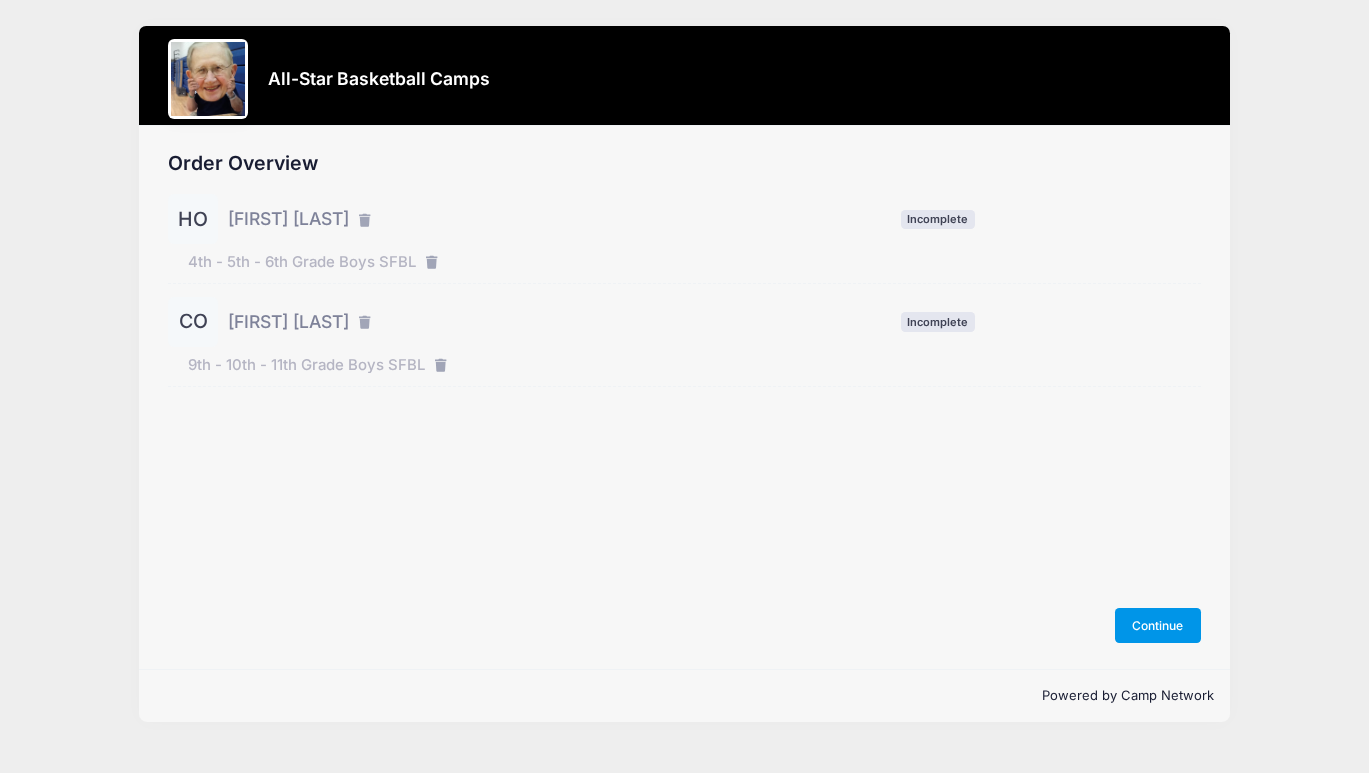 click on "Continue" at bounding box center [1158, 625] 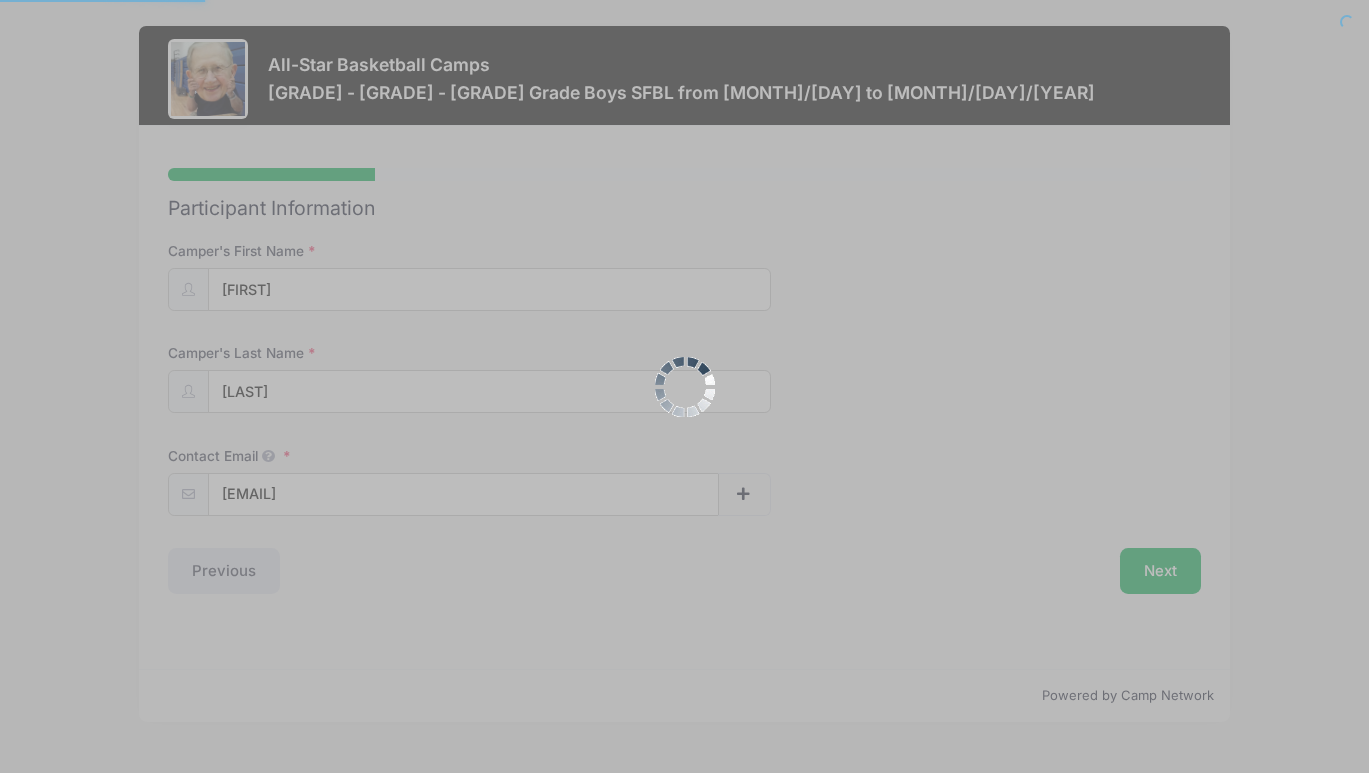scroll, scrollTop: 0, scrollLeft: 0, axis: both 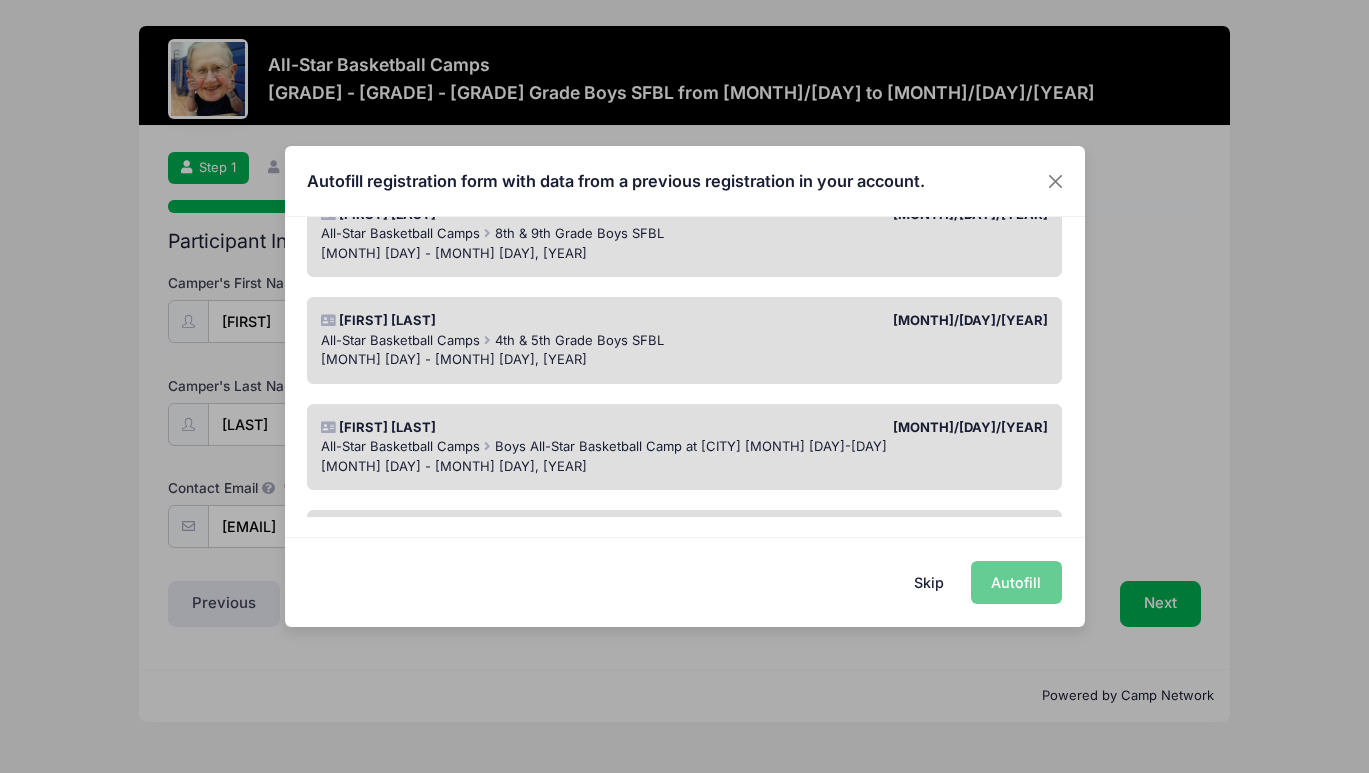 click on "All-Star Basketball Camps
4th & 5th Grade Boys SFBL" at bounding box center (684, 341) 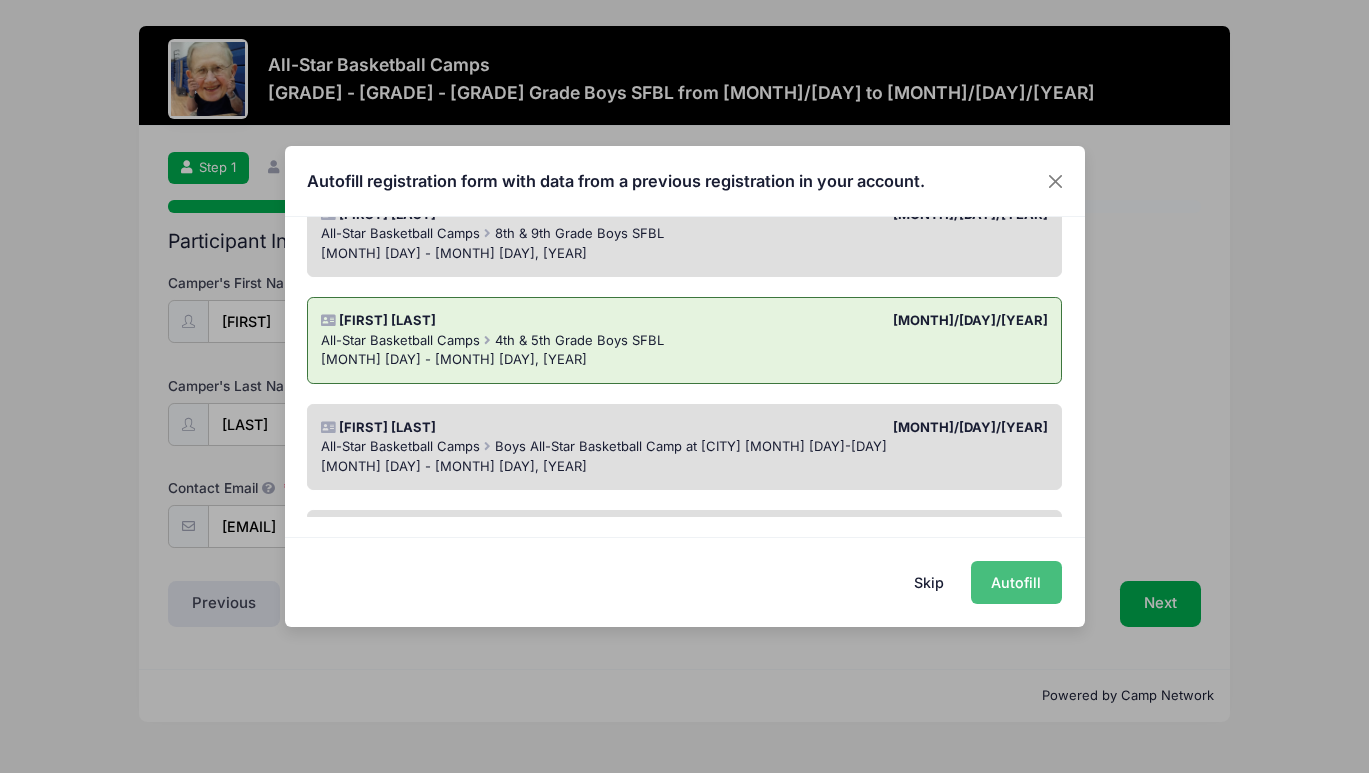 click on "Autofill" at bounding box center (1016, 582) 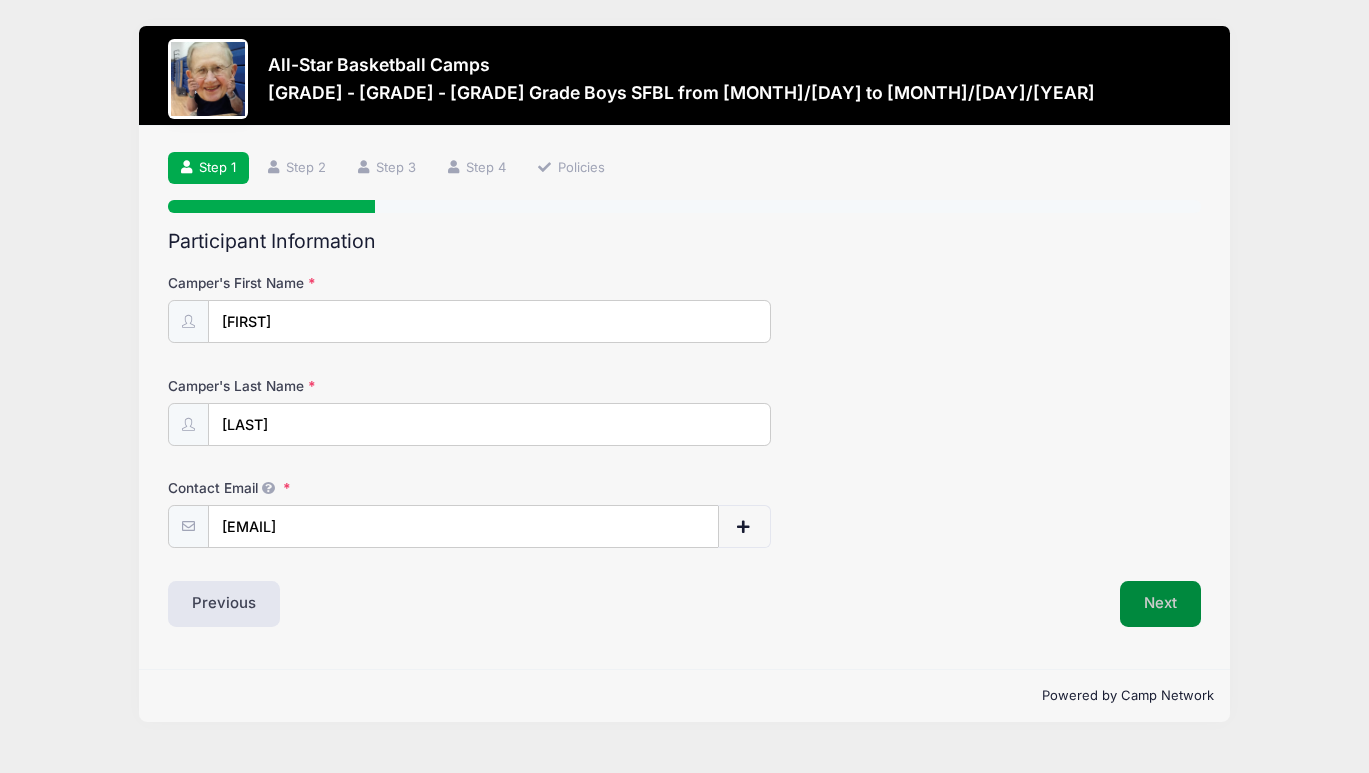click on "Next" at bounding box center (1160, 604) 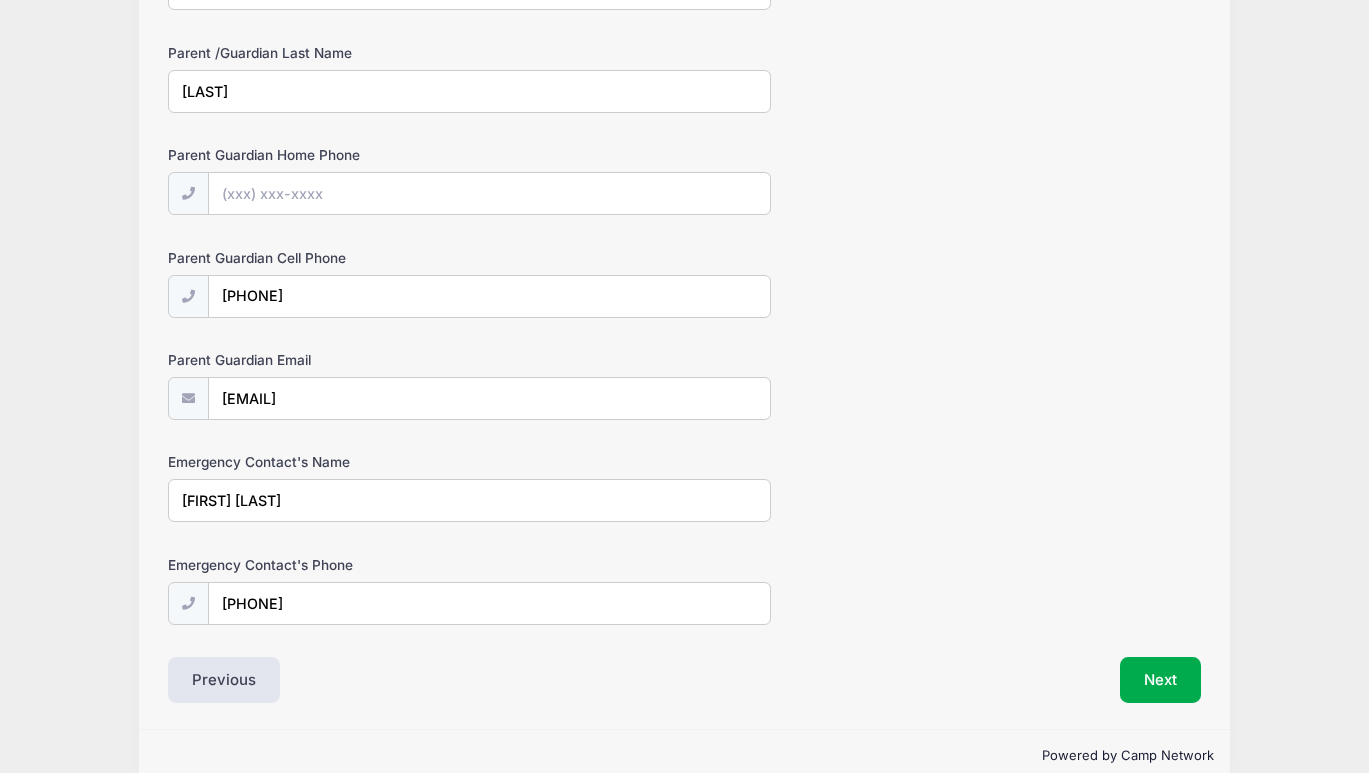 scroll, scrollTop: 1084, scrollLeft: 0, axis: vertical 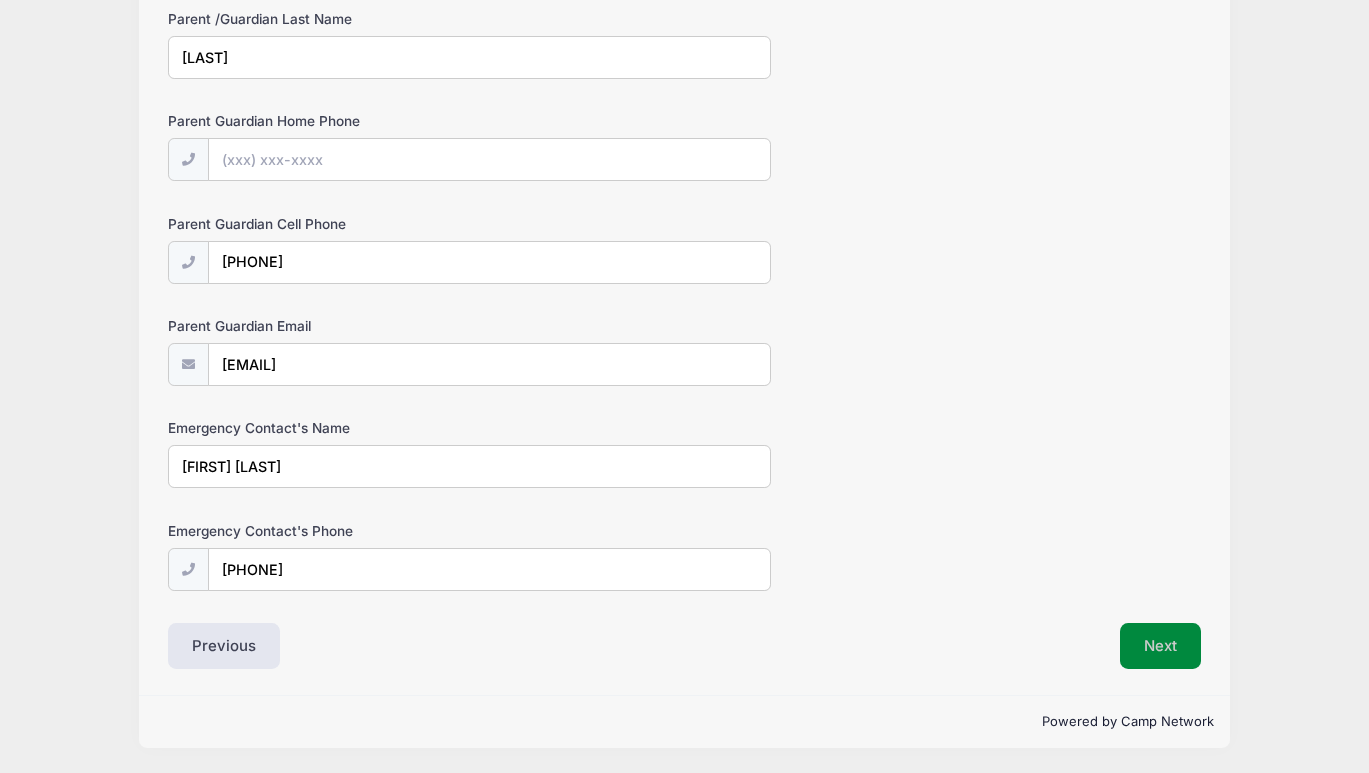 click on "Next" at bounding box center (1160, 646) 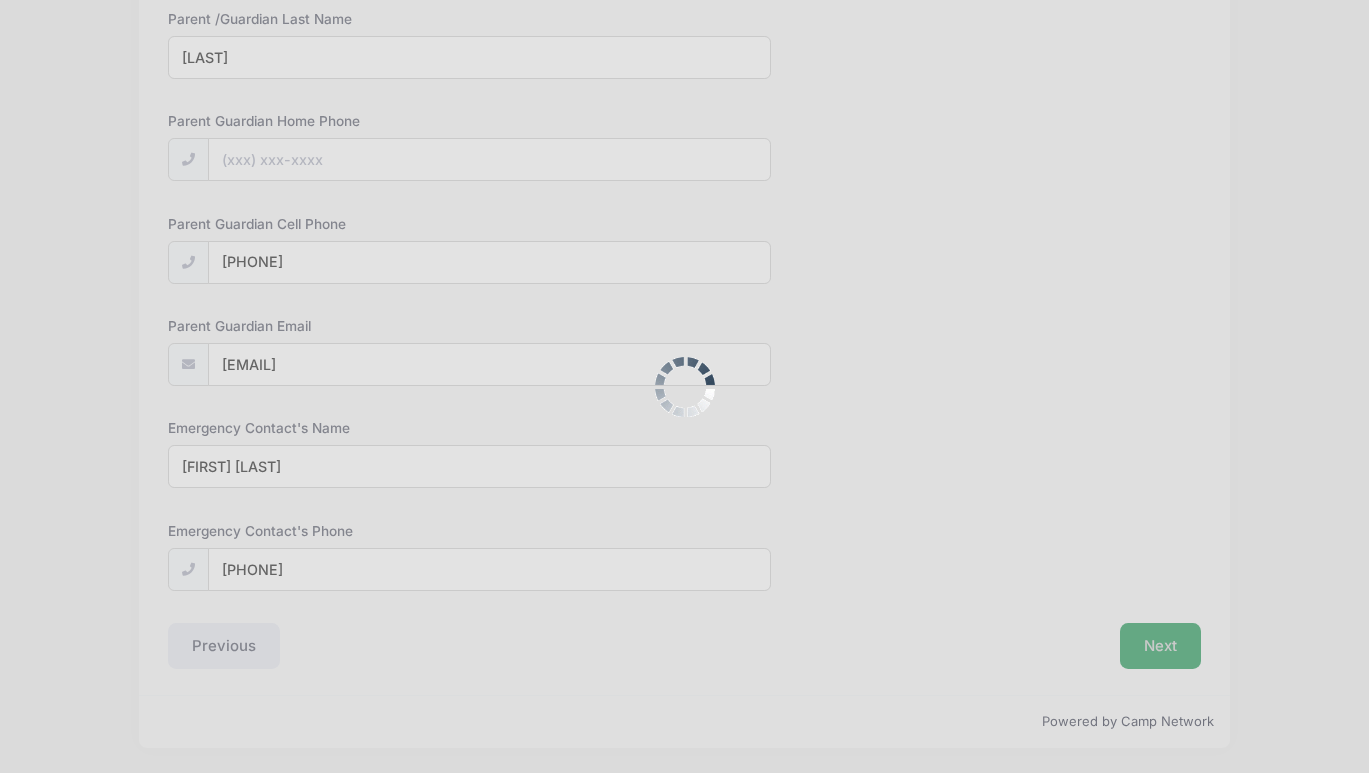 scroll, scrollTop: 683, scrollLeft: 0, axis: vertical 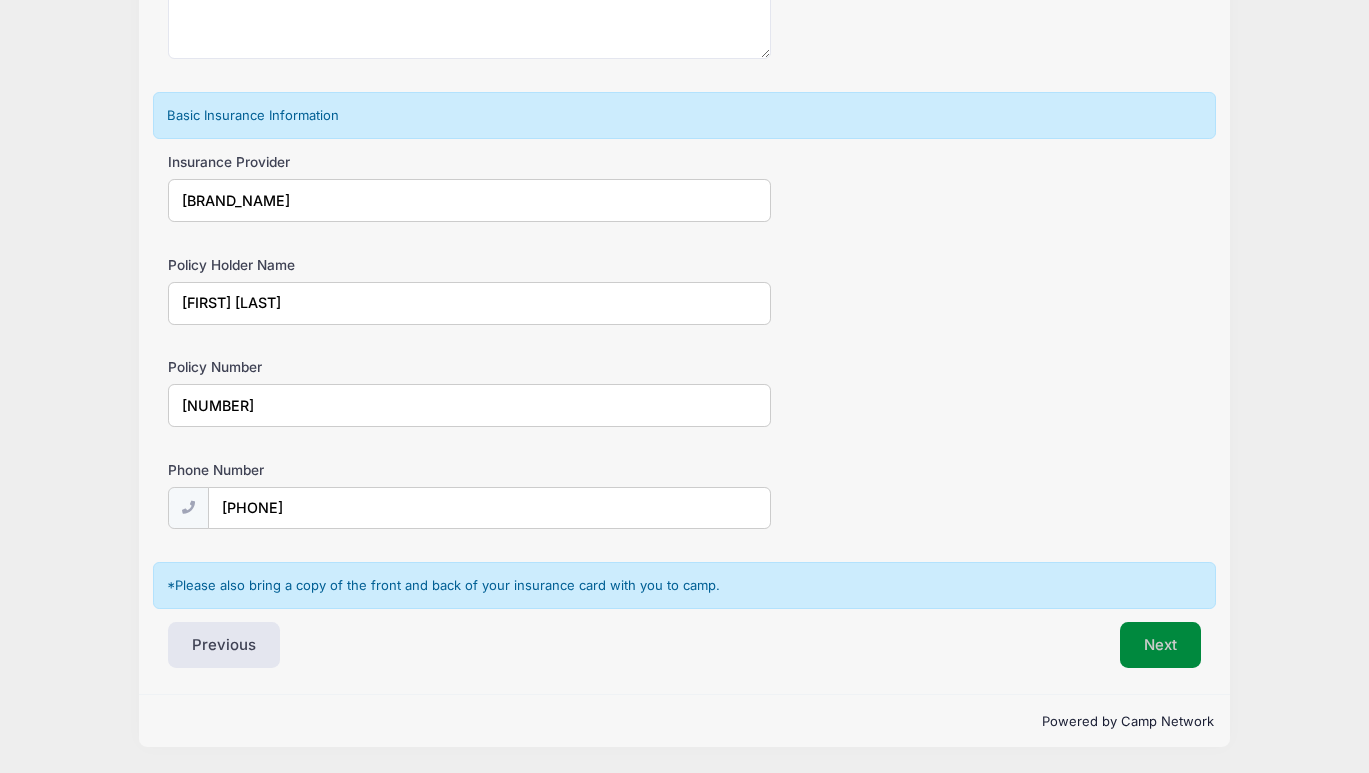 click on "Next" at bounding box center [1160, 645] 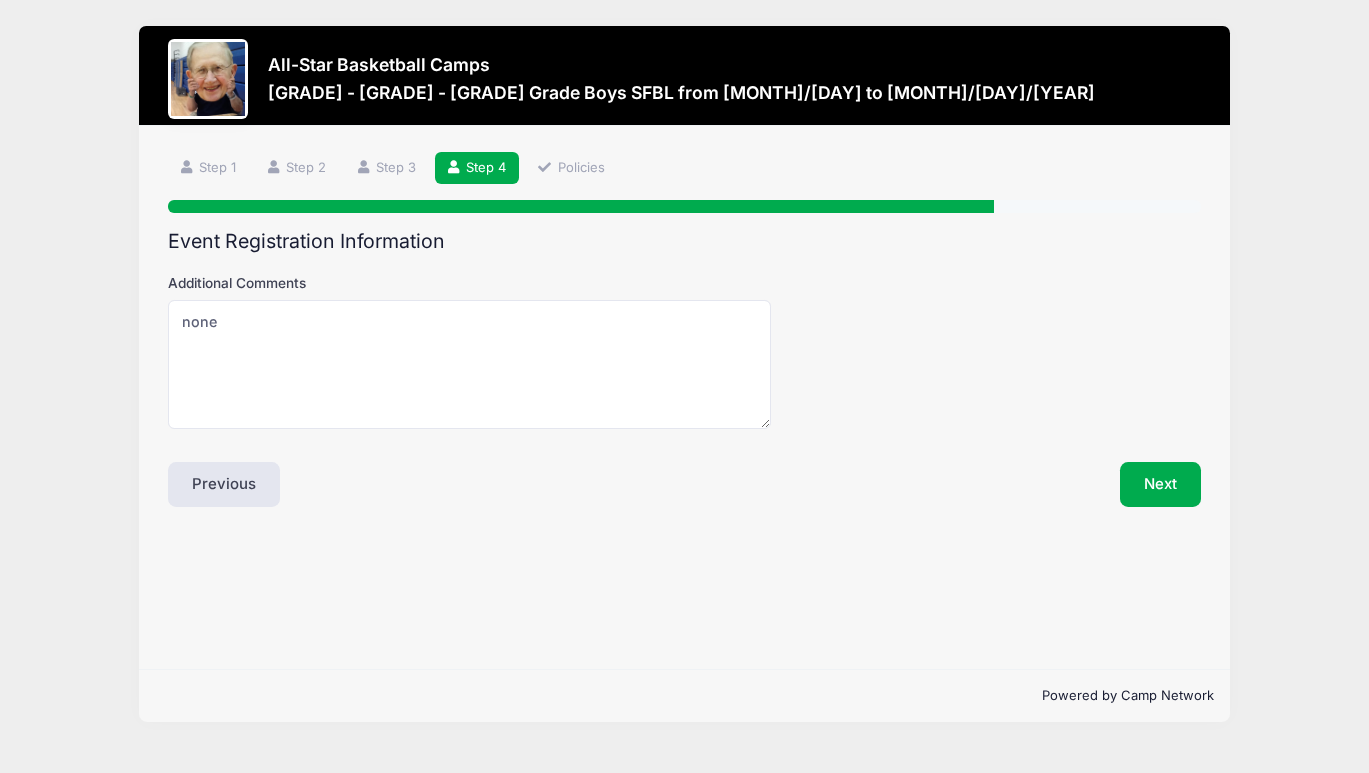 scroll, scrollTop: 0, scrollLeft: 0, axis: both 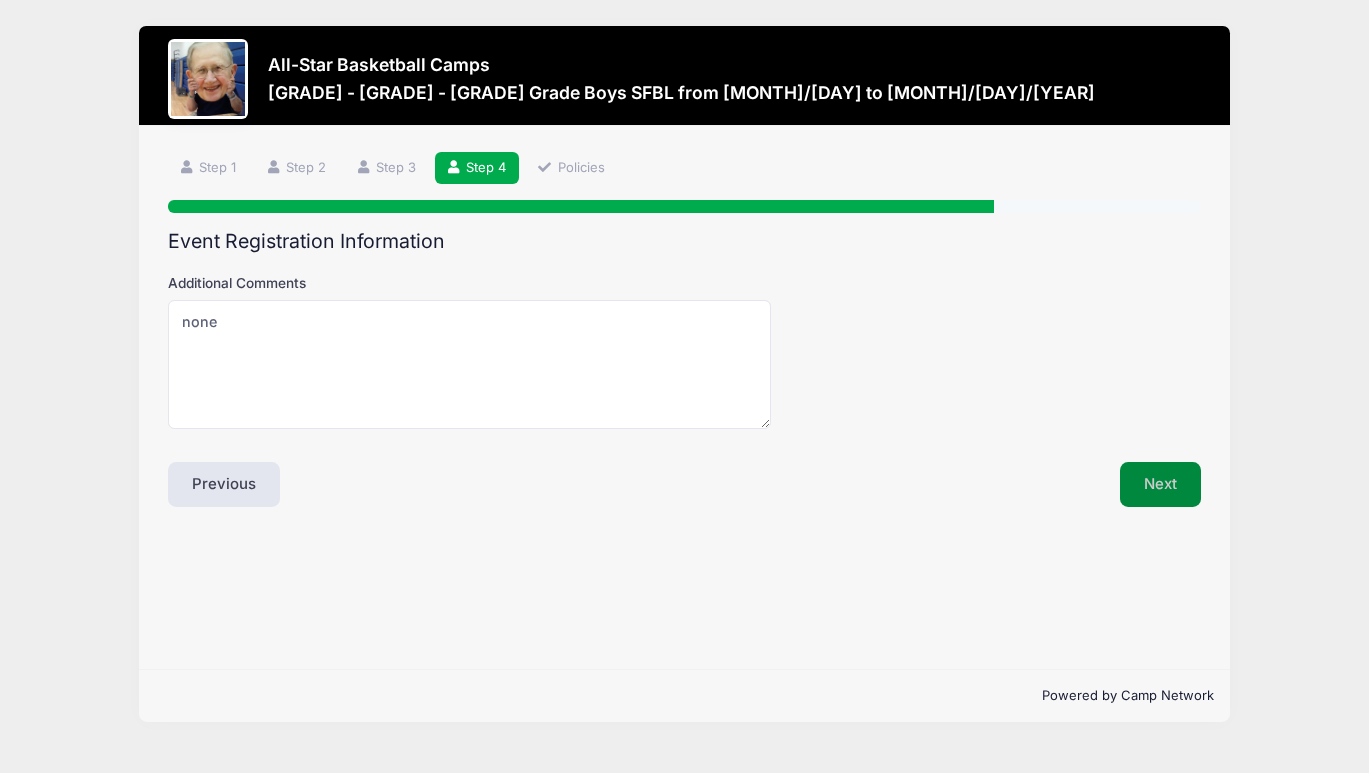 click on "Next" at bounding box center (1160, 485) 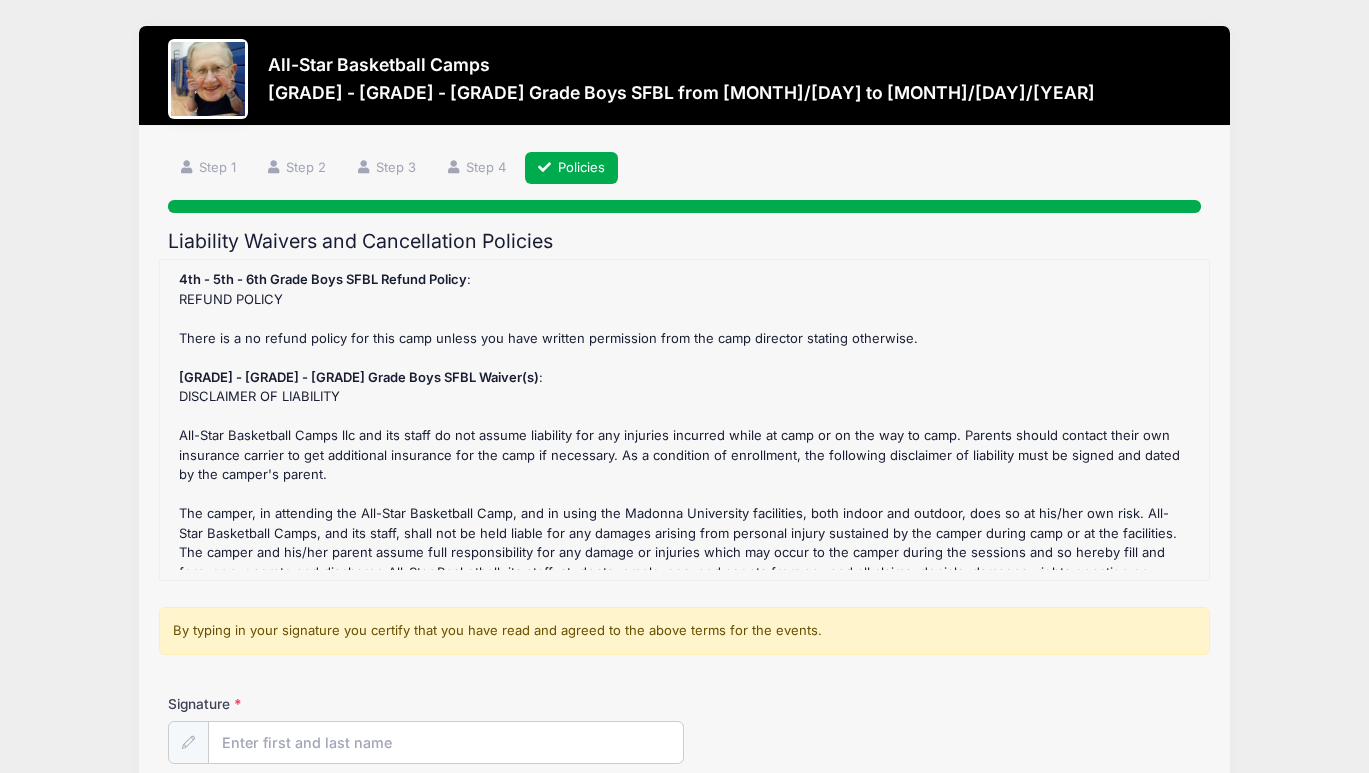 scroll, scrollTop: 0, scrollLeft: 0, axis: both 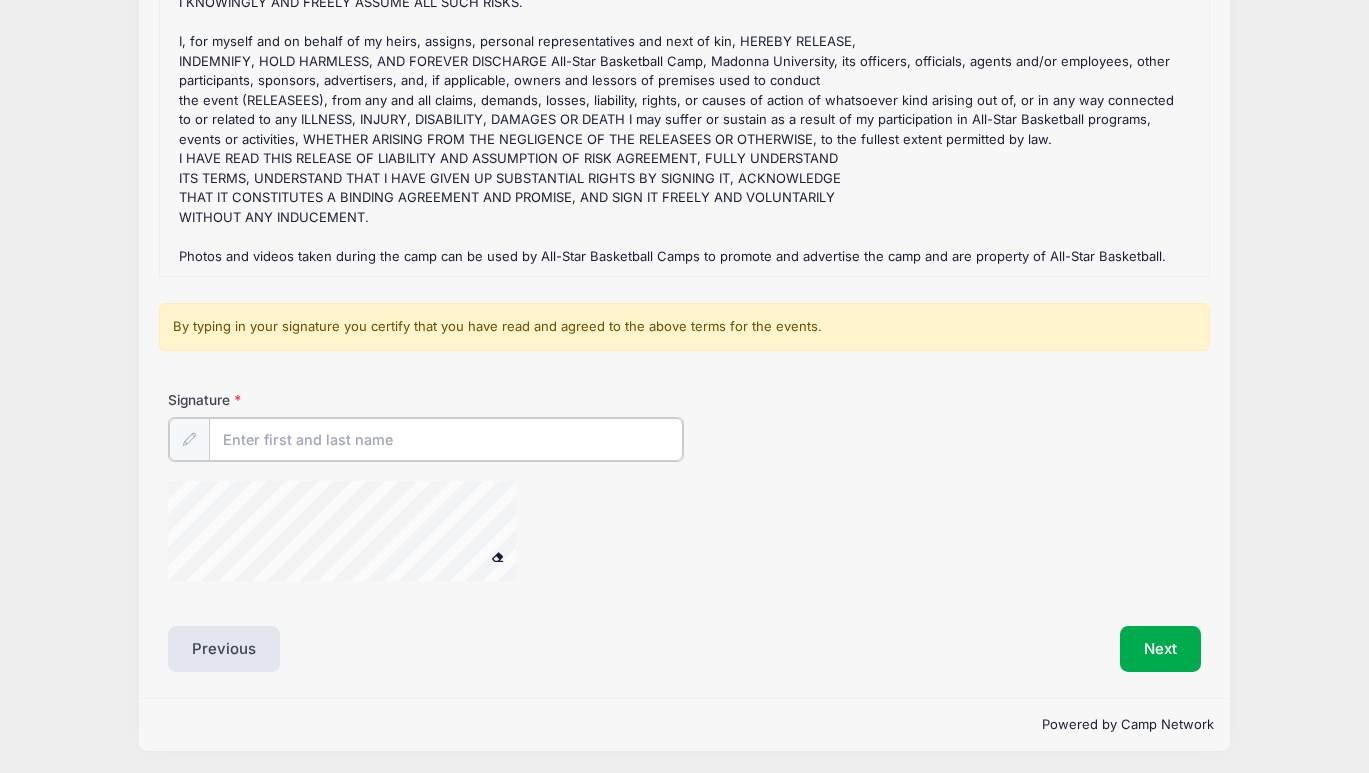 click on "Signature" at bounding box center [446, 439] 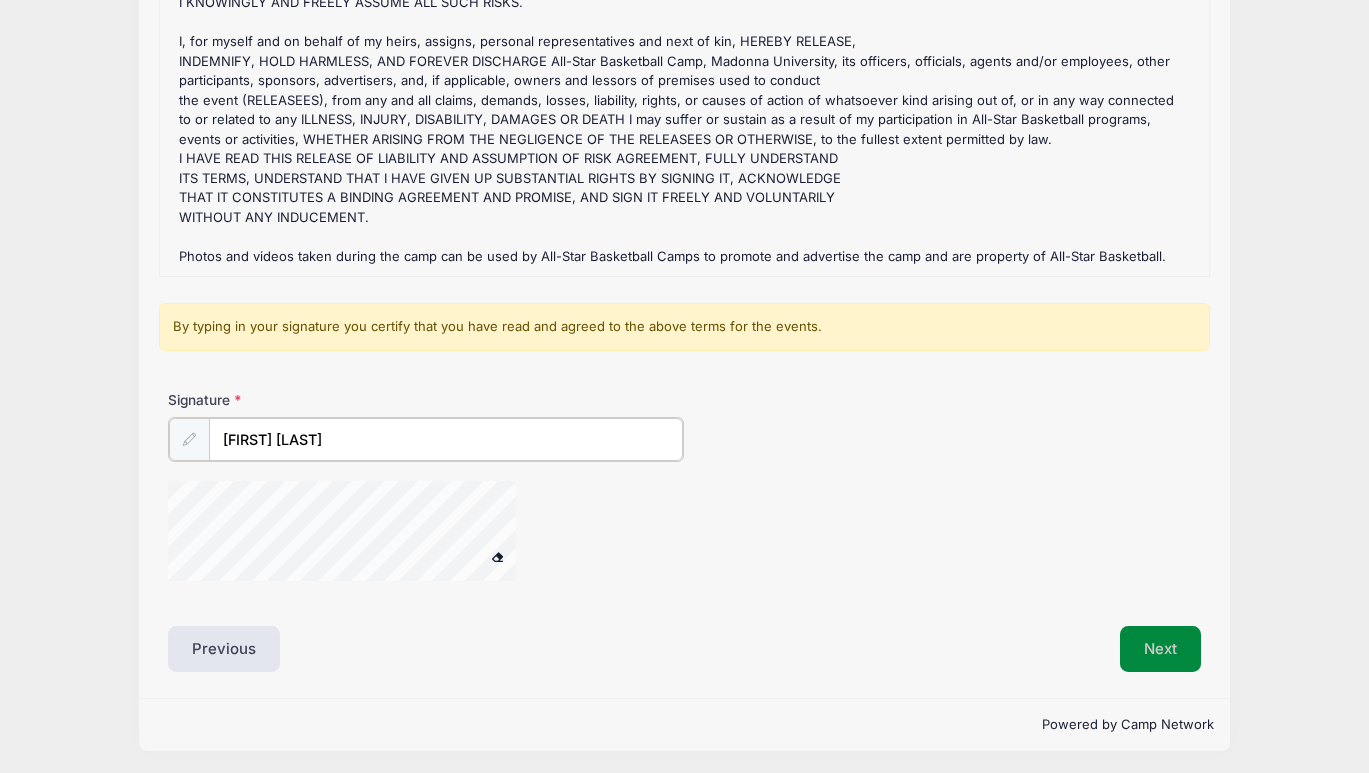 type on "Peter Oelkers" 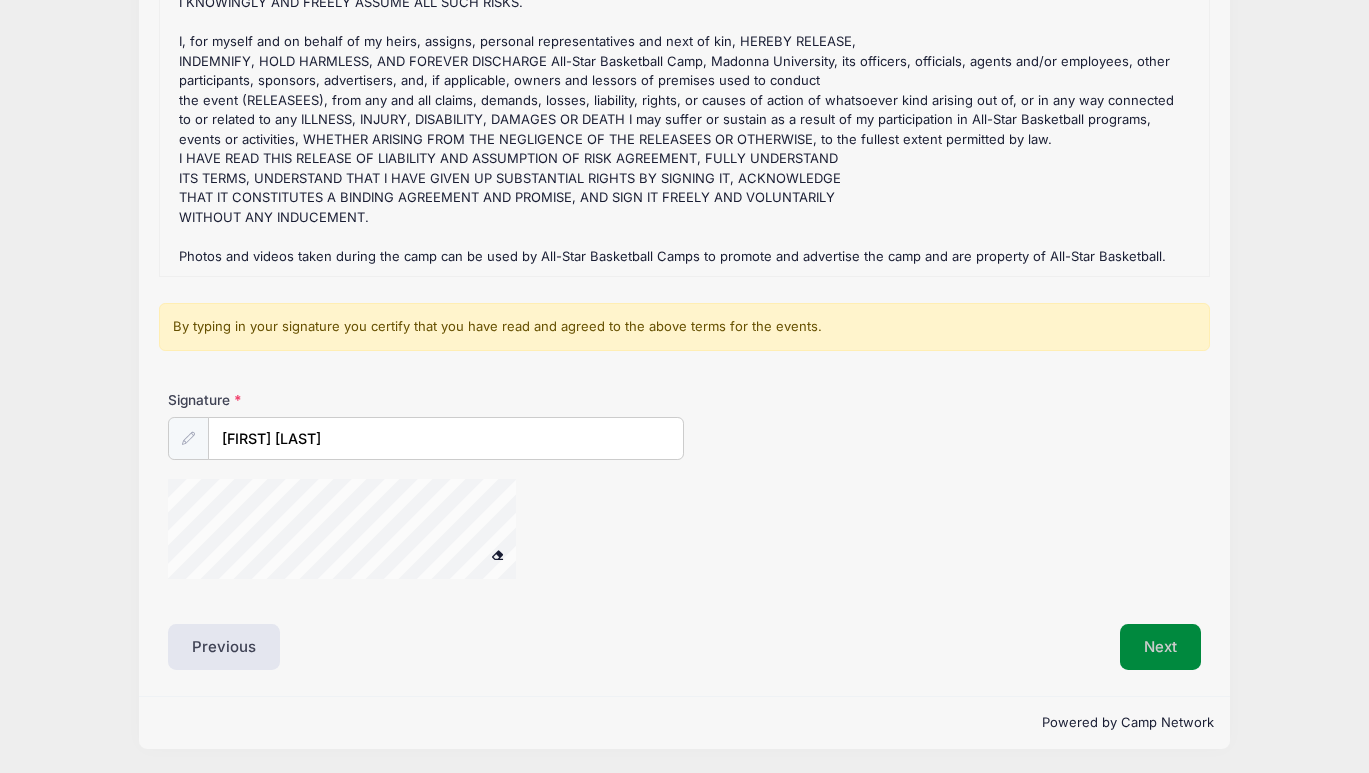 click on "Next" at bounding box center (1160, 647) 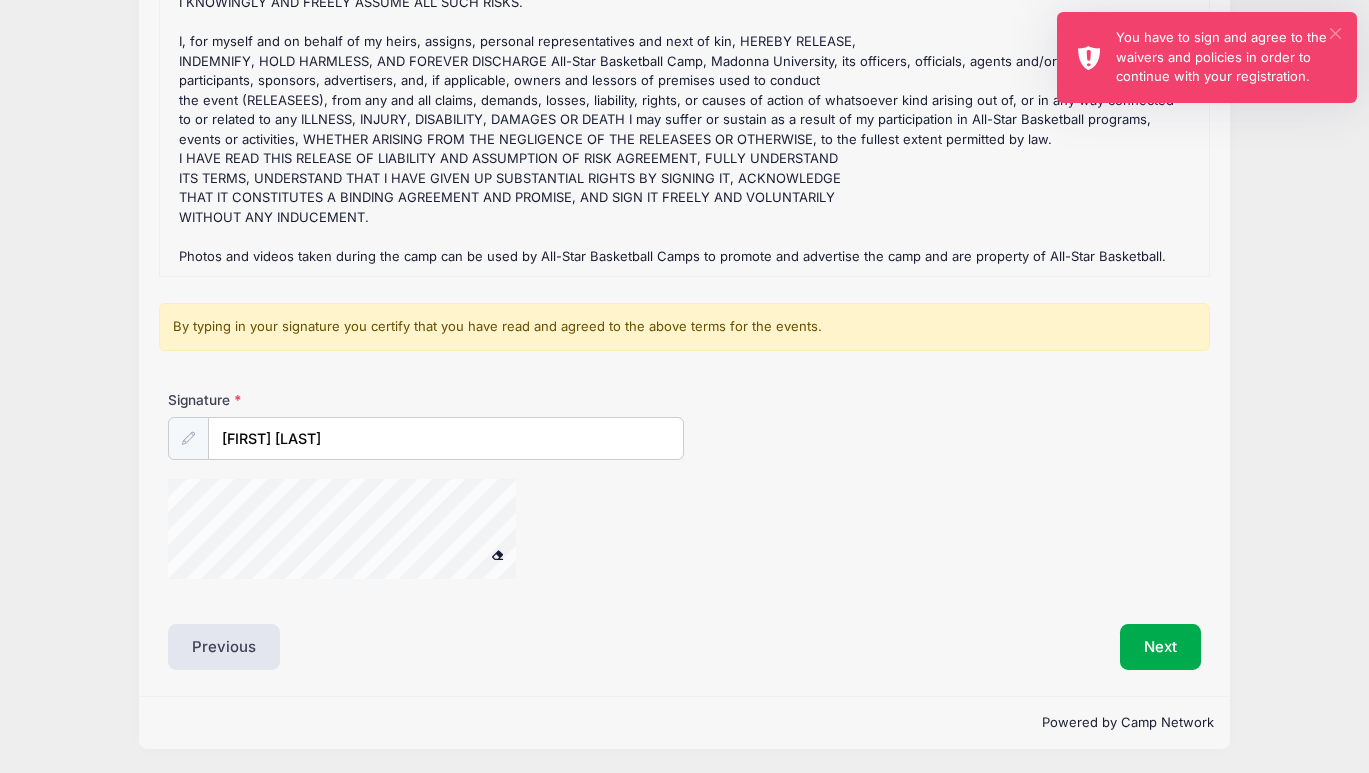 click on "×" at bounding box center (1335, 33) 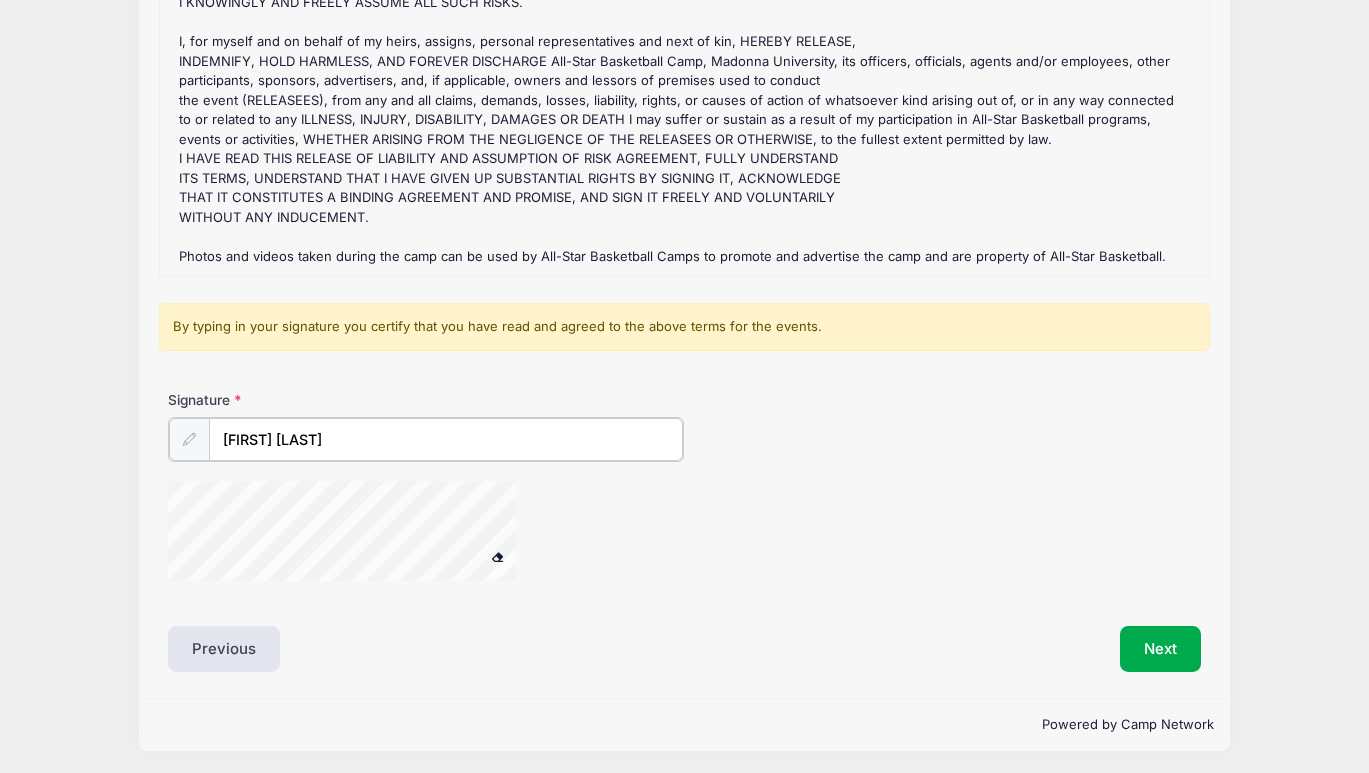 click on "Peter Oelkers" at bounding box center [446, 439] 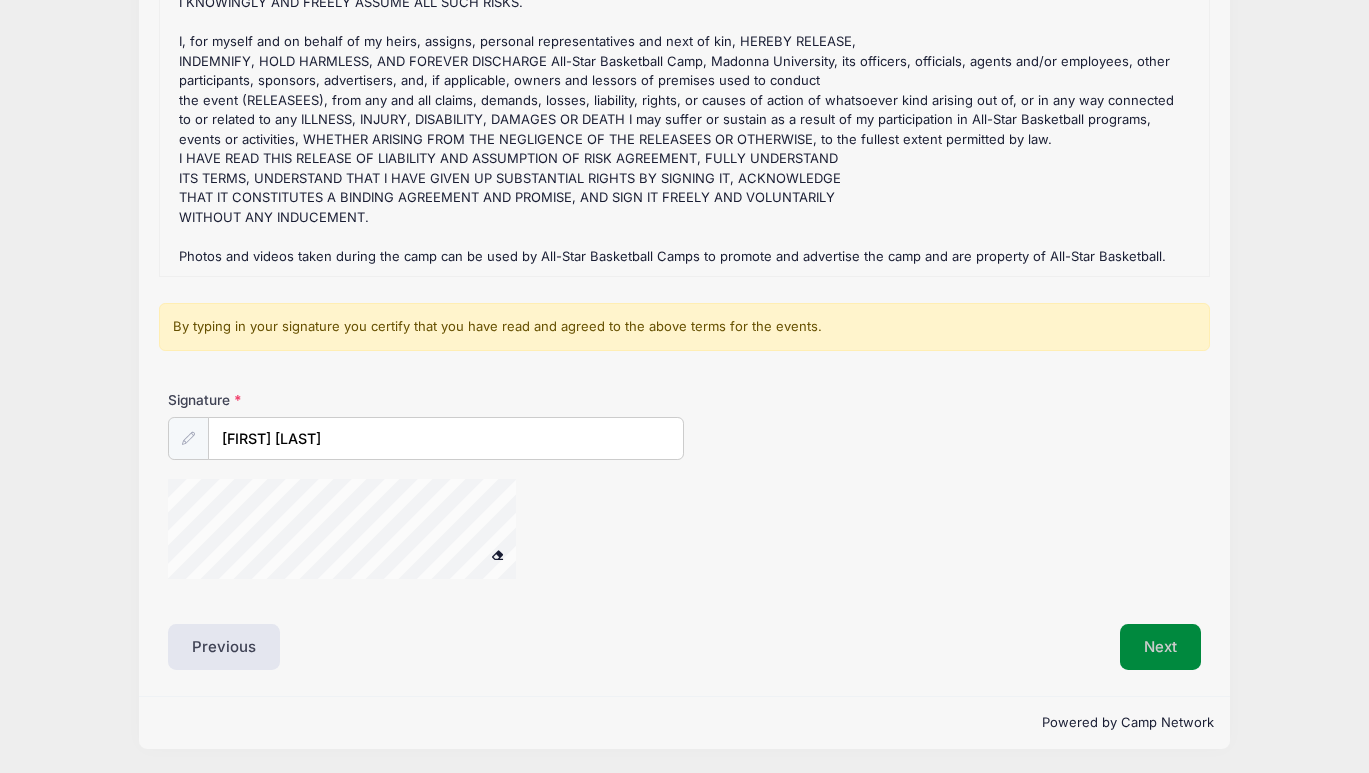 click on "Next" at bounding box center (1160, 647) 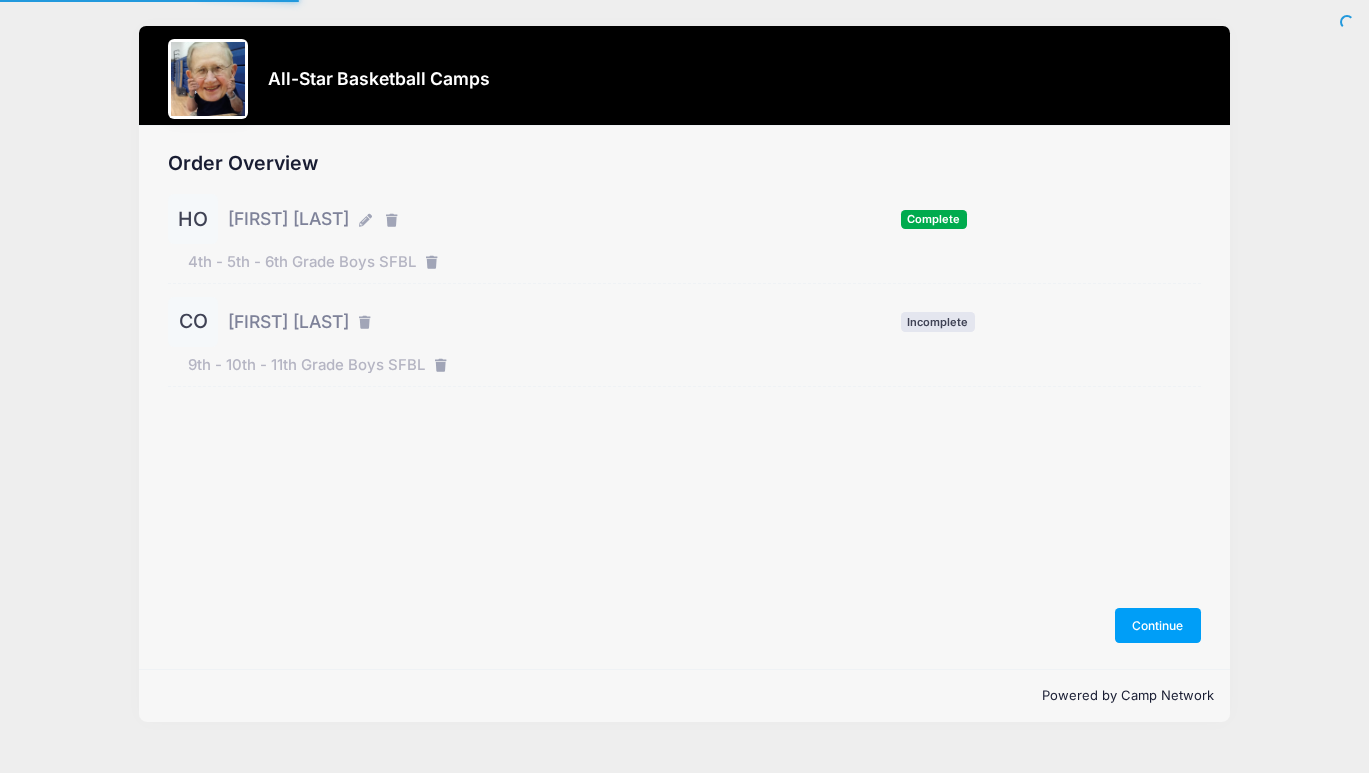 scroll, scrollTop: 0, scrollLeft: 0, axis: both 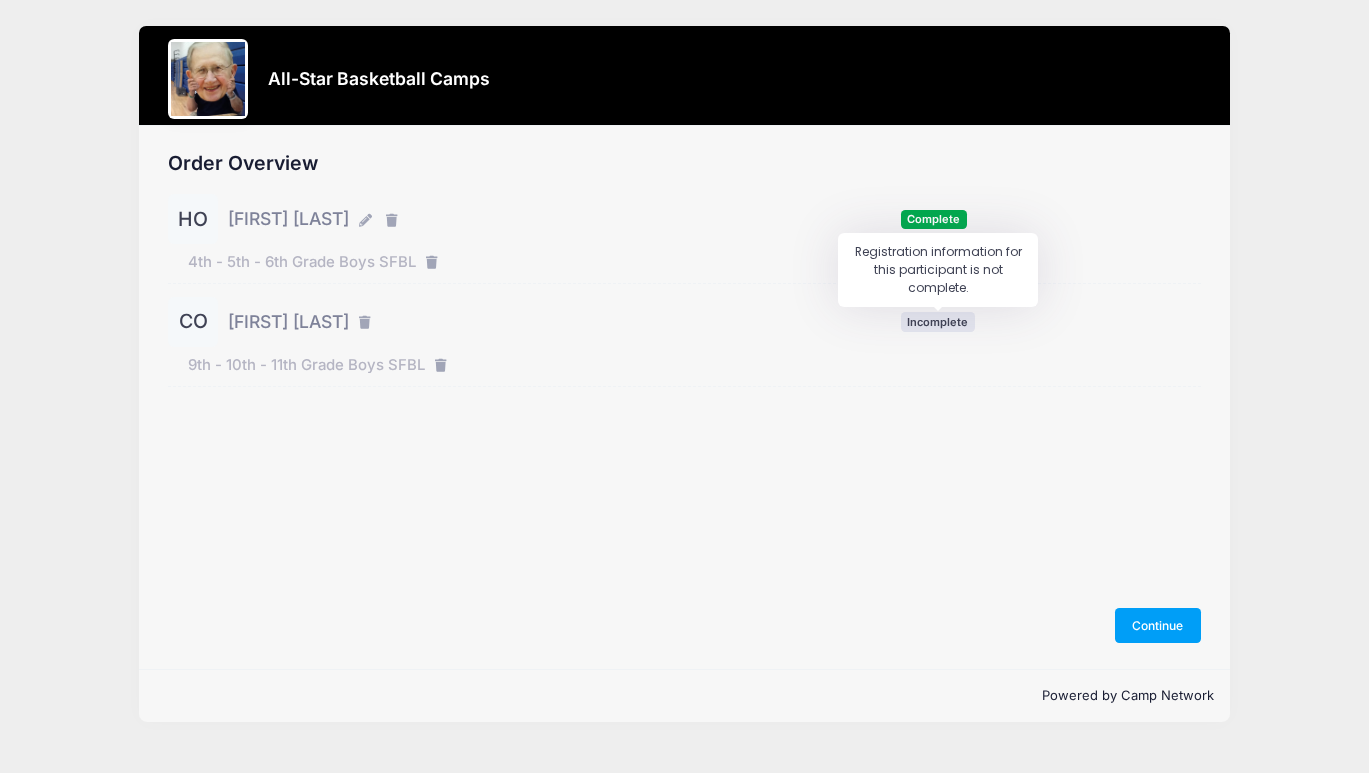 click on "Incomplete" at bounding box center (938, 321) 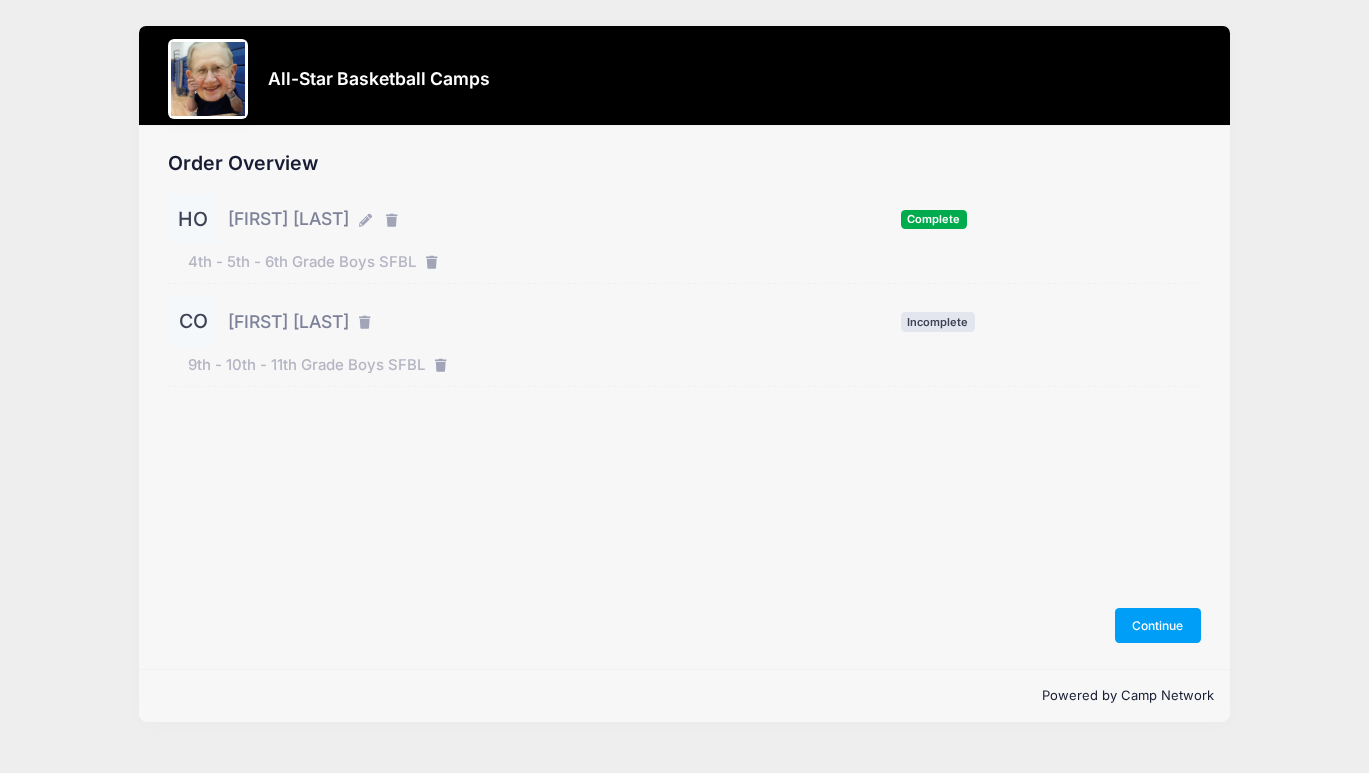 click on "[FIRST] [LAST]" at bounding box center [288, 322] 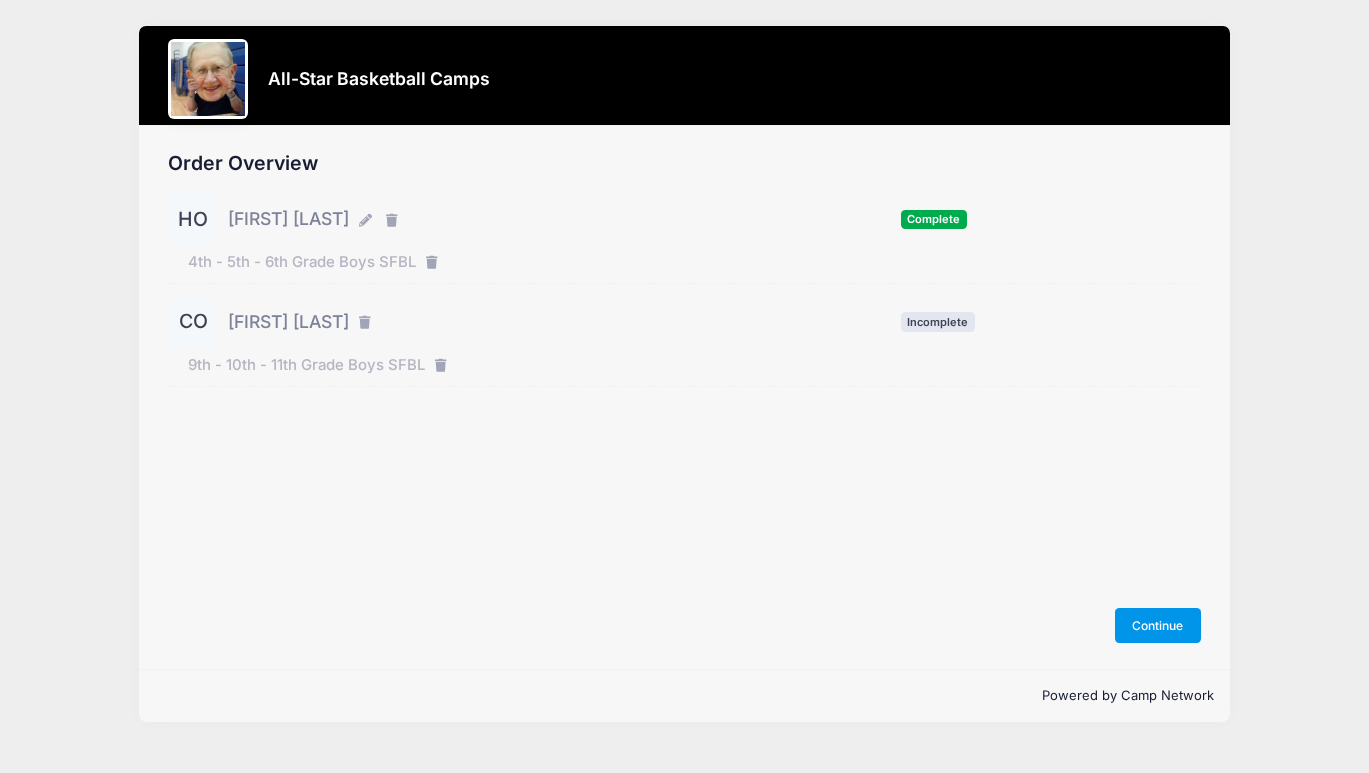 click on "Continue" at bounding box center [1158, 625] 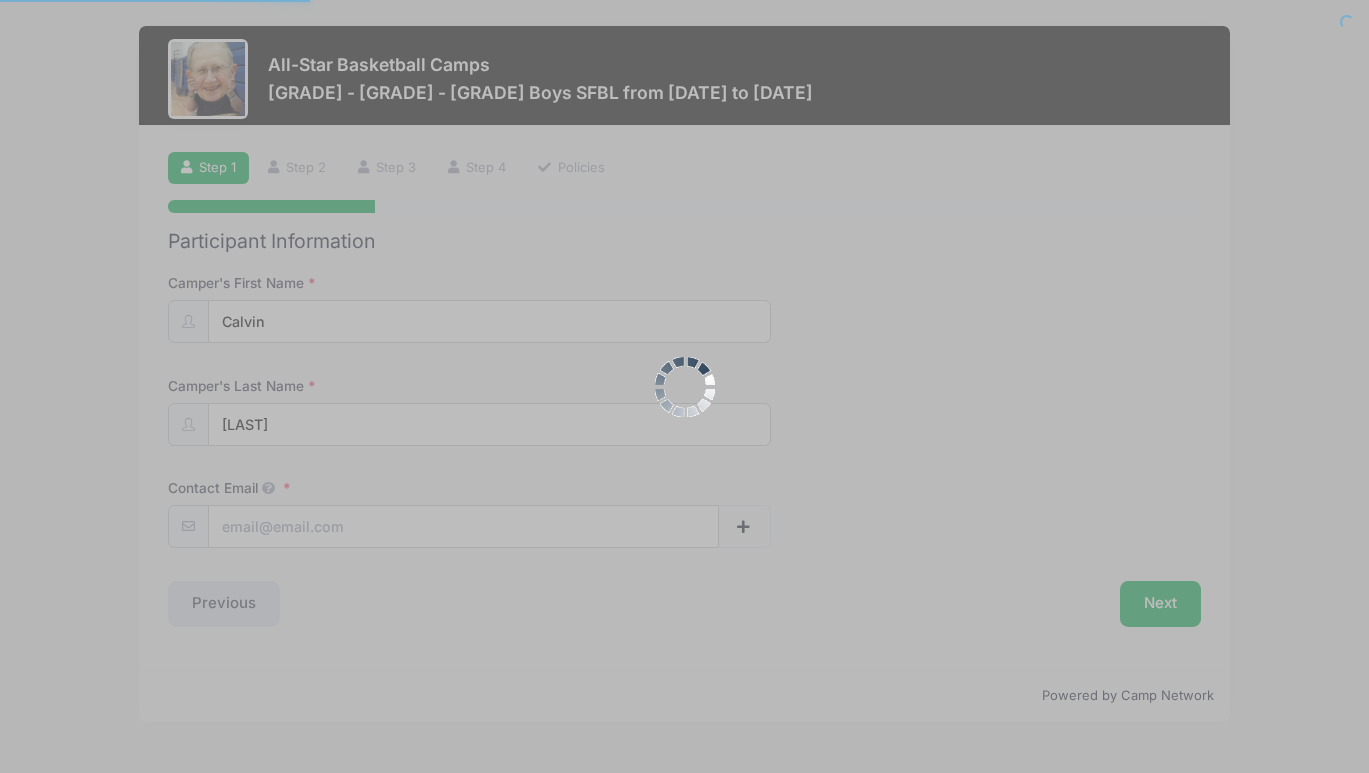 scroll, scrollTop: 0, scrollLeft: 0, axis: both 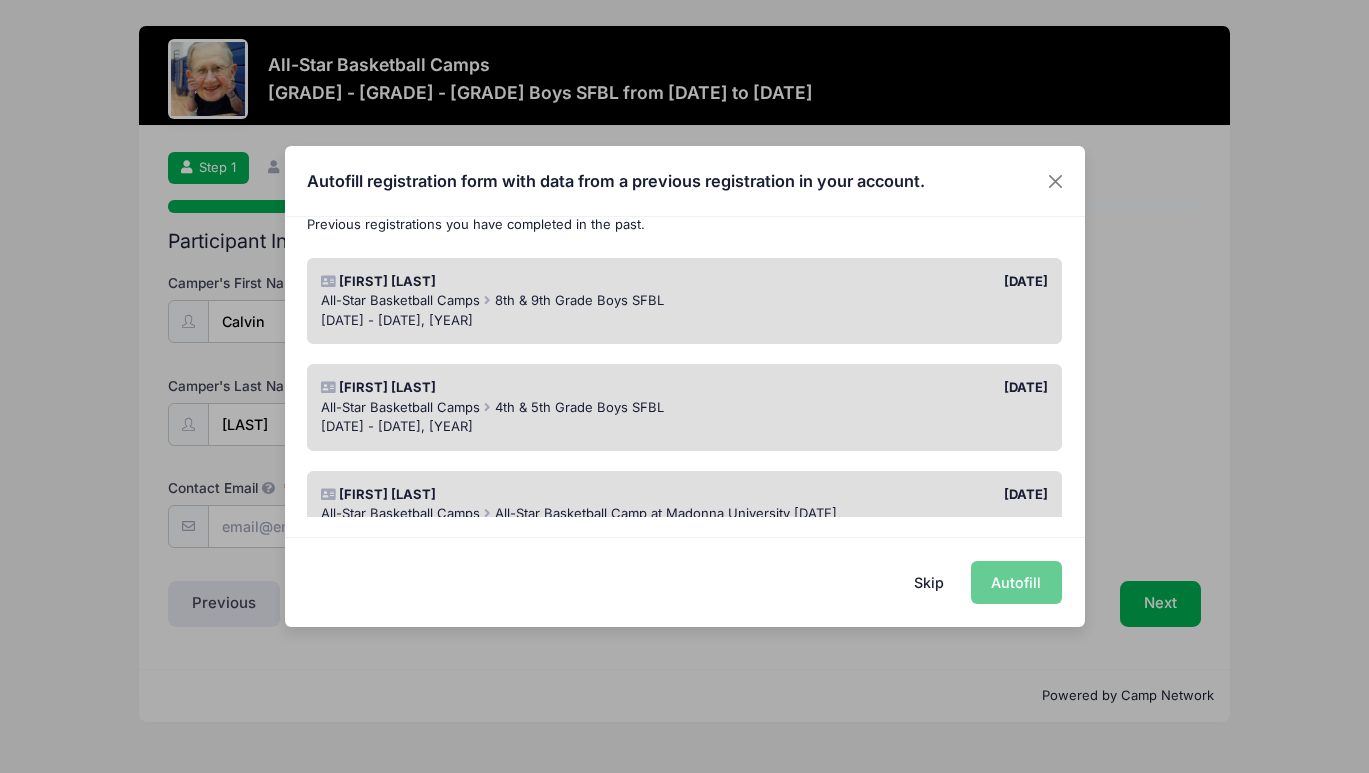 click on "All-Star Basketball Camps
8th & 9th Grade Boys SFBL" at bounding box center [684, 301] 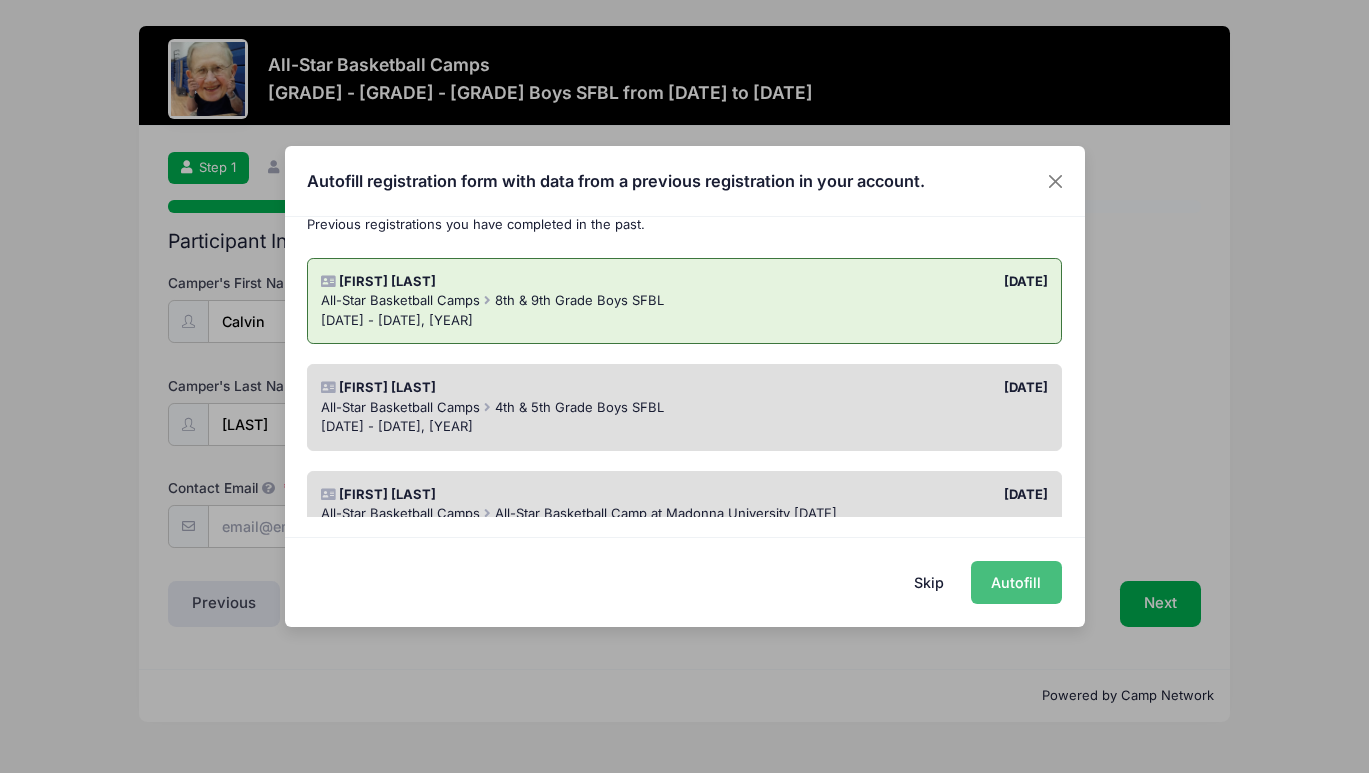 click on "Autofill" at bounding box center (1016, 582) 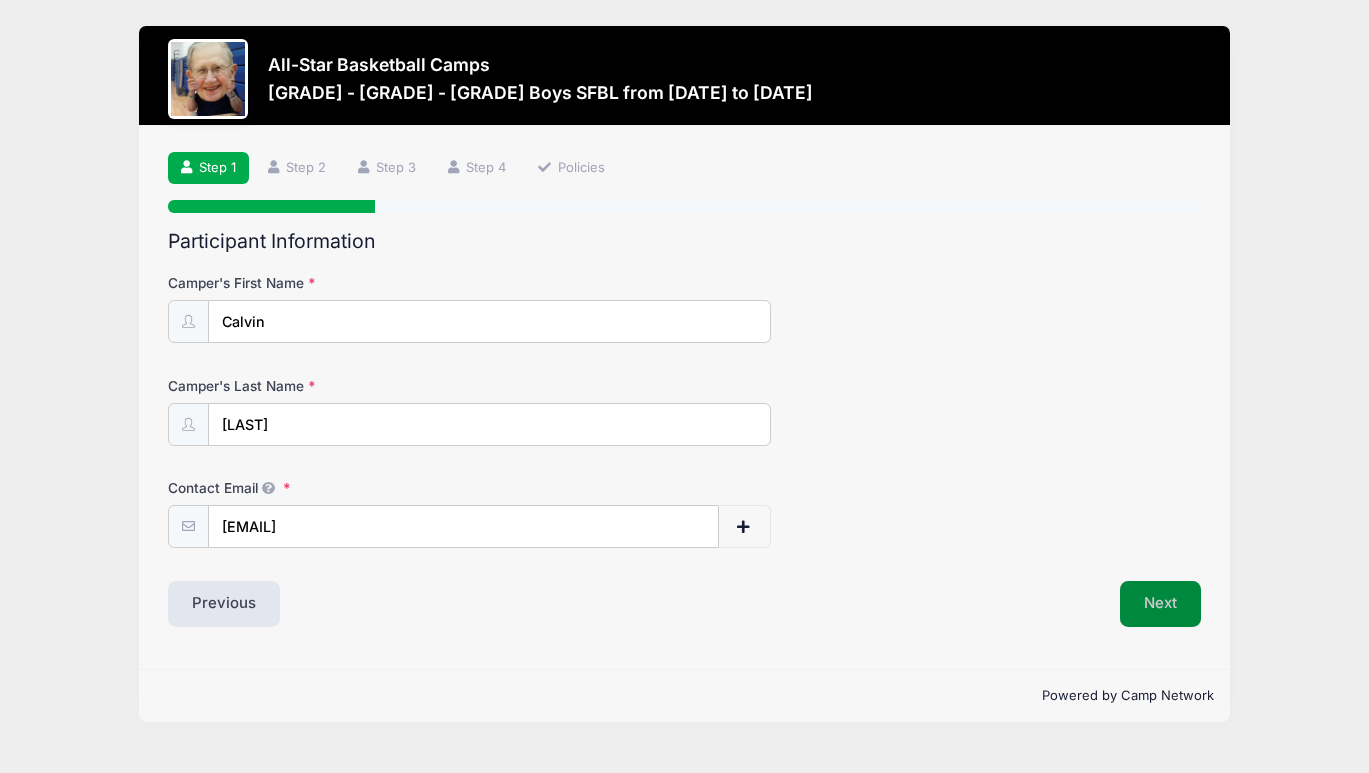 click on "Next" at bounding box center (1160, 604) 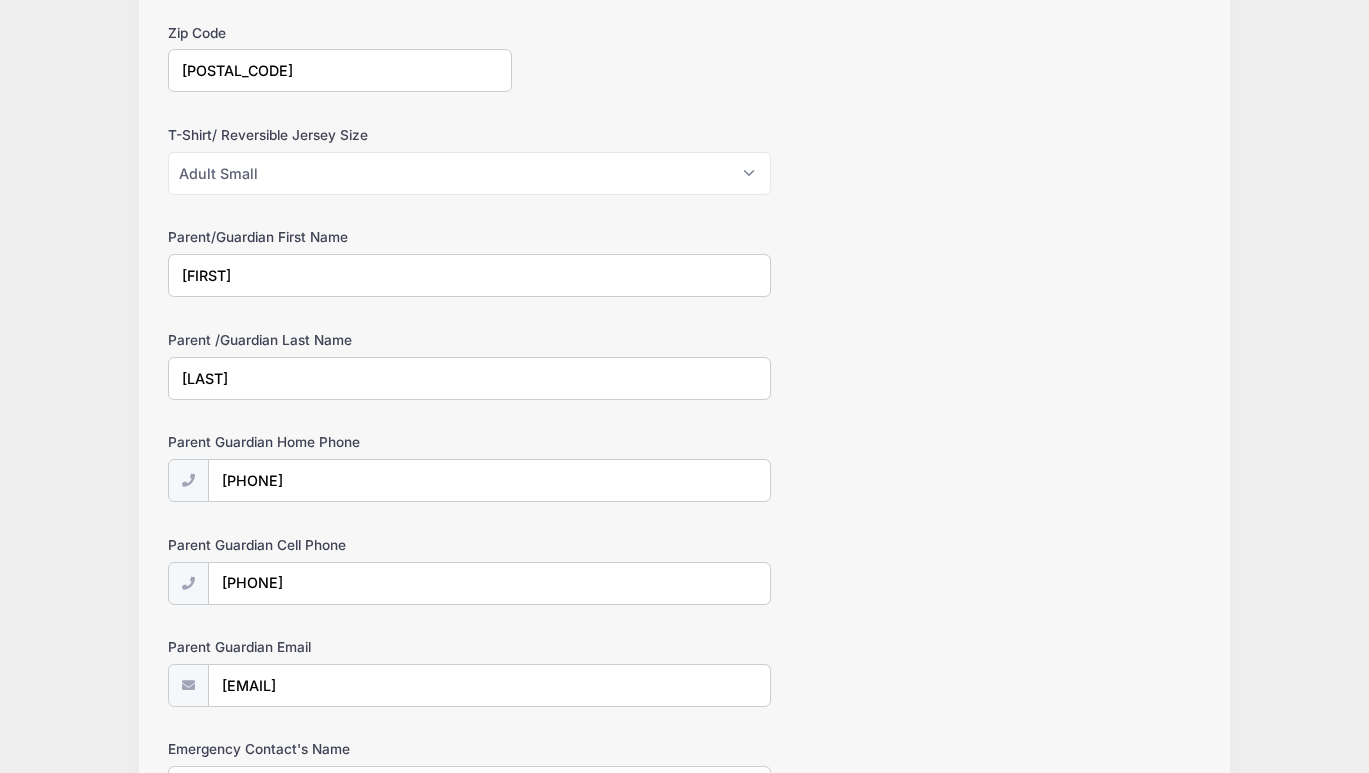 scroll, scrollTop: 825, scrollLeft: 0, axis: vertical 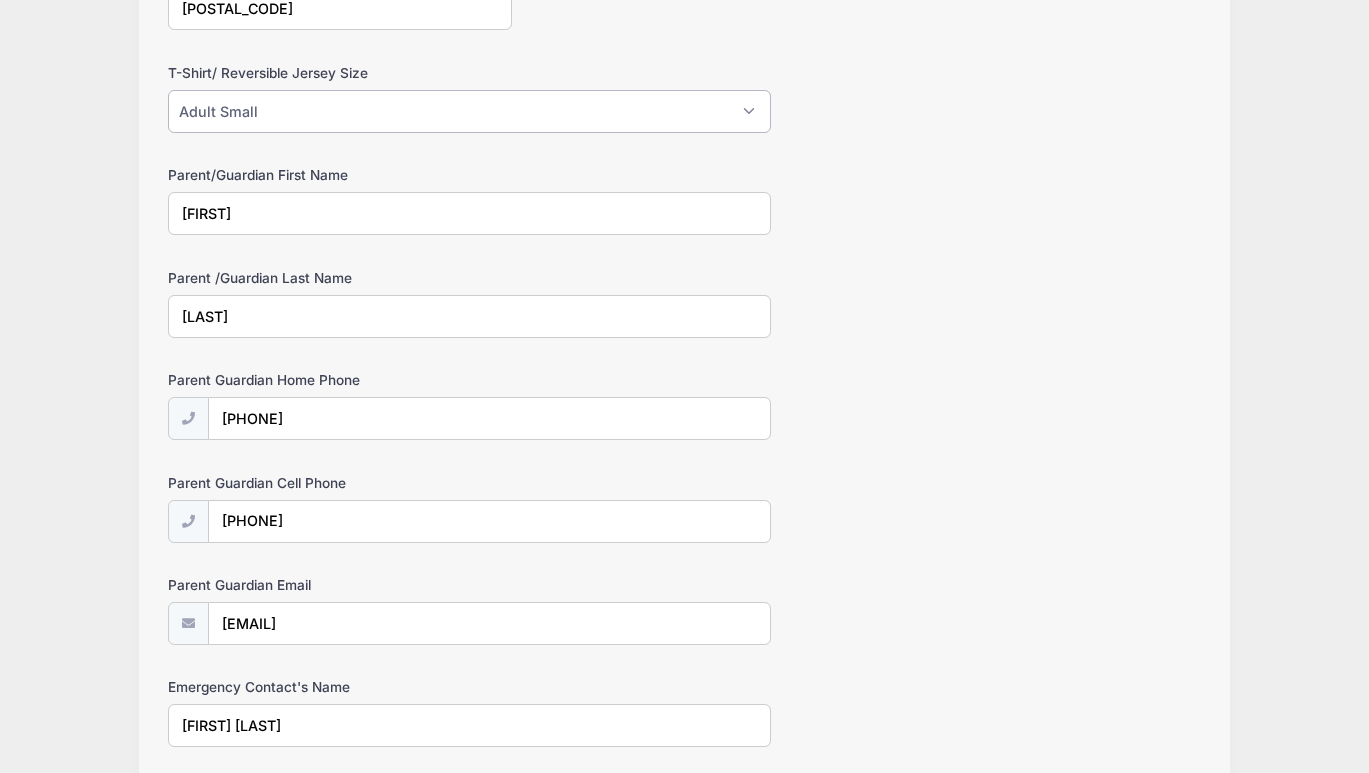 click on "Please Select Youth Large
Youth XL
Adult Small
Adult Medium
Adult Large
Adult XL" at bounding box center [469, 111] 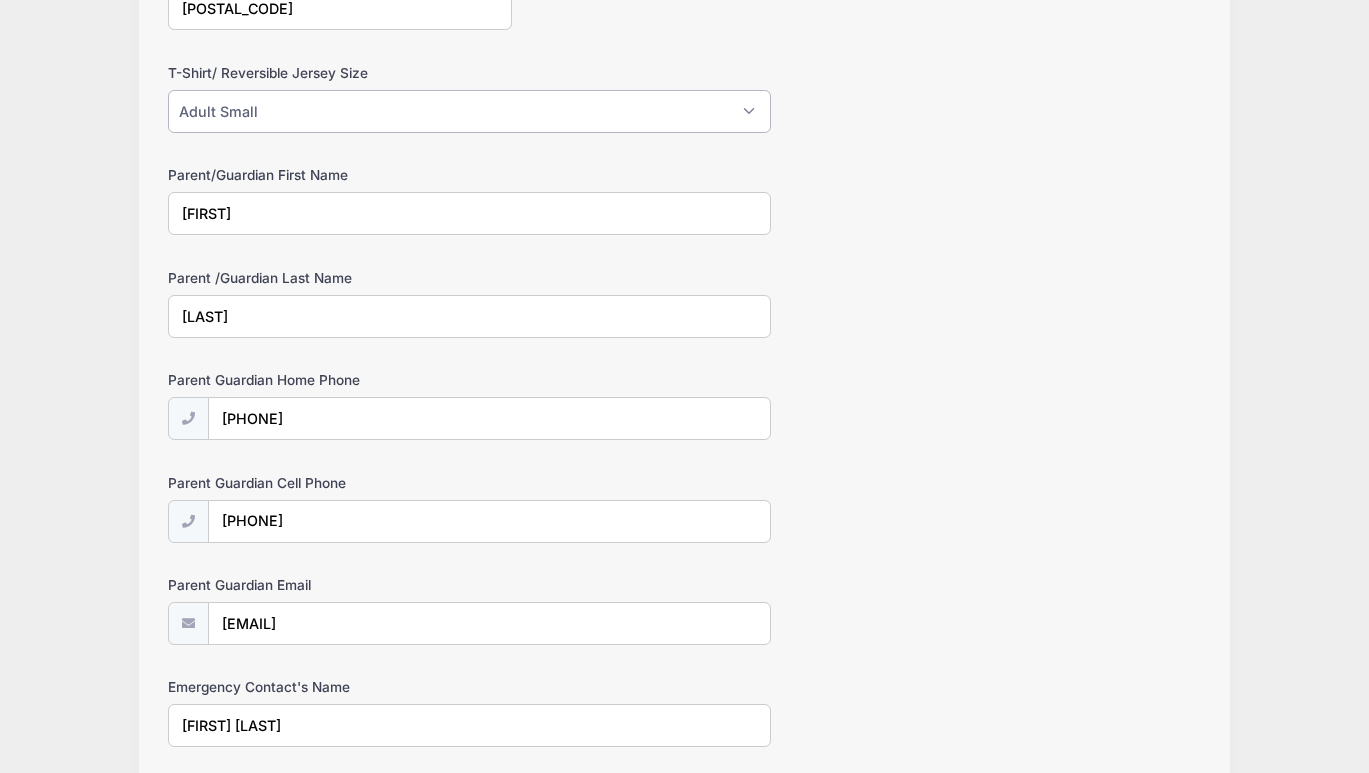 select on "Adult Medium" 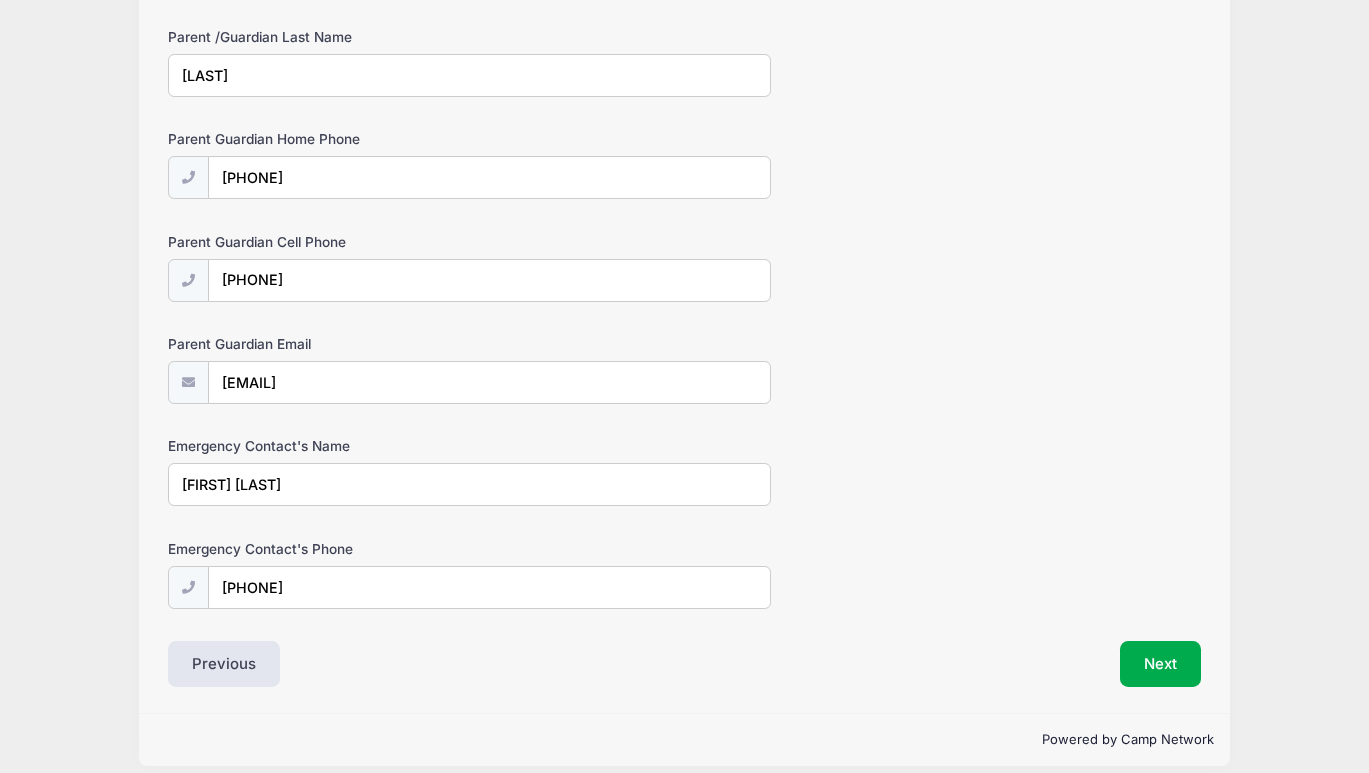 scroll, scrollTop: 1084, scrollLeft: 0, axis: vertical 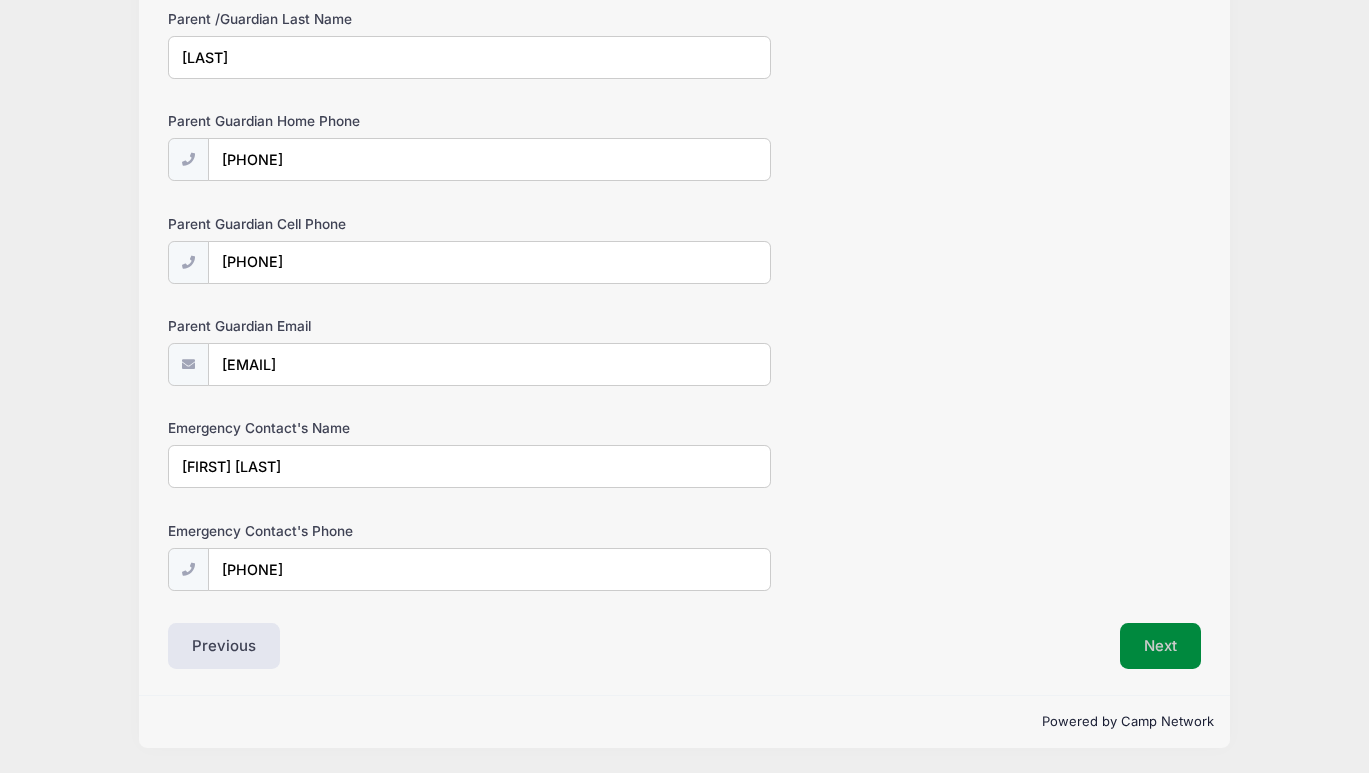 click on "Next" at bounding box center [1160, 646] 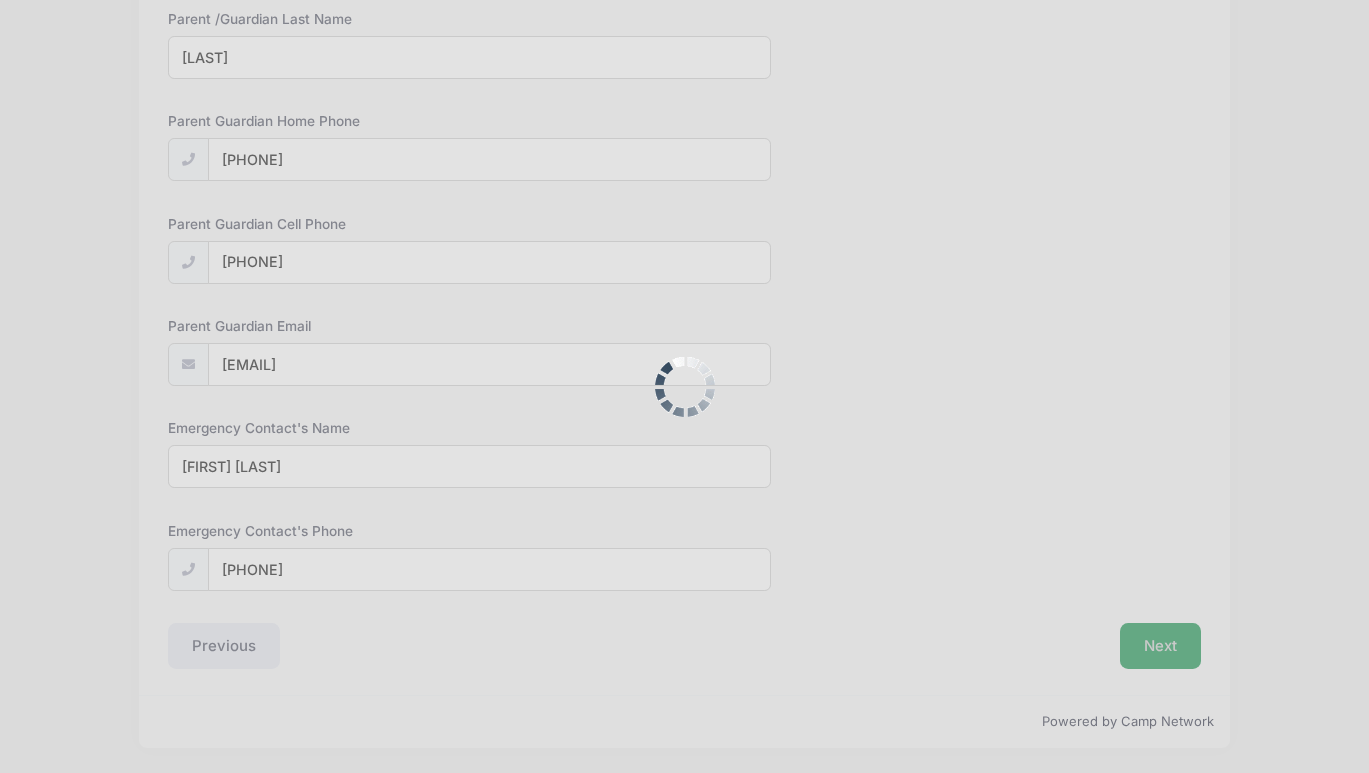 scroll, scrollTop: 0, scrollLeft: 0, axis: both 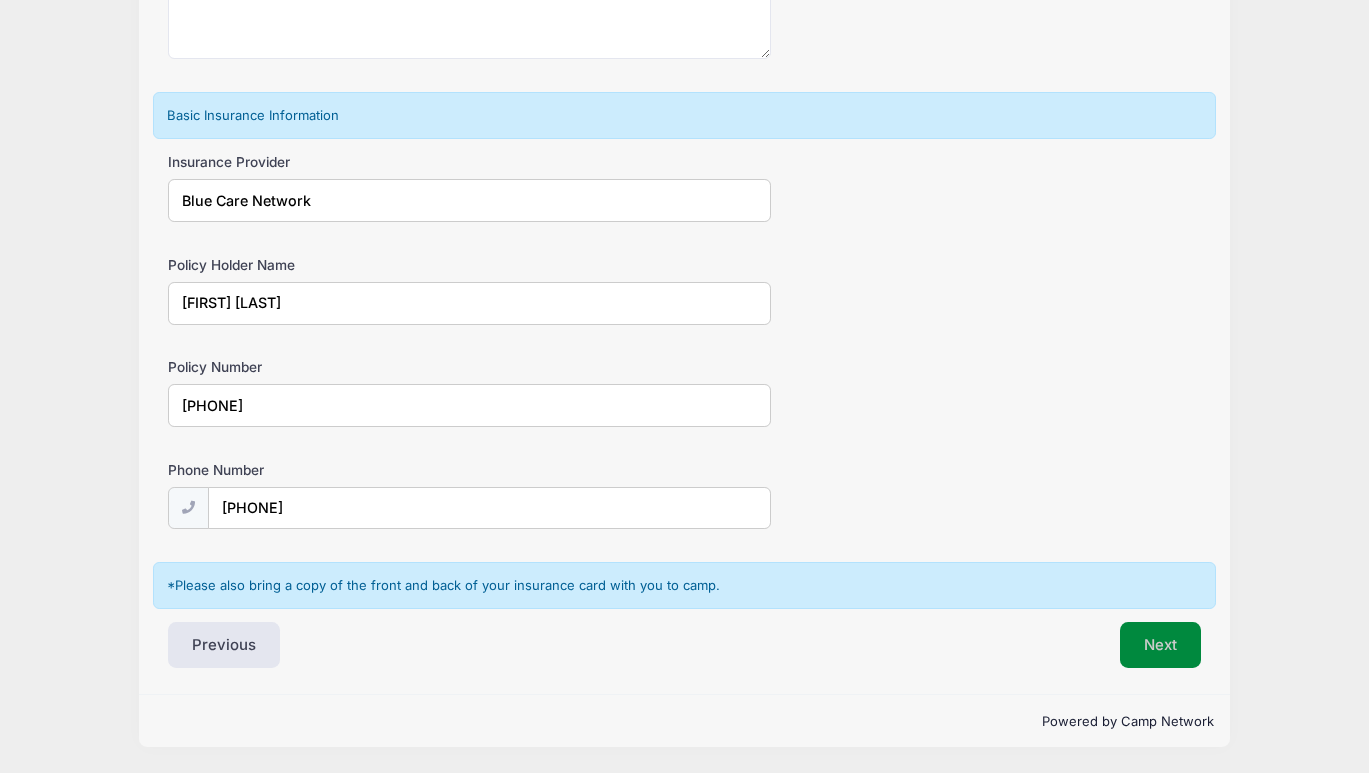 click on "Next" at bounding box center (1160, 645) 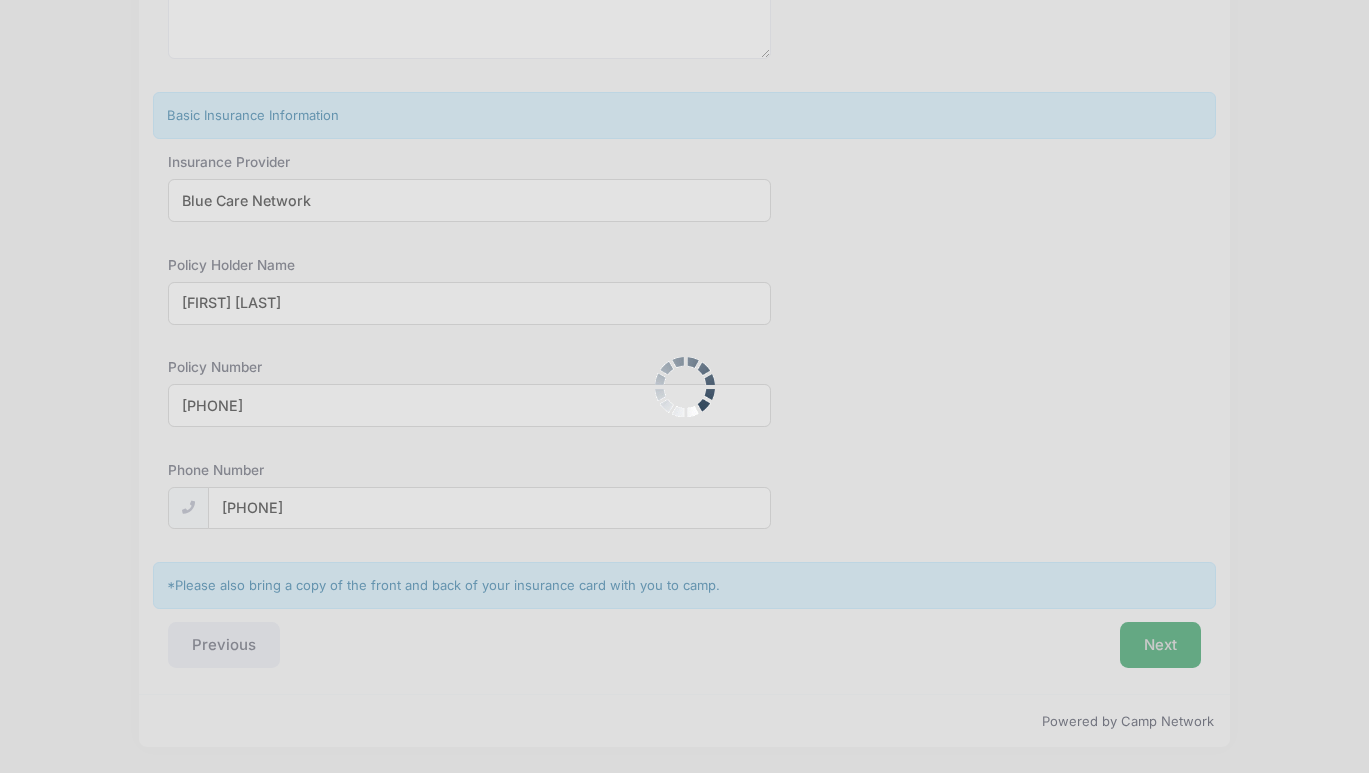 scroll, scrollTop: 0, scrollLeft: 0, axis: both 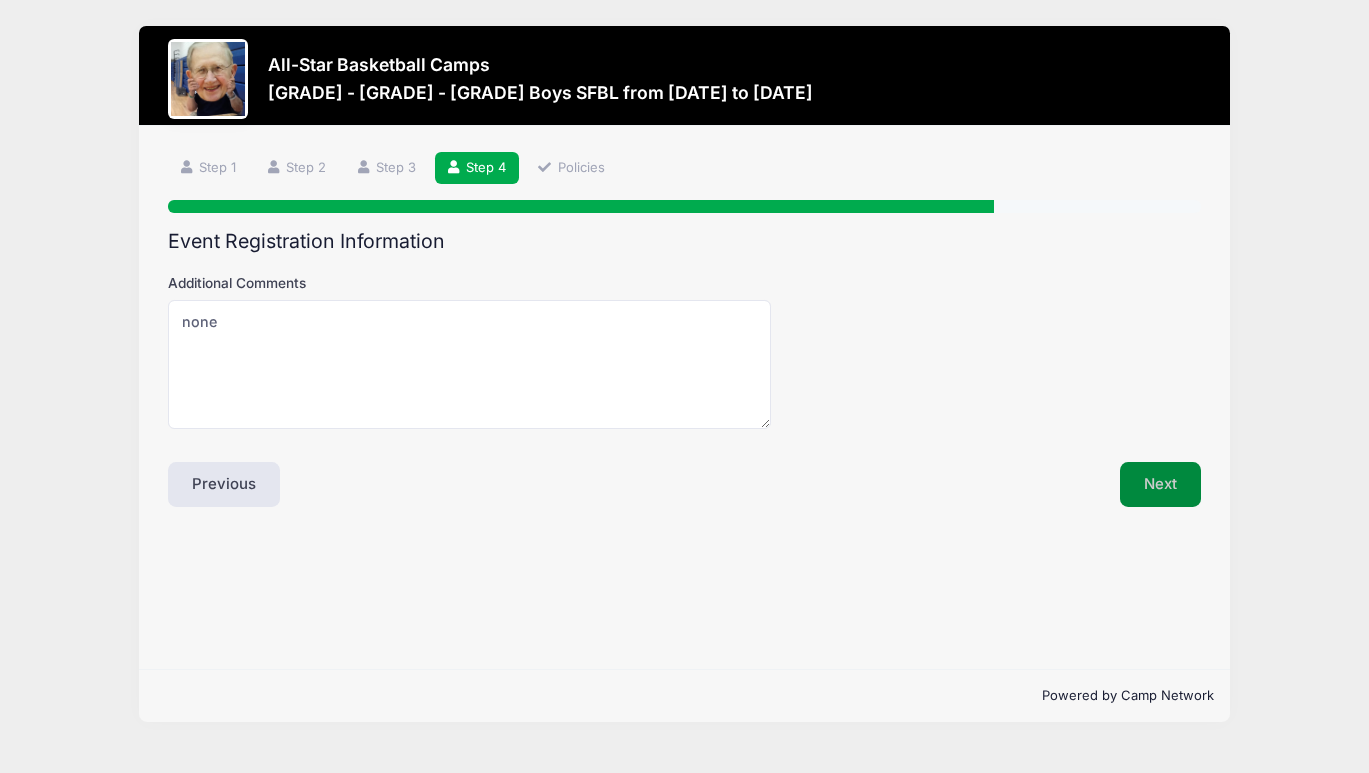 click on "Next" at bounding box center (1160, 485) 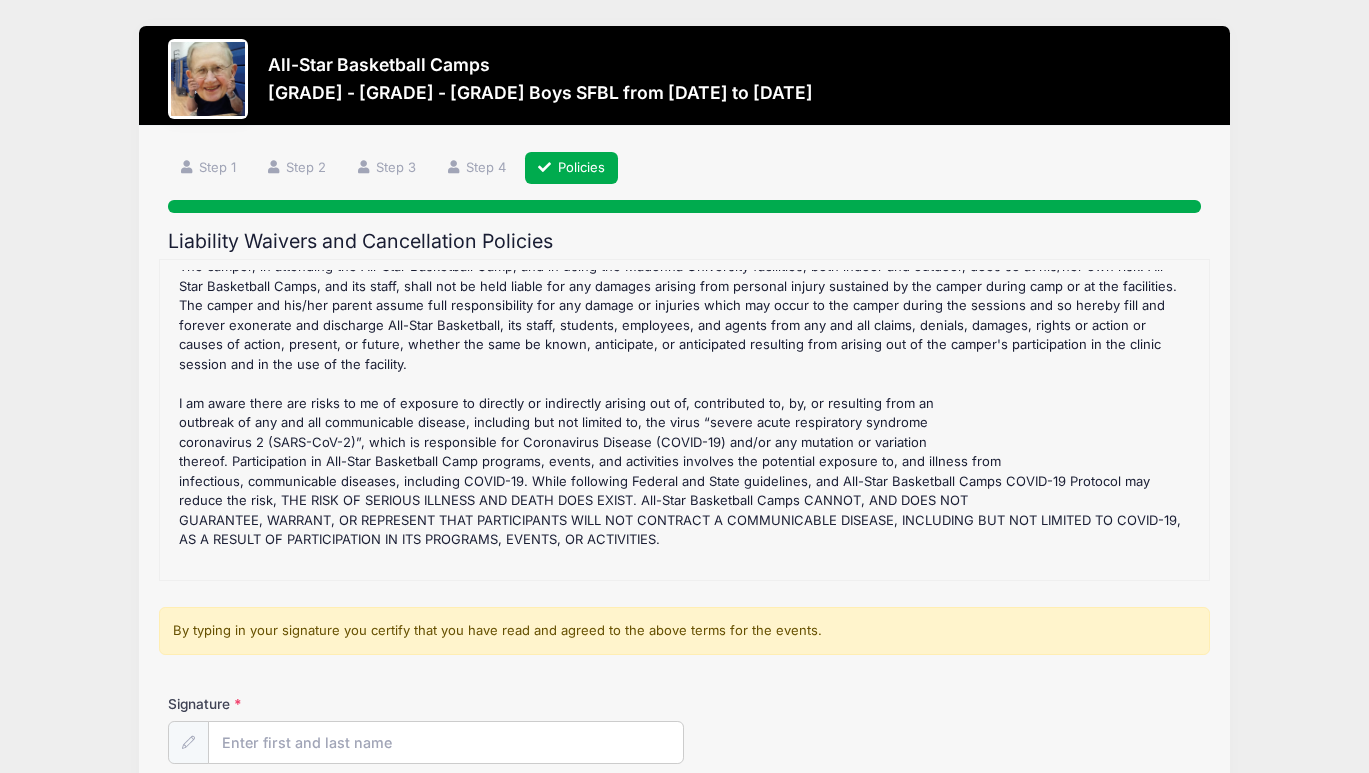 scroll, scrollTop: 519, scrollLeft: 0, axis: vertical 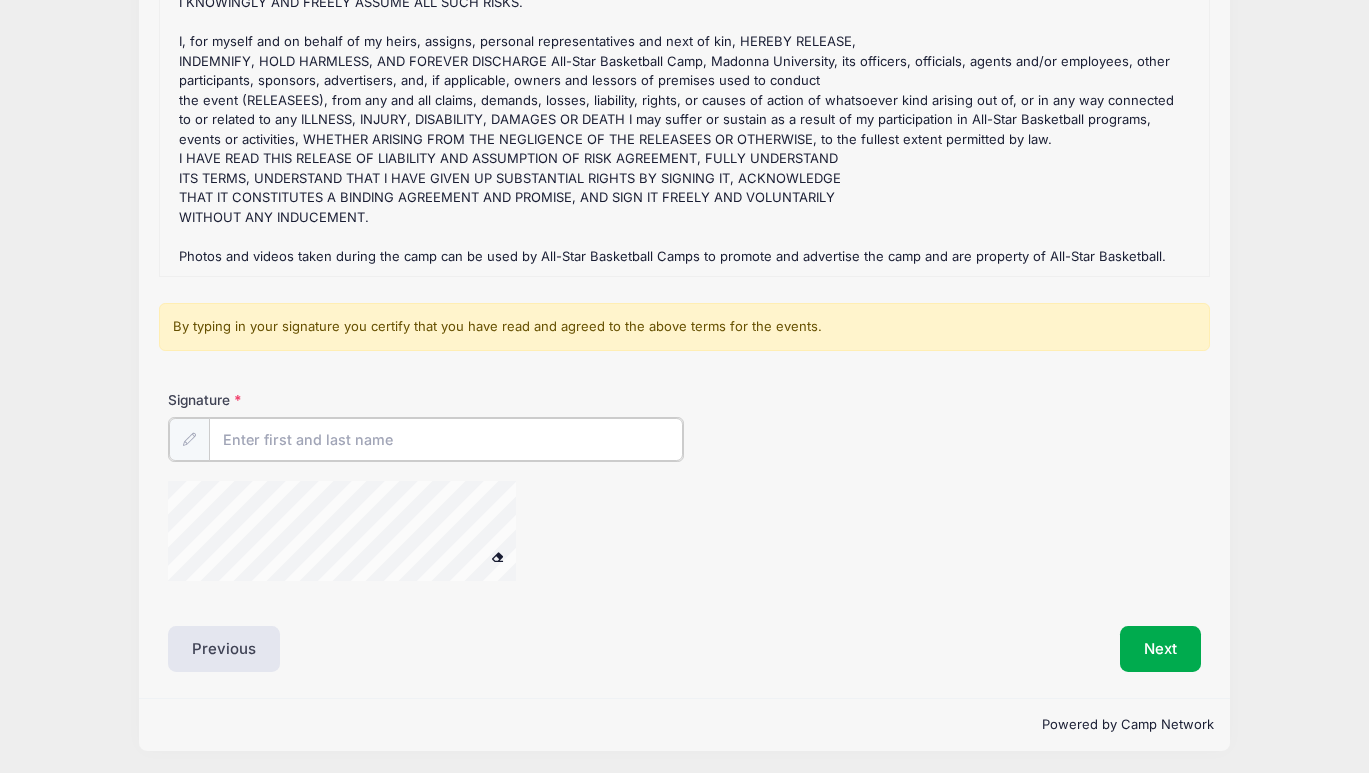 click on "Signature" at bounding box center [446, 439] 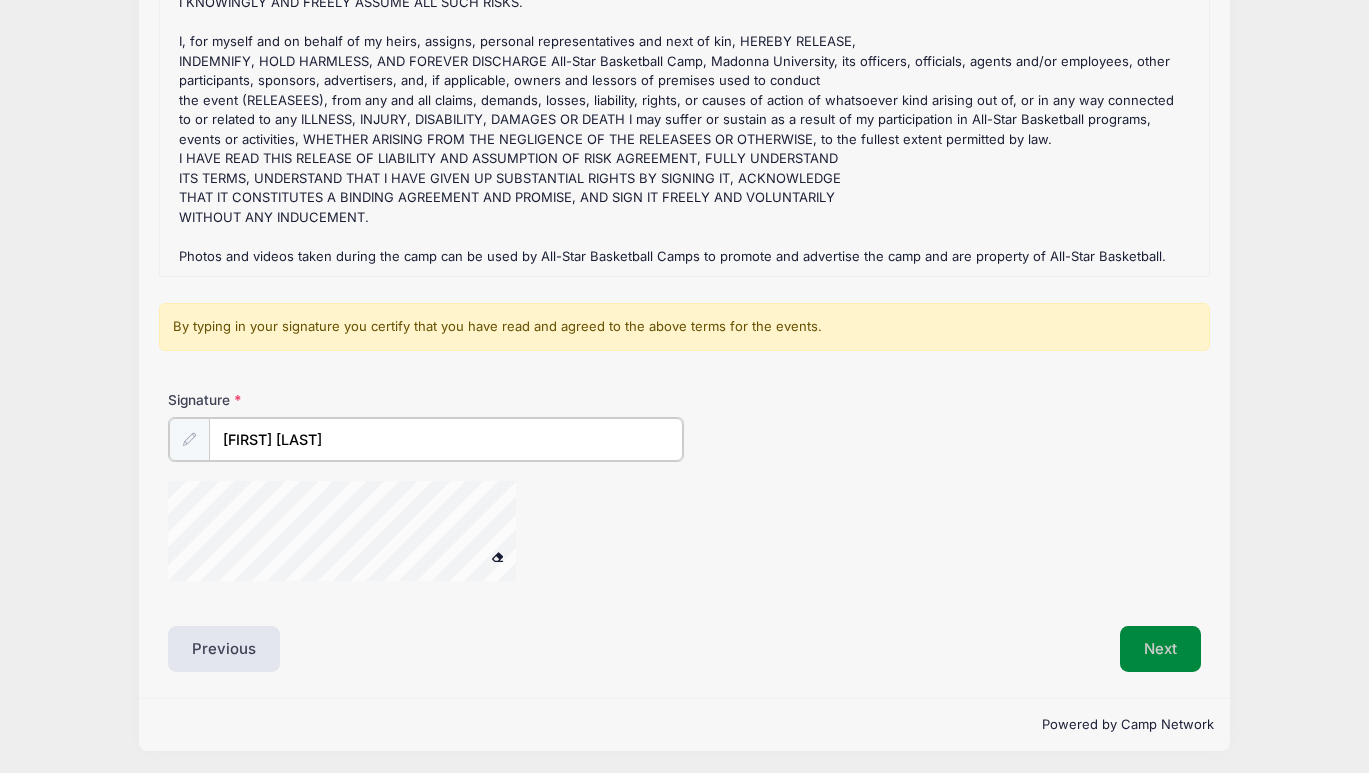 type on "Peter Oelkers" 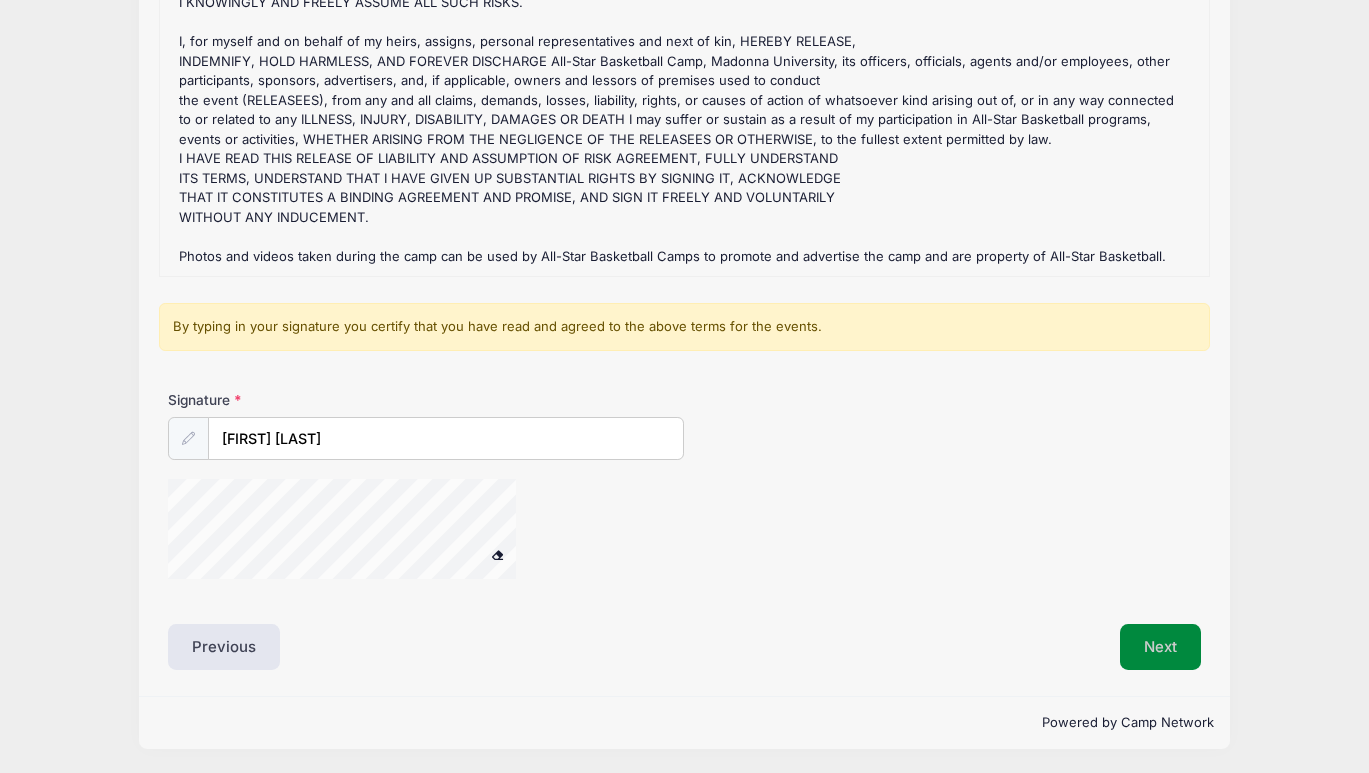 click on "Next" at bounding box center [1160, 647] 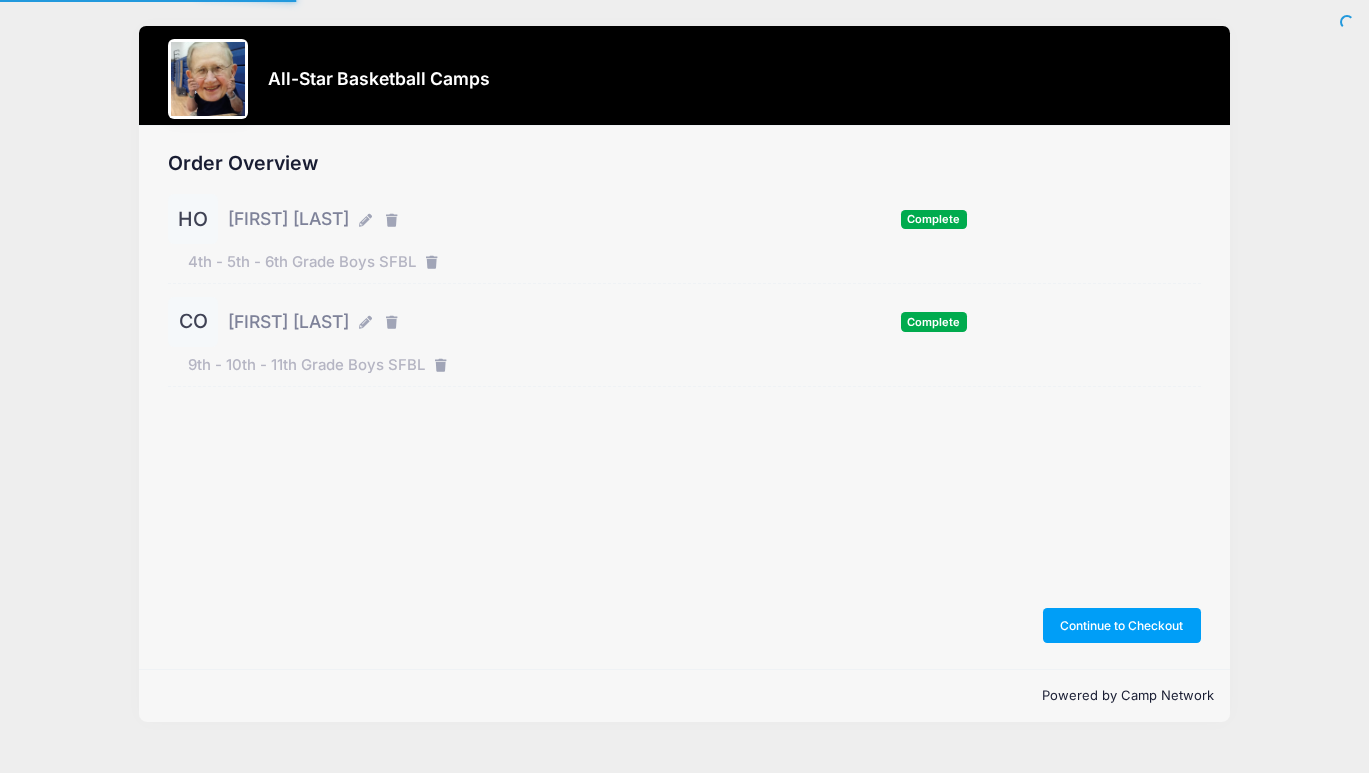 scroll, scrollTop: 0, scrollLeft: 0, axis: both 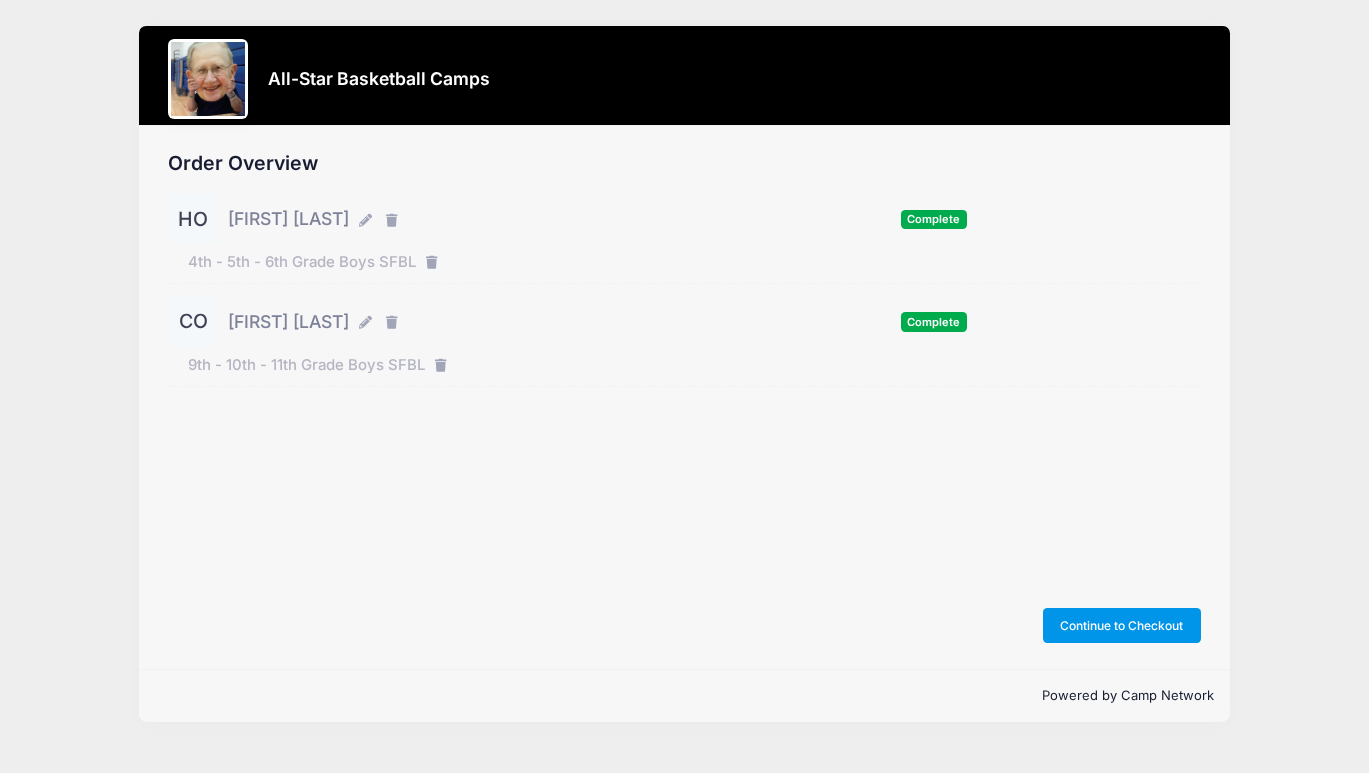 click on "Continue to Checkout" at bounding box center [1122, 625] 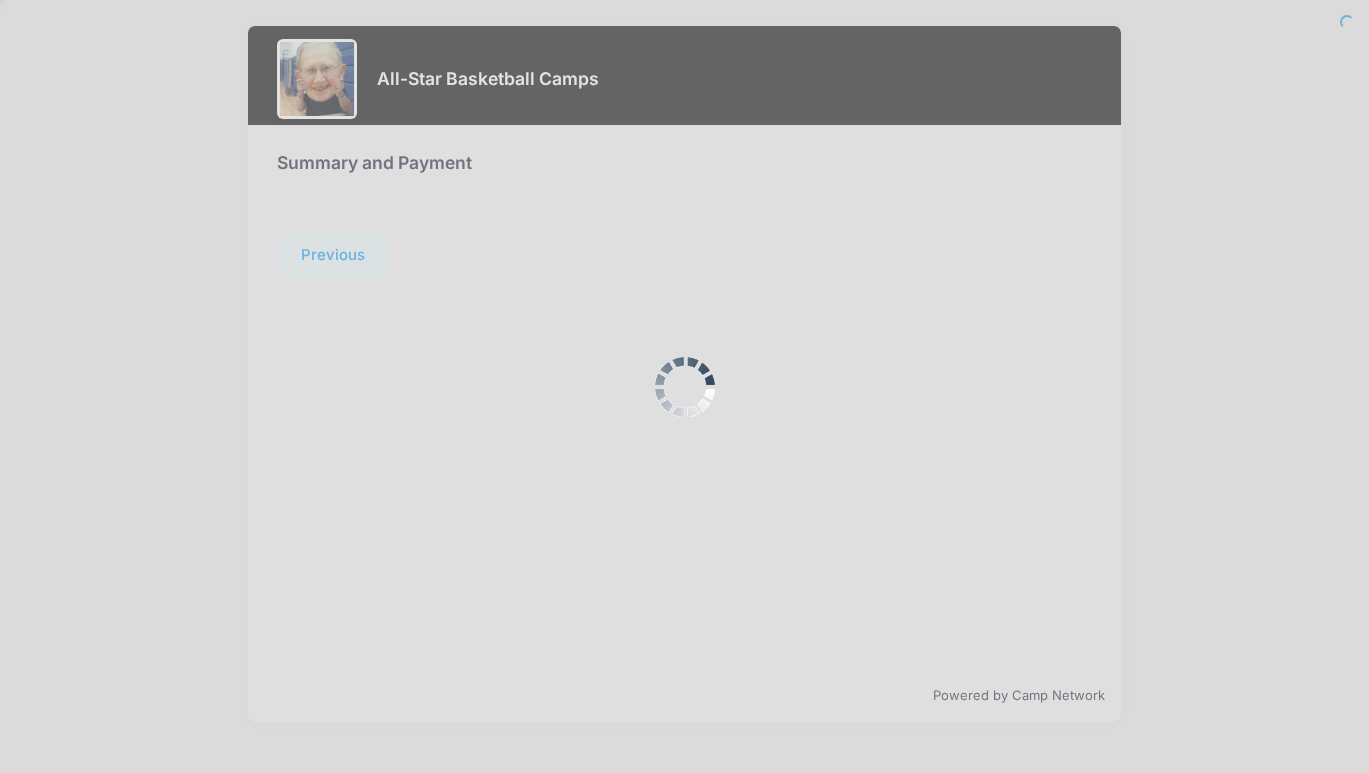scroll, scrollTop: 0, scrollLeft: 0, axis: both 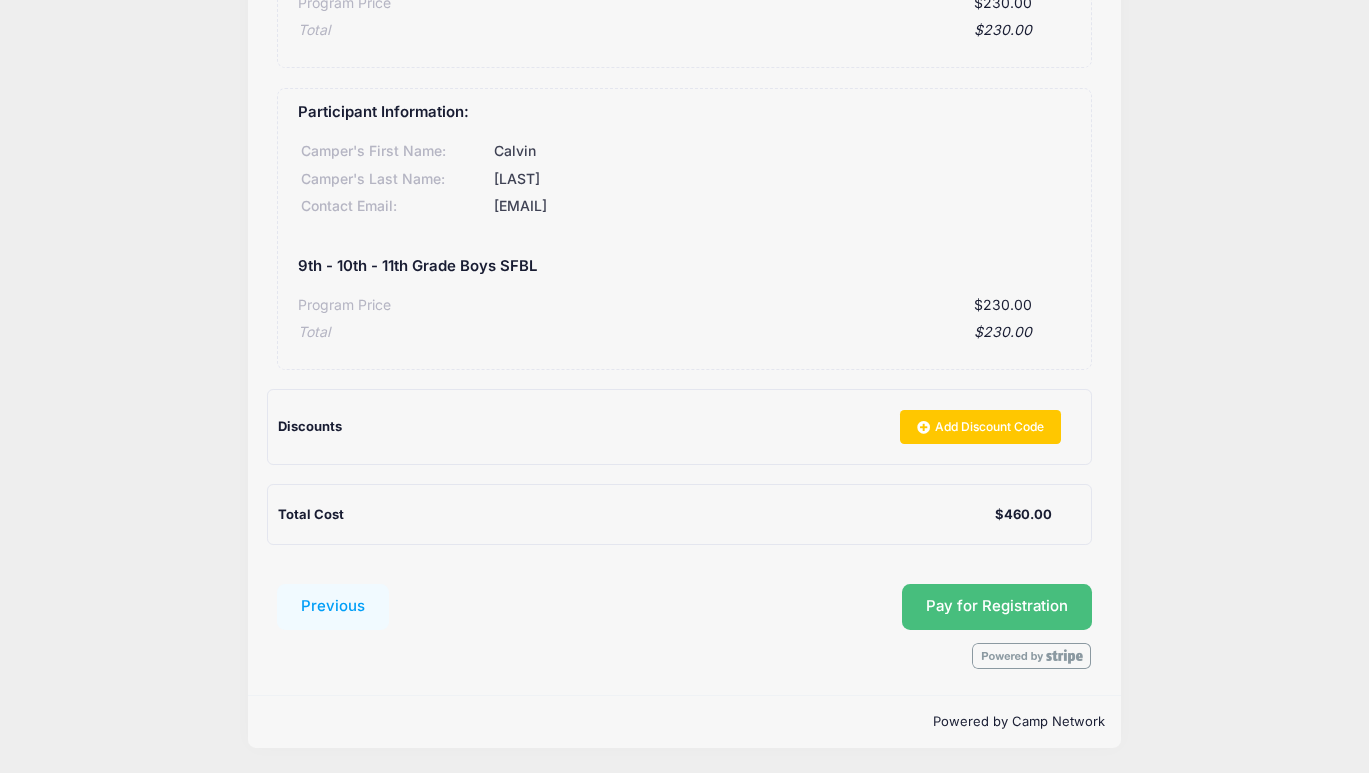 click on "Pay for Registration" at bounding box center (997, 606) 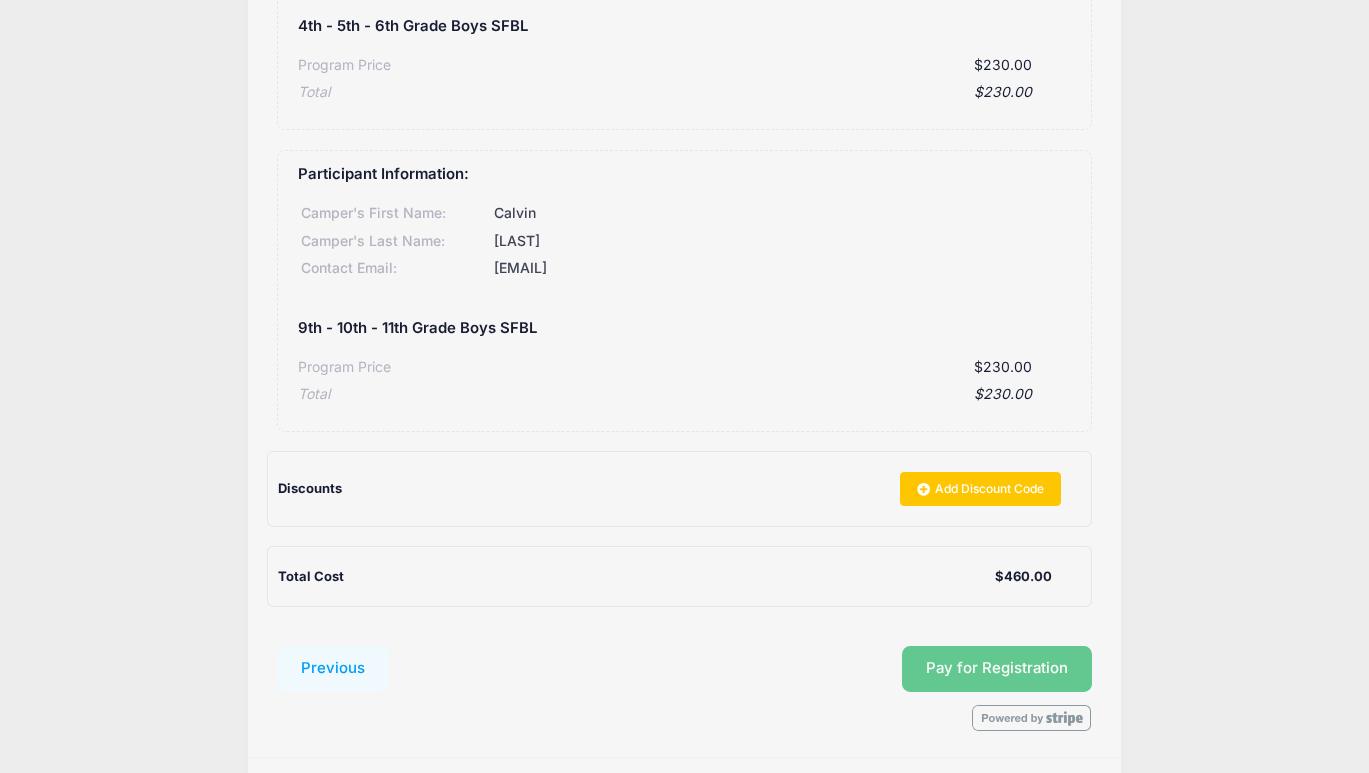 scroll, scrollTop: 345, scrollLeft: 0, axis: vertical 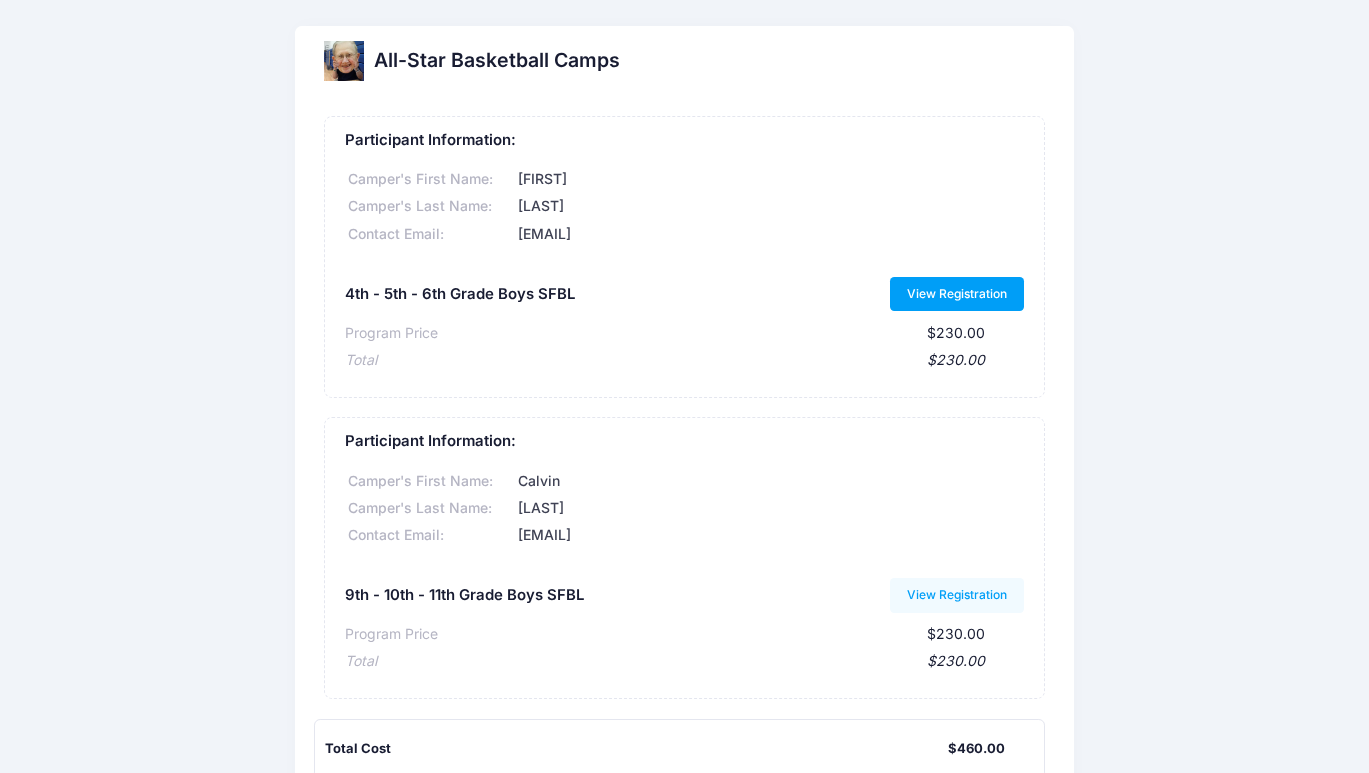 click on "View Registration" at bounding box center [957, 294] 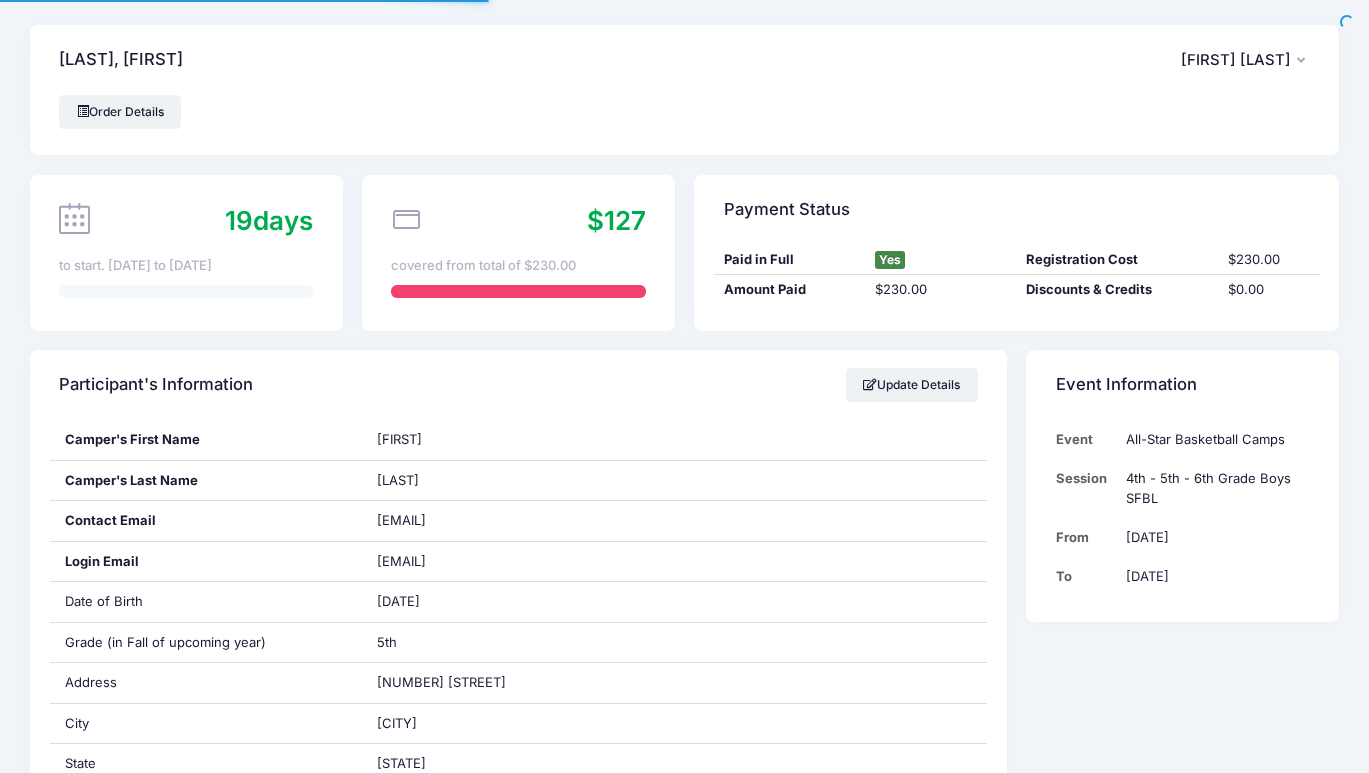 scroll, scrollTop: 0, scrollLeft: 0, axis: both 